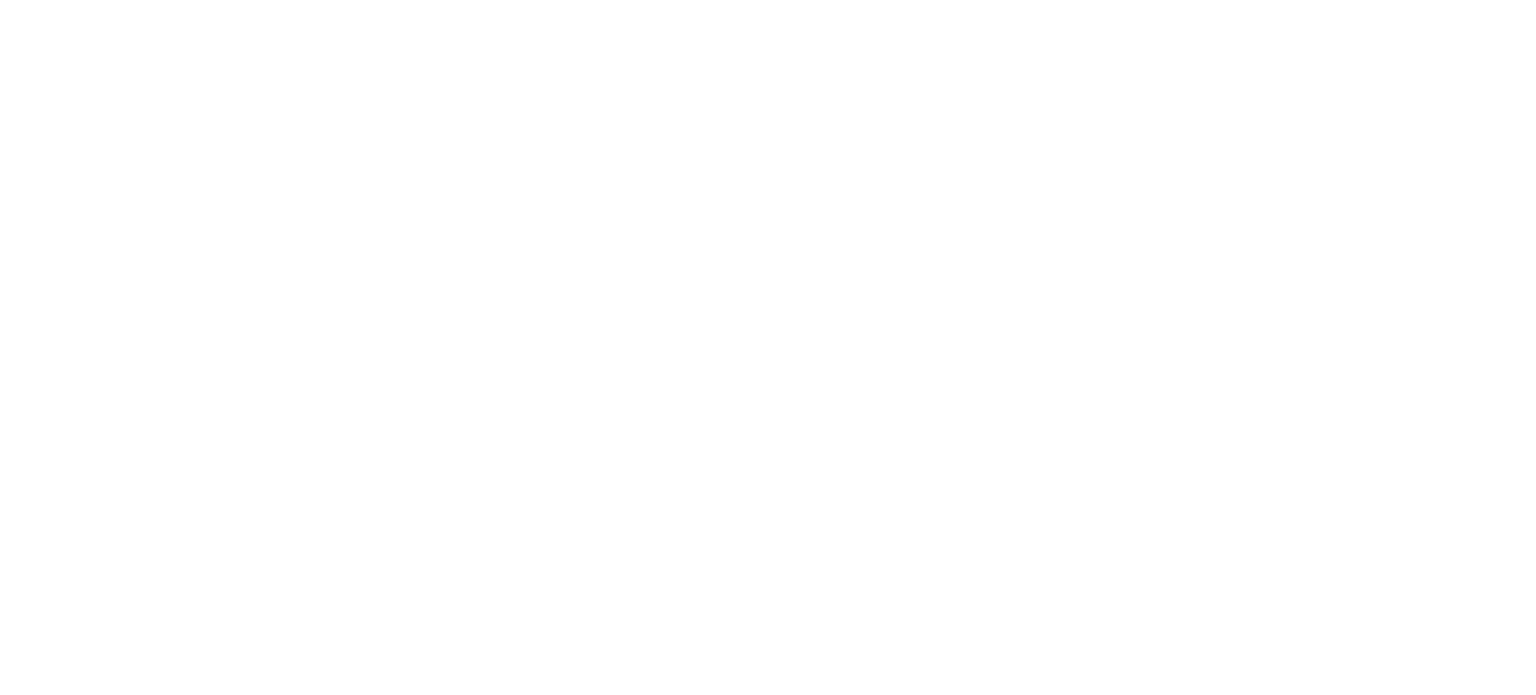 scroll, scrollTop: 0, scrollLeft: 0, axis: both 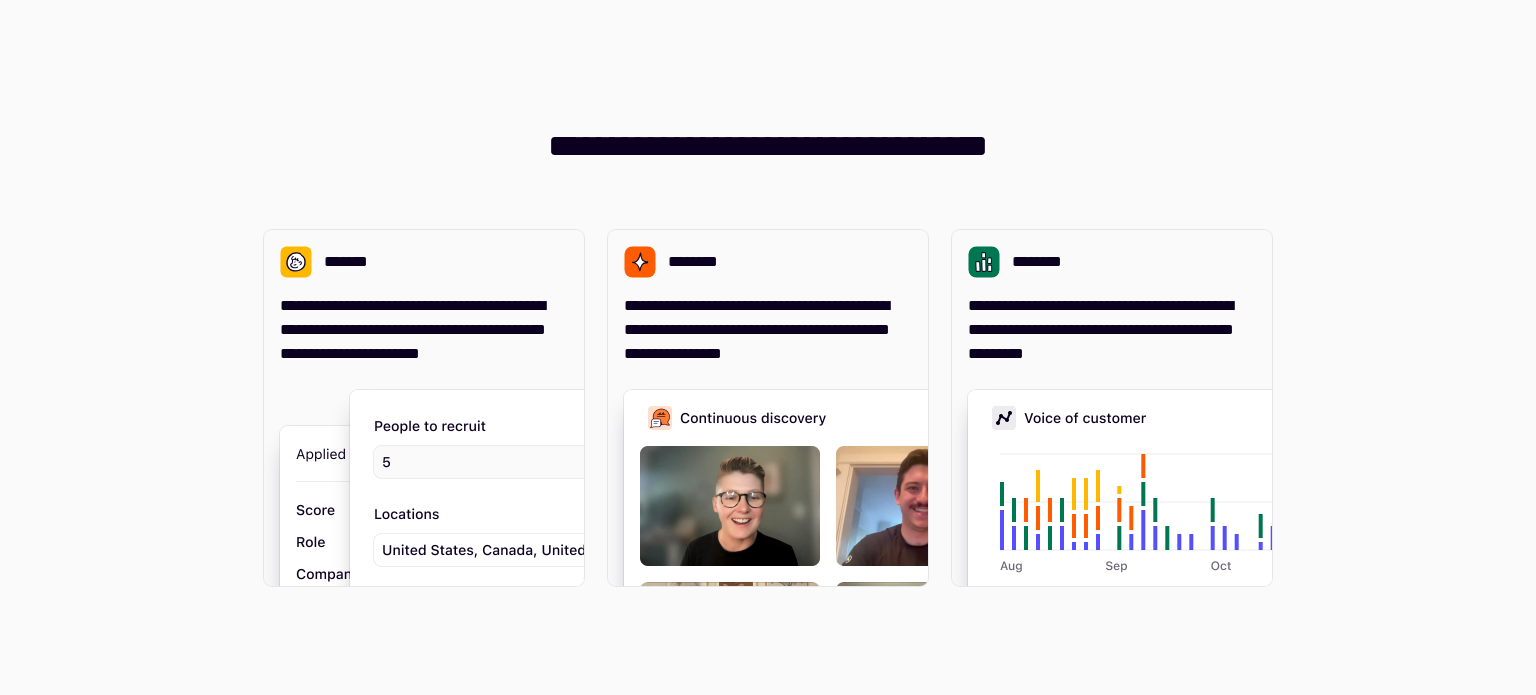click on "**********" at bounding box center [768, 347] 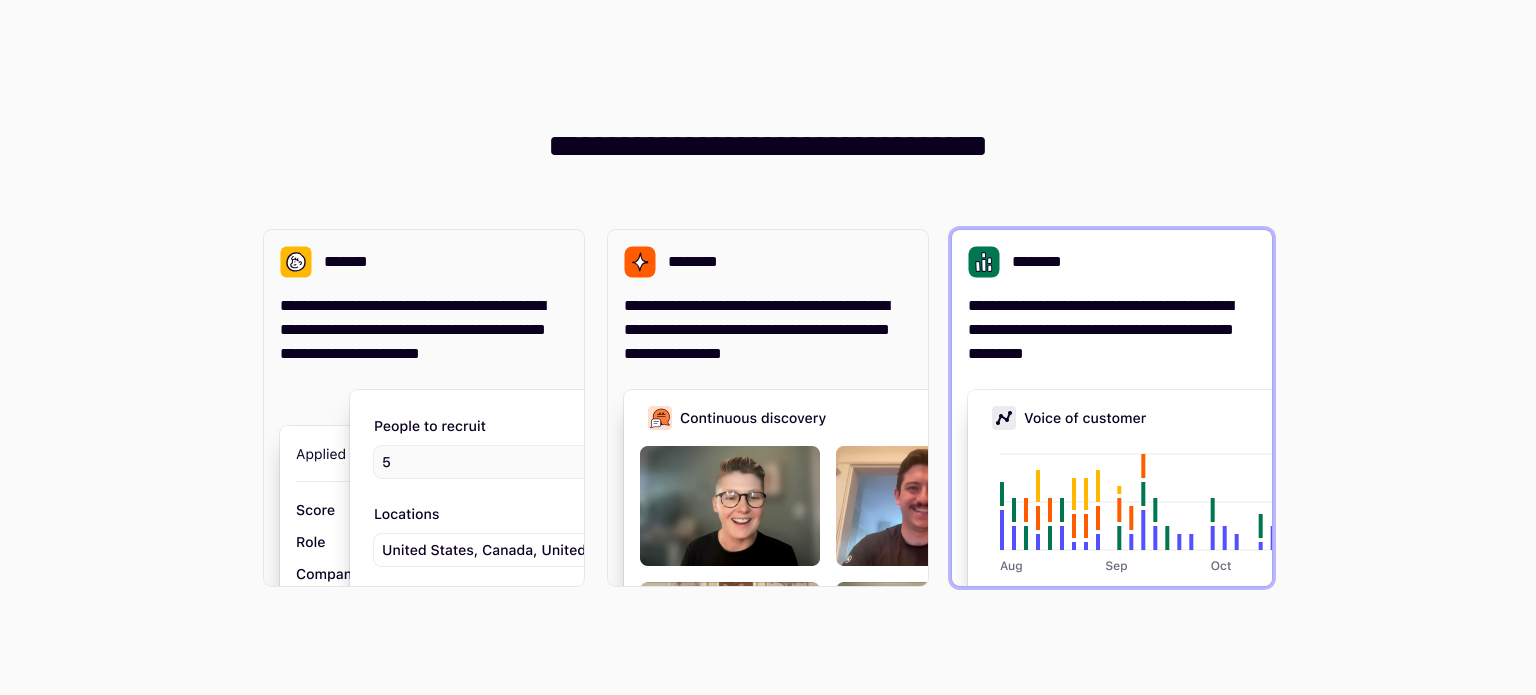click on "**********" at bounding box center [1112, 330] 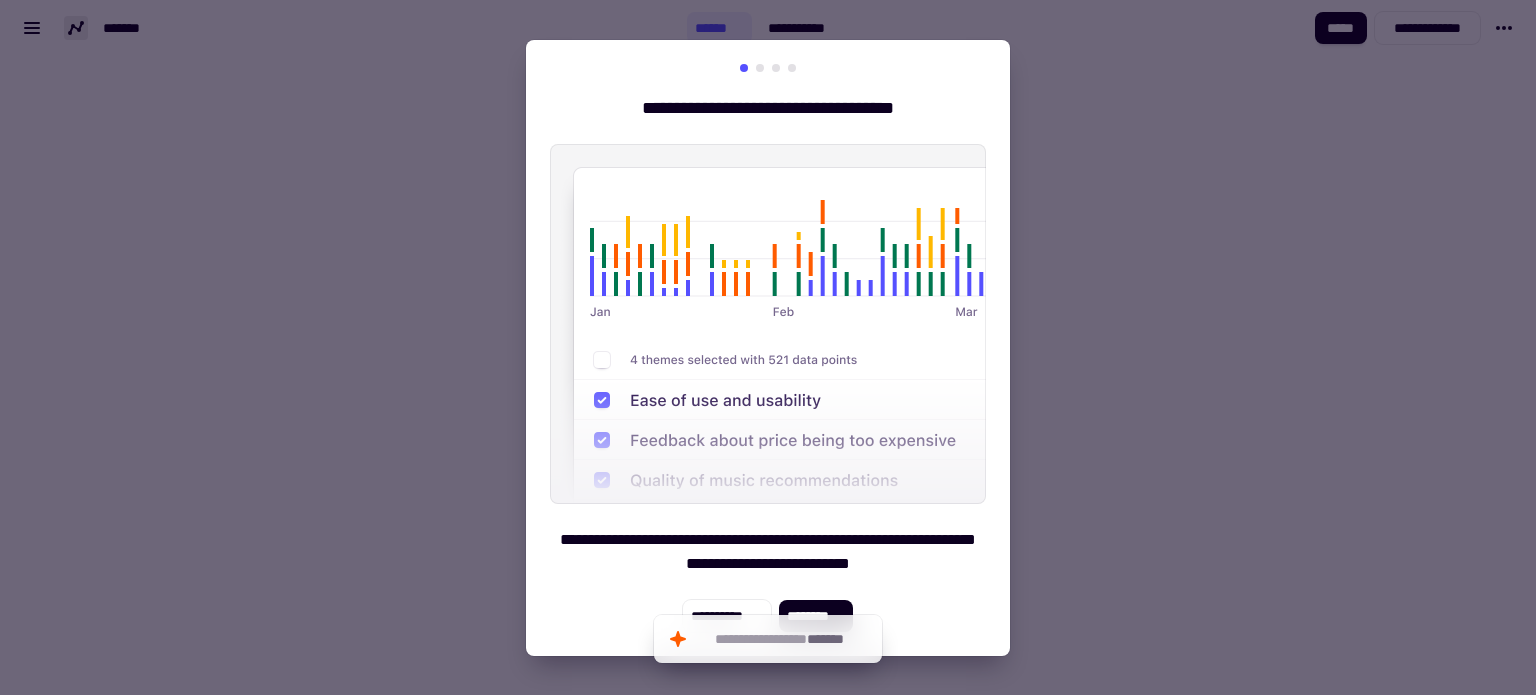 click at bounding box center (768, 347) 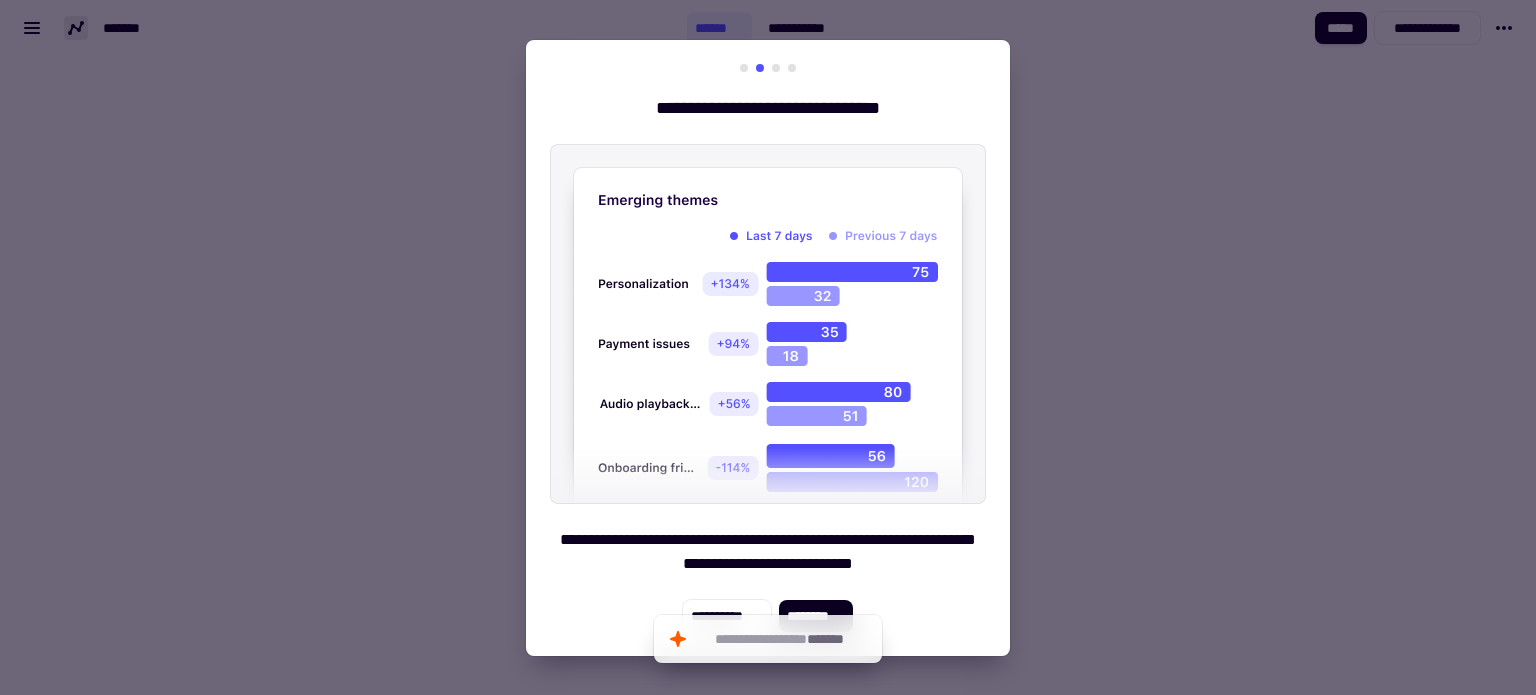 click at bounding box center (776, 68) 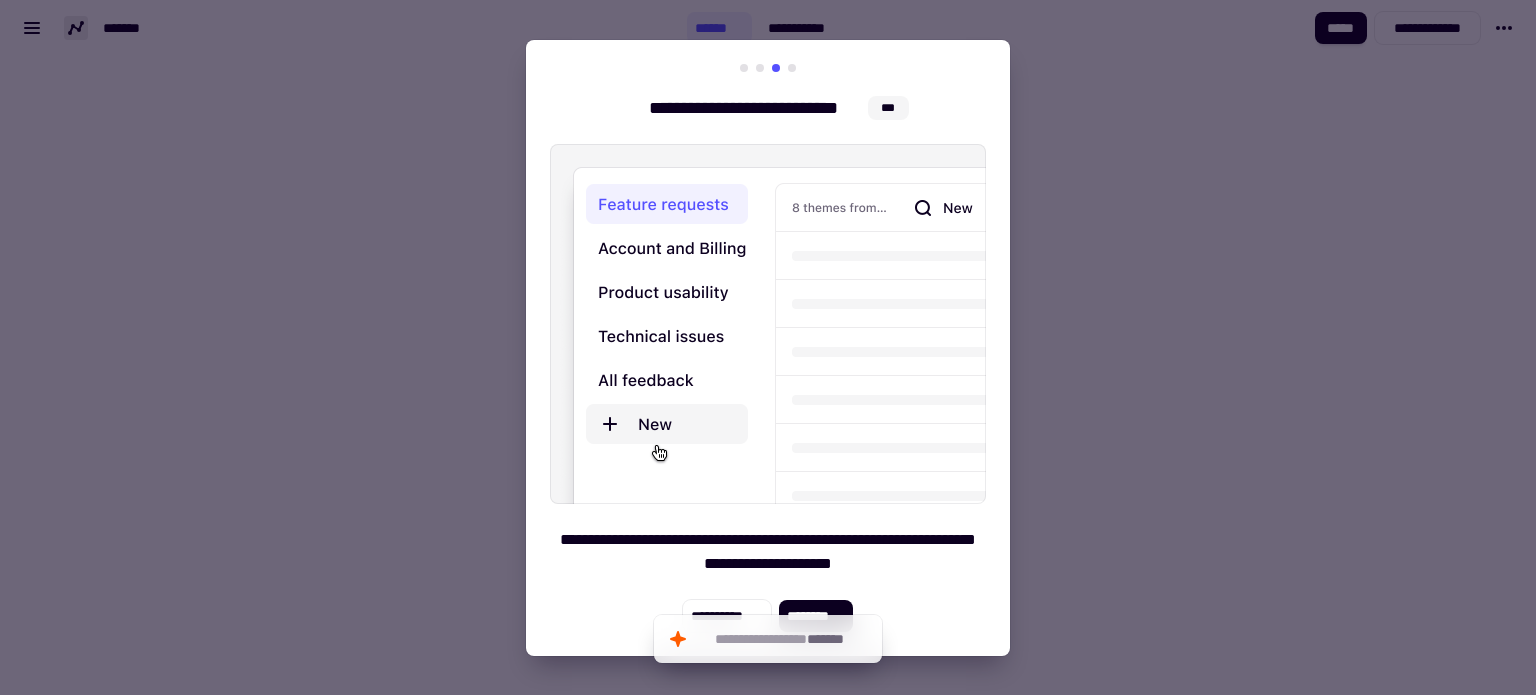 click at bounding box center [792, 68] 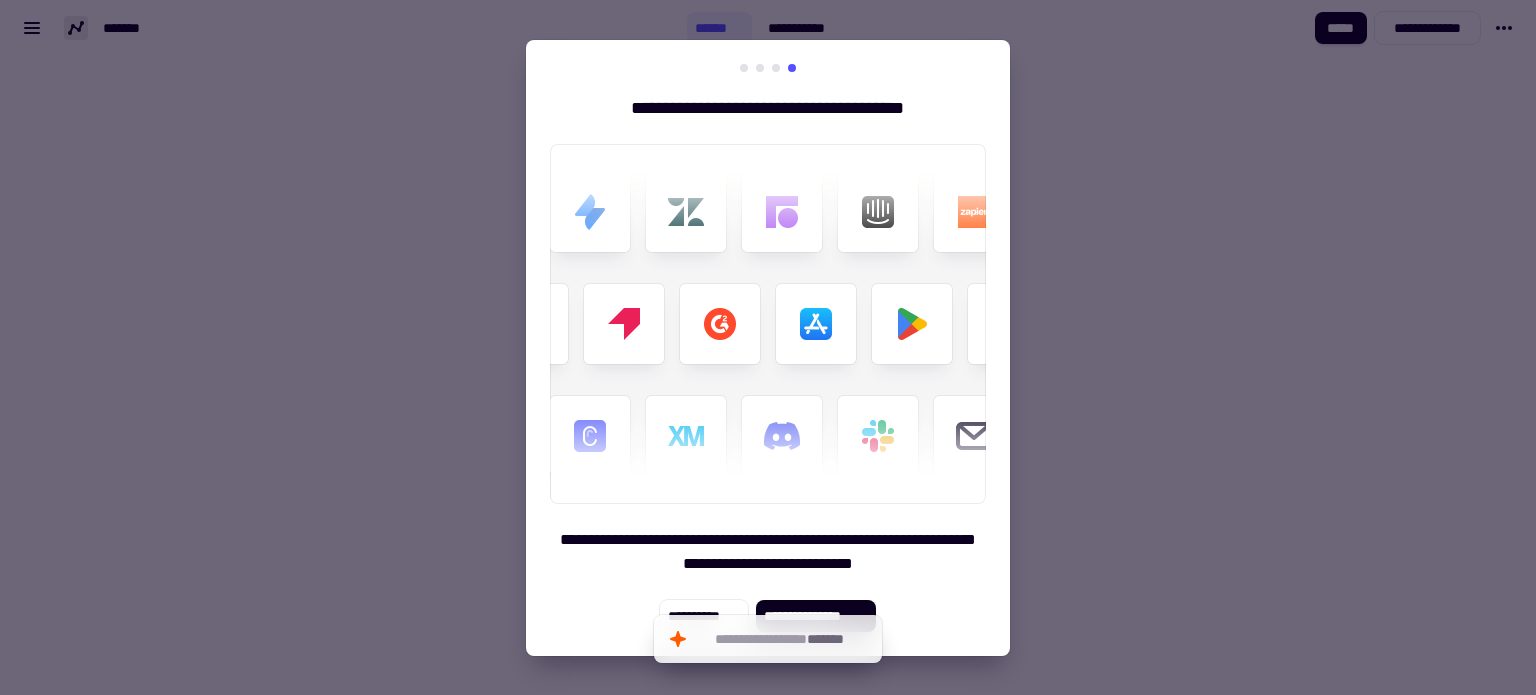 click at bounding box center (744, 68) 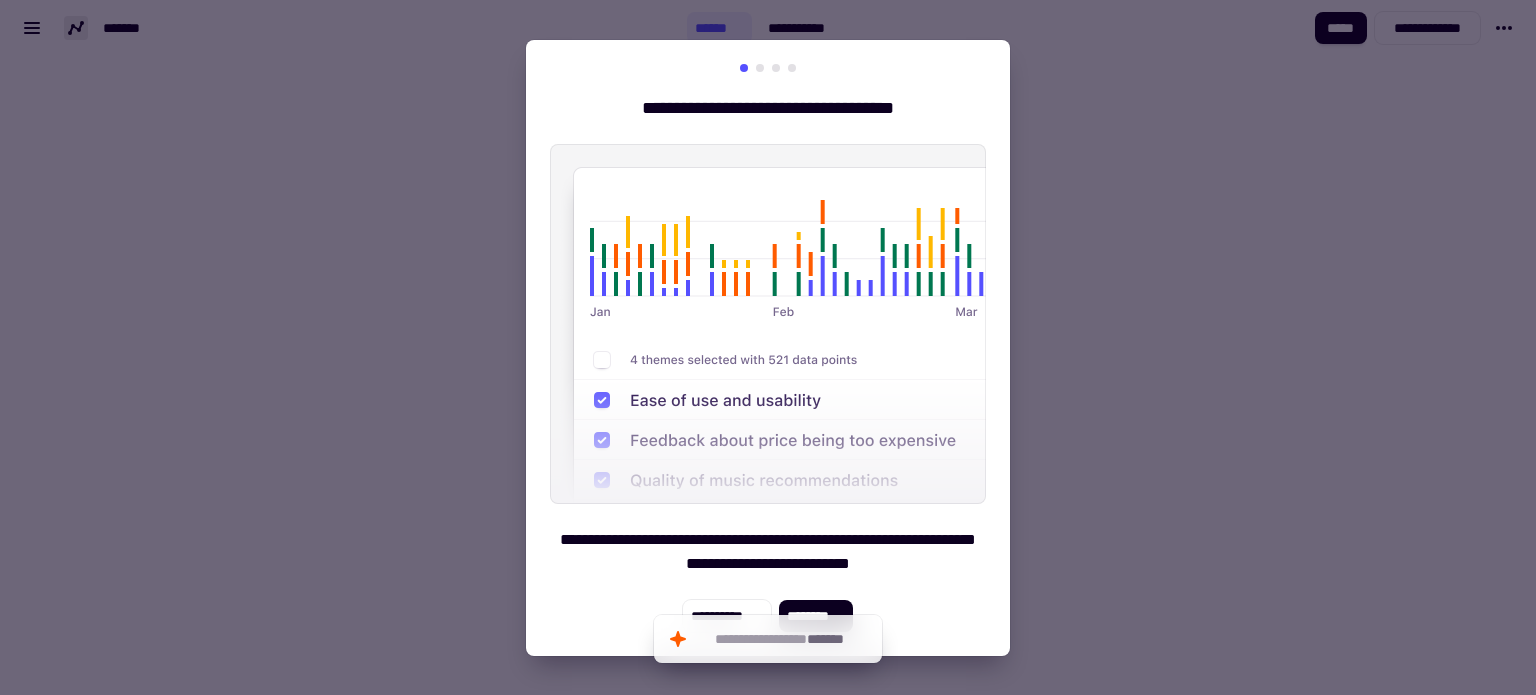 type 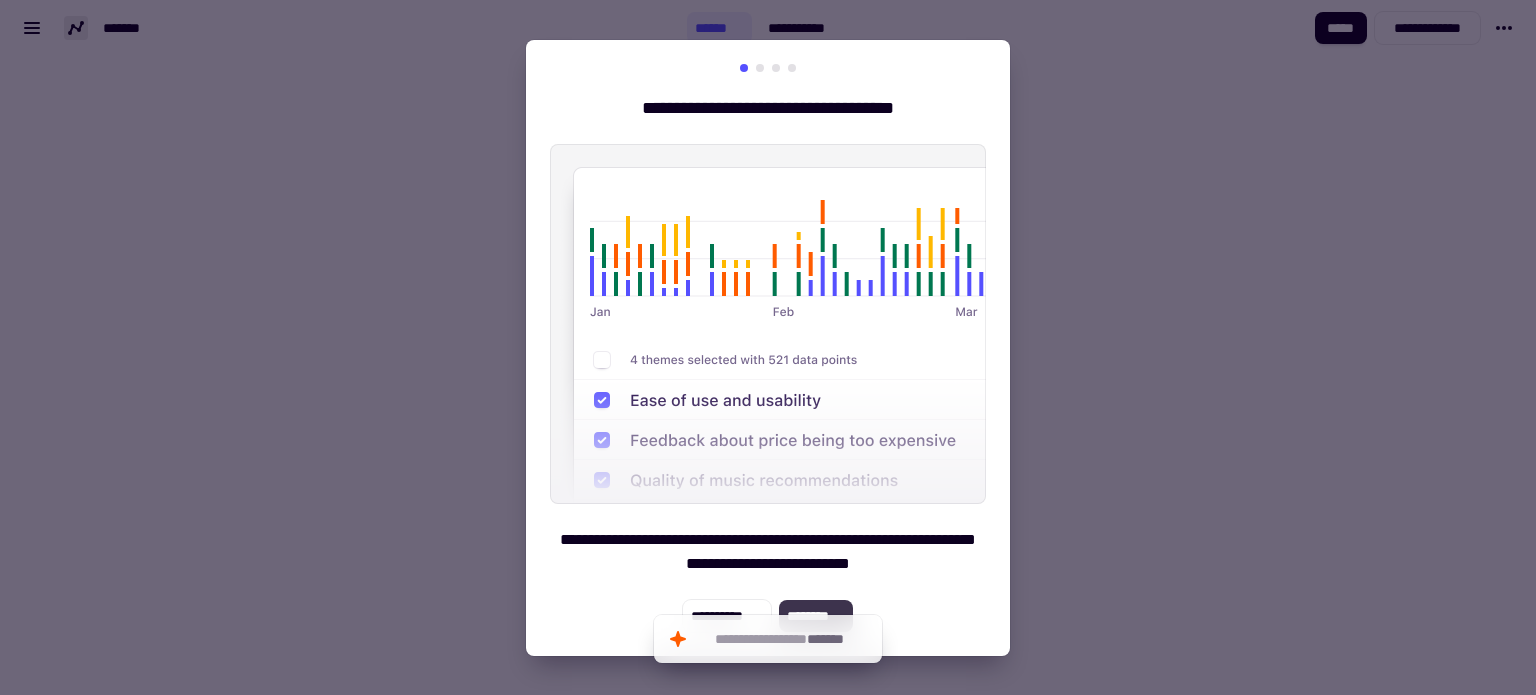 click on "********" 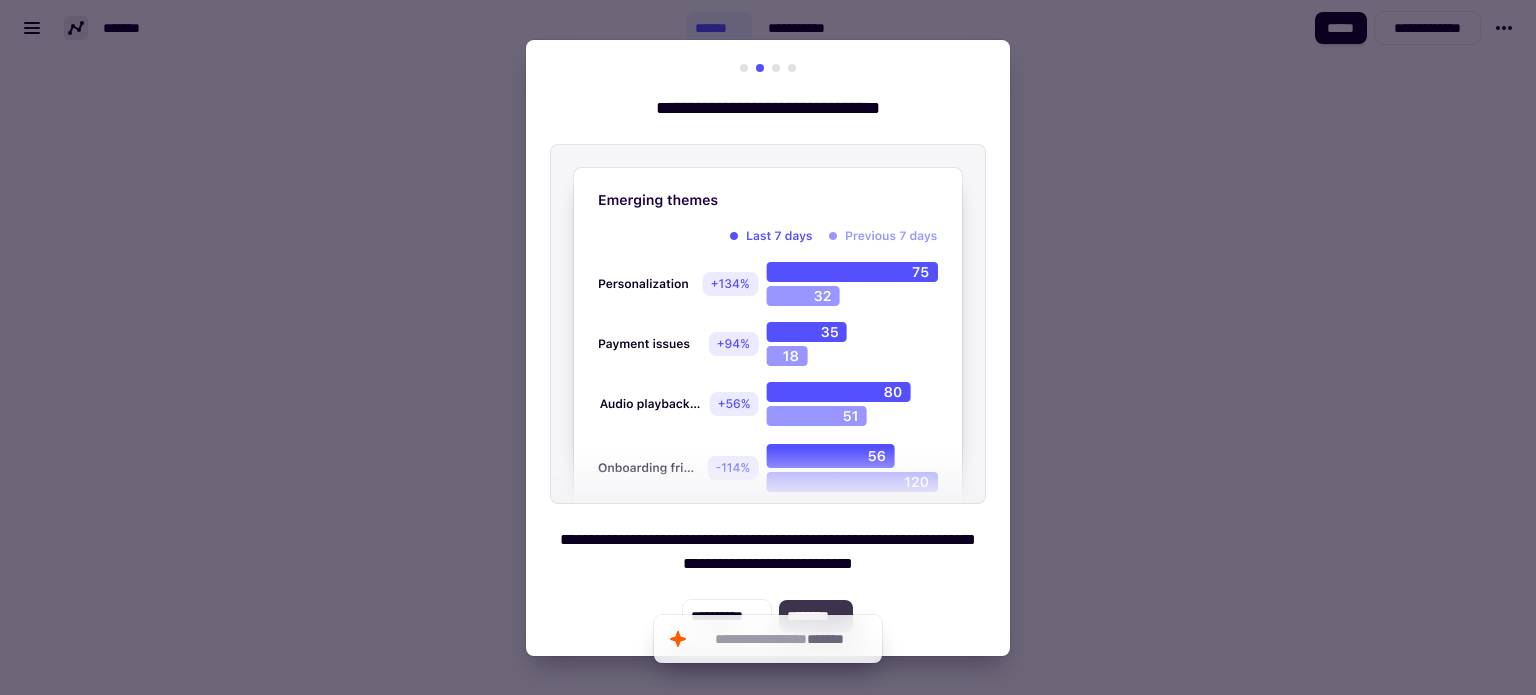 click on "********" 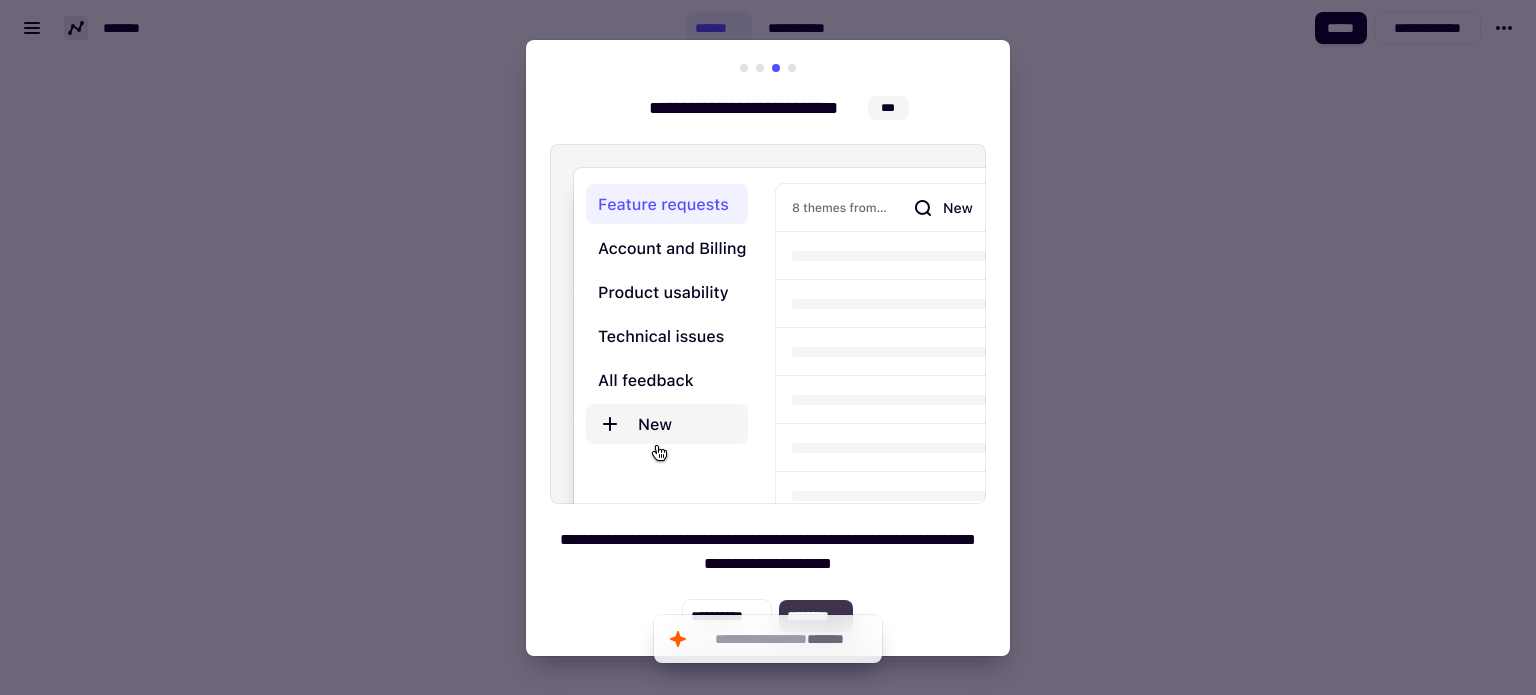 click on "********" 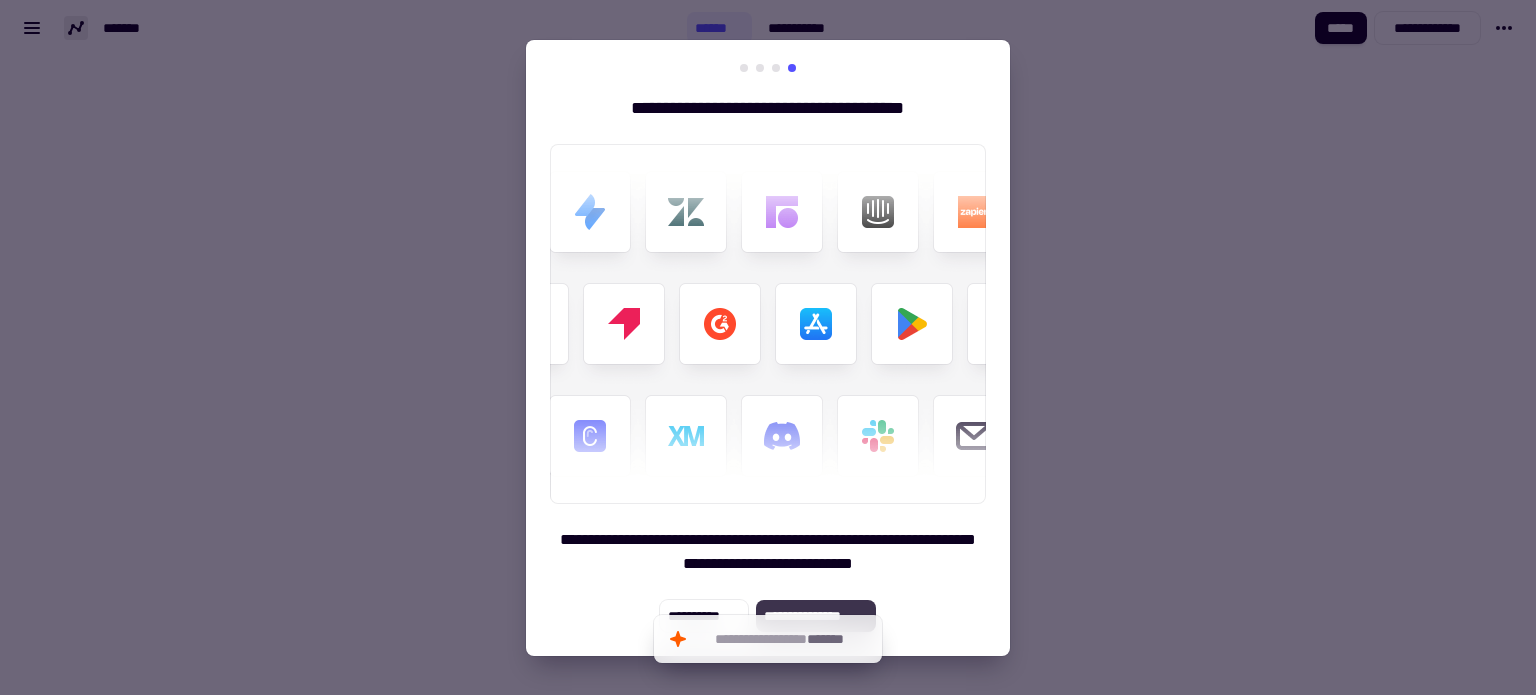 click on "**********" 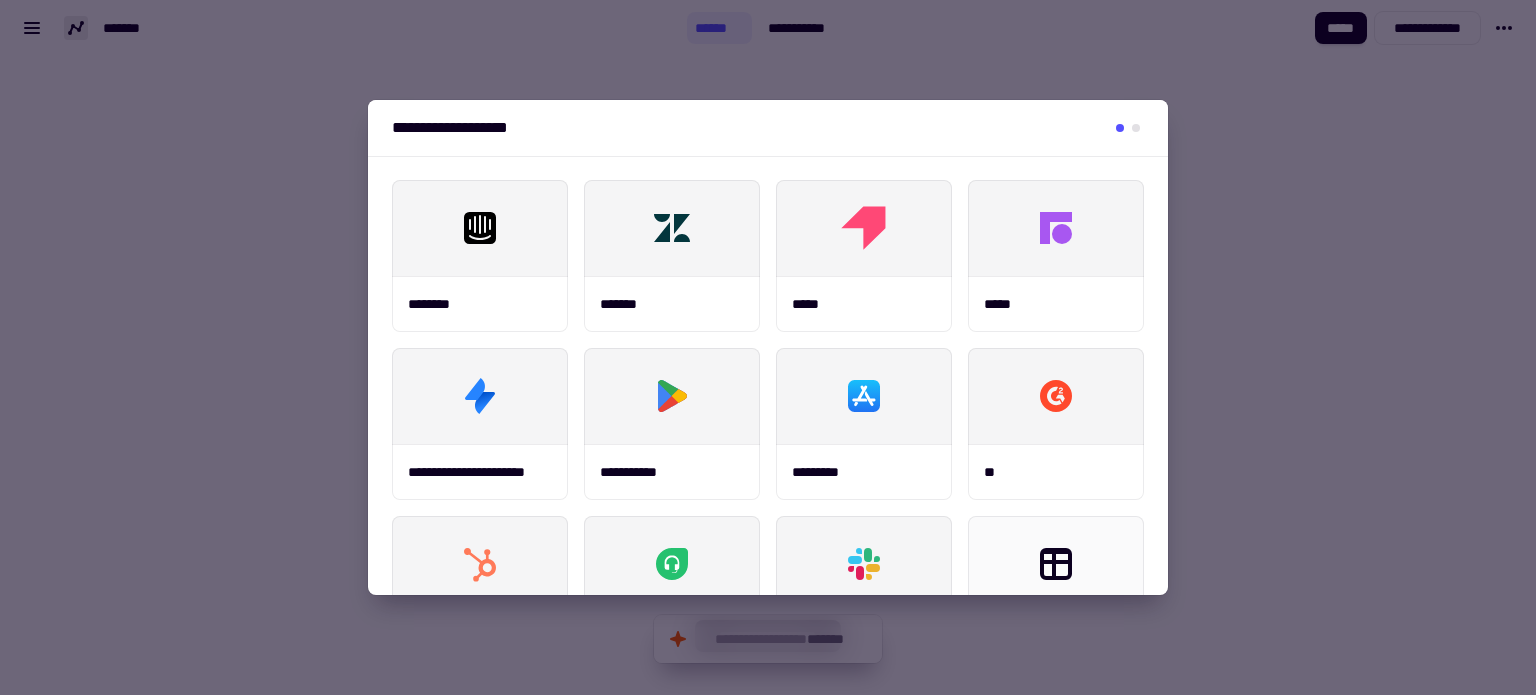 click at bounding box center [1136, 128] 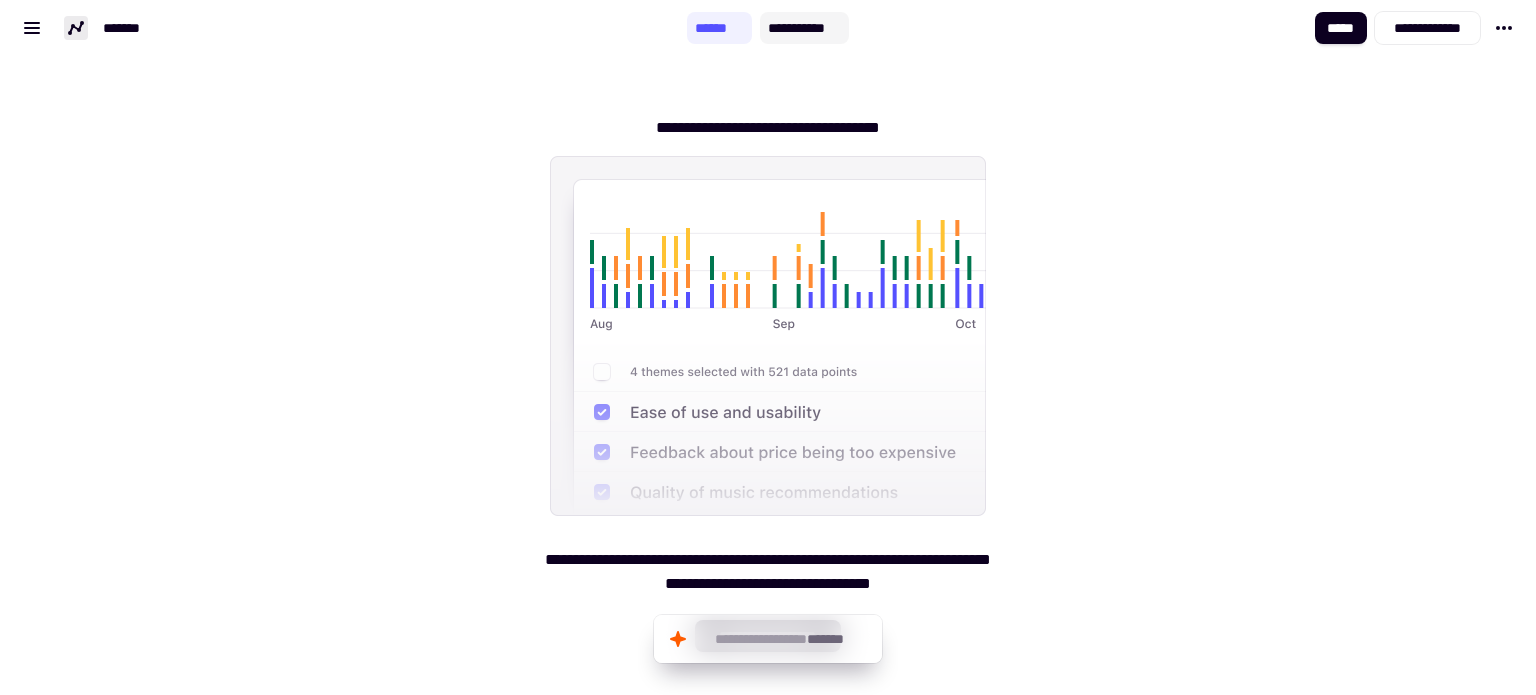 click on "**********" 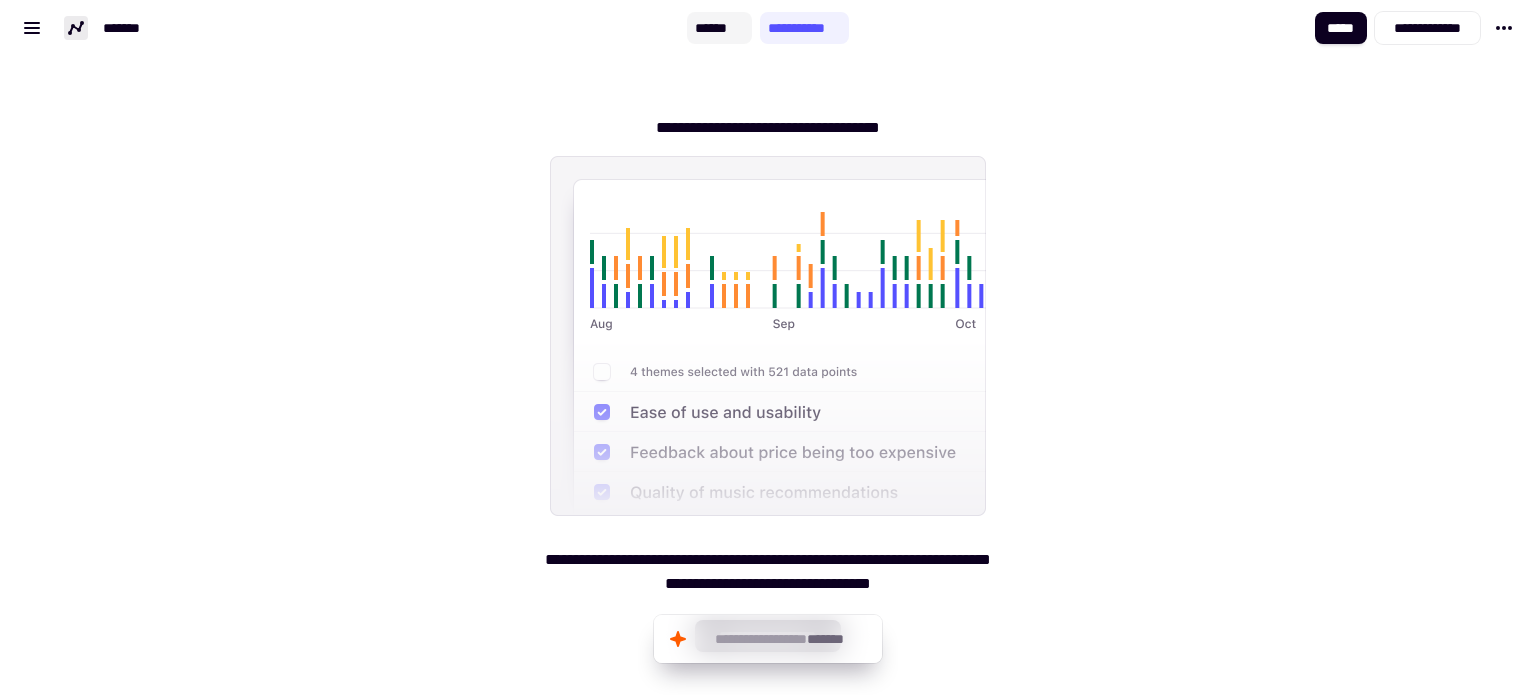 click on "******" 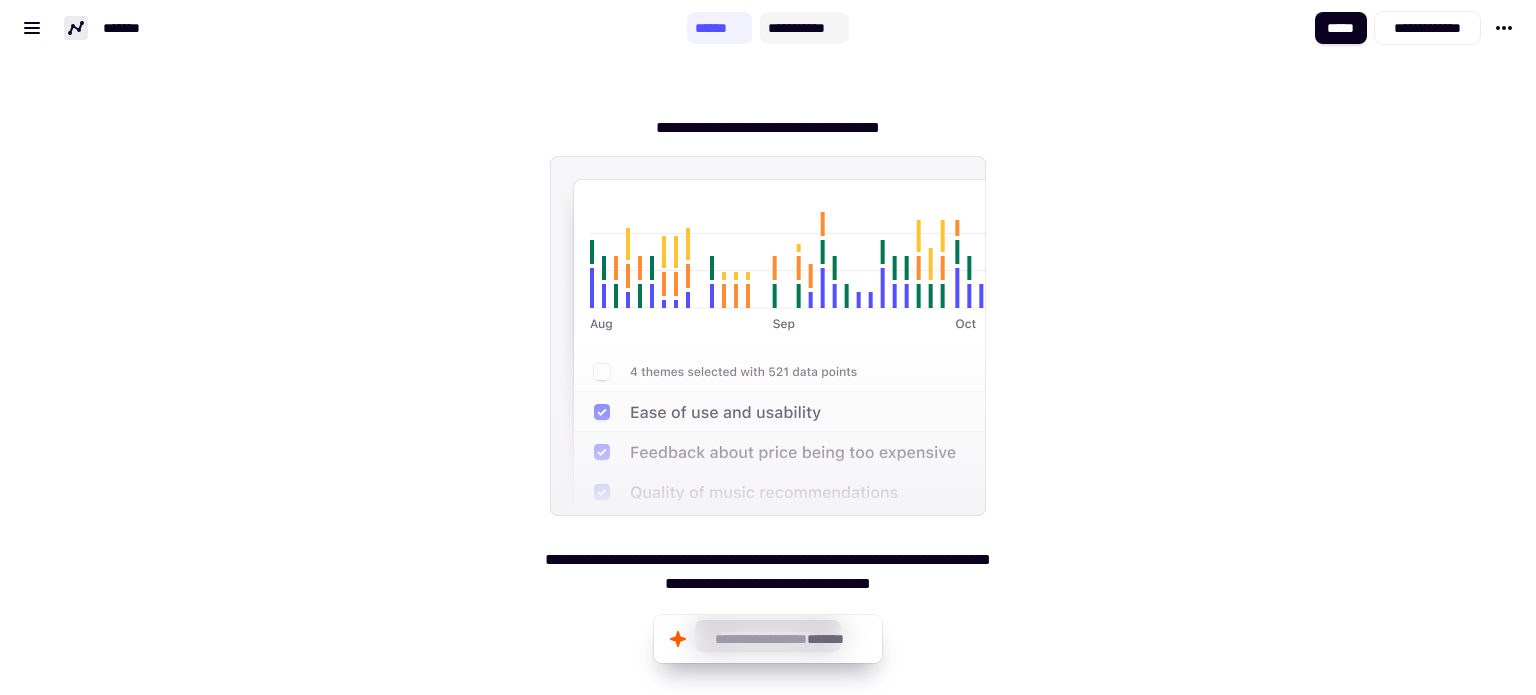 click on "**********" 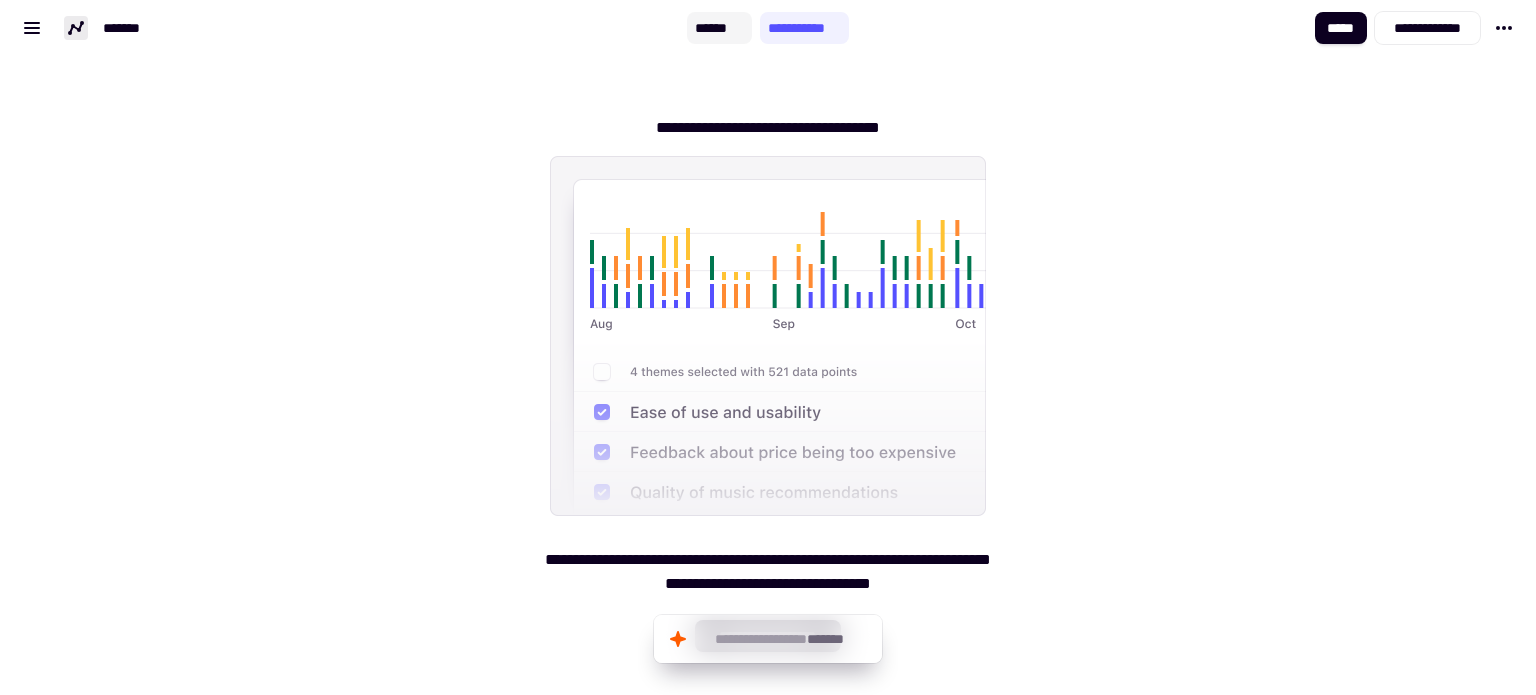 click on "******" 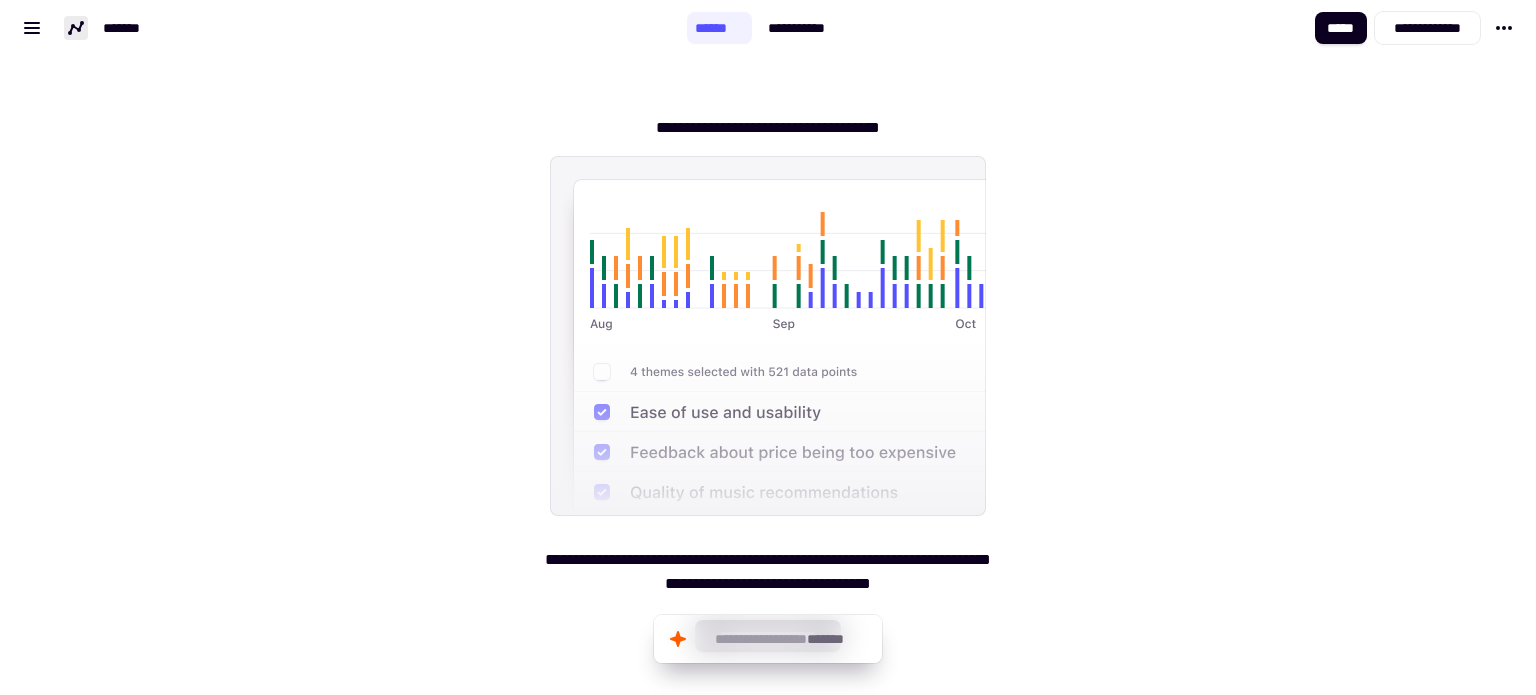 click at bounding box center [768, 336] 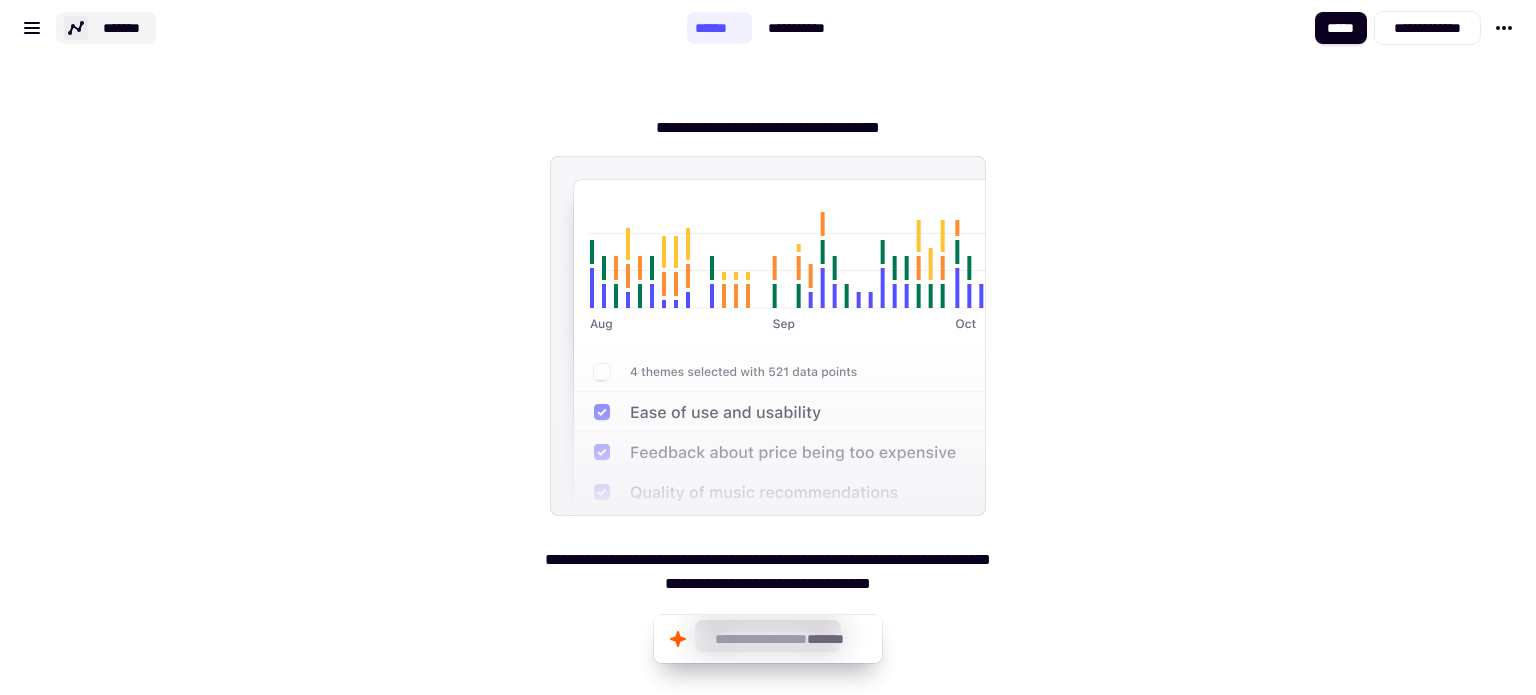 click on "*******" 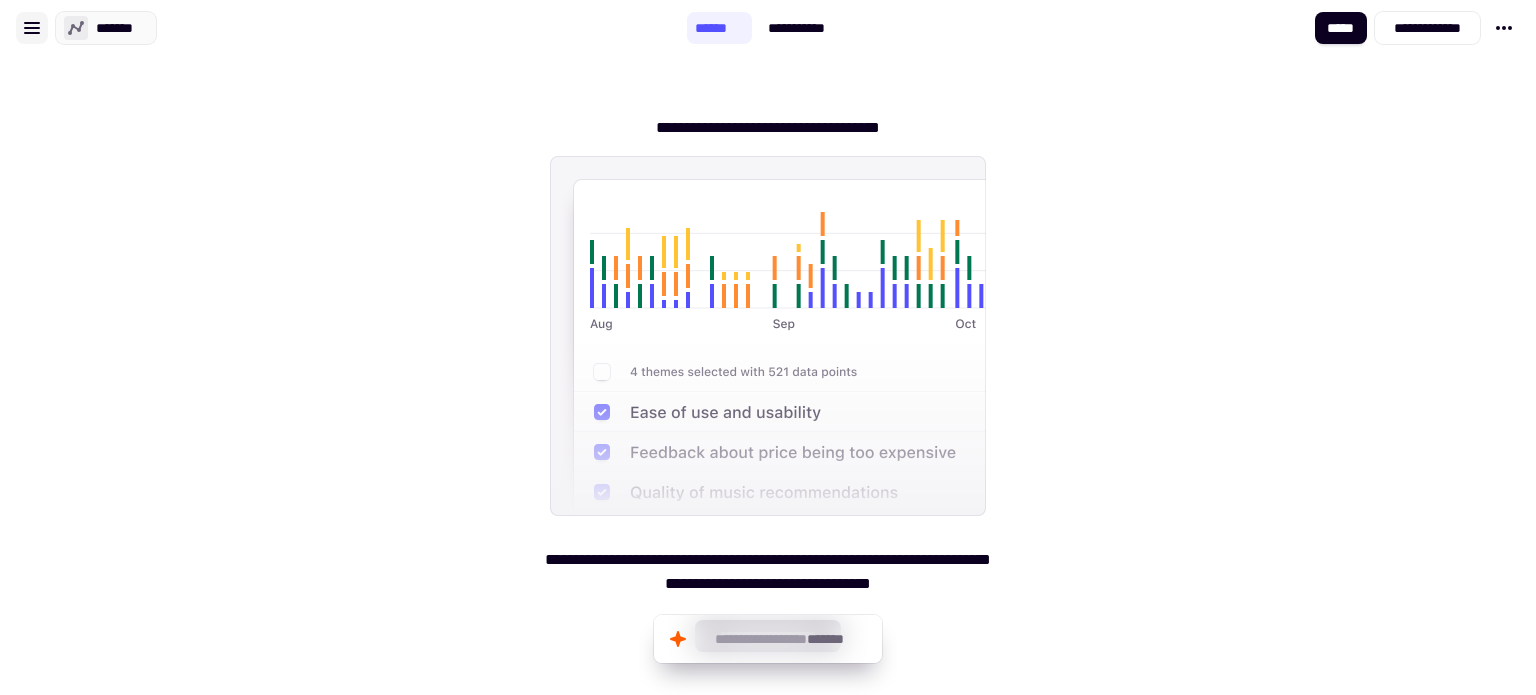 click 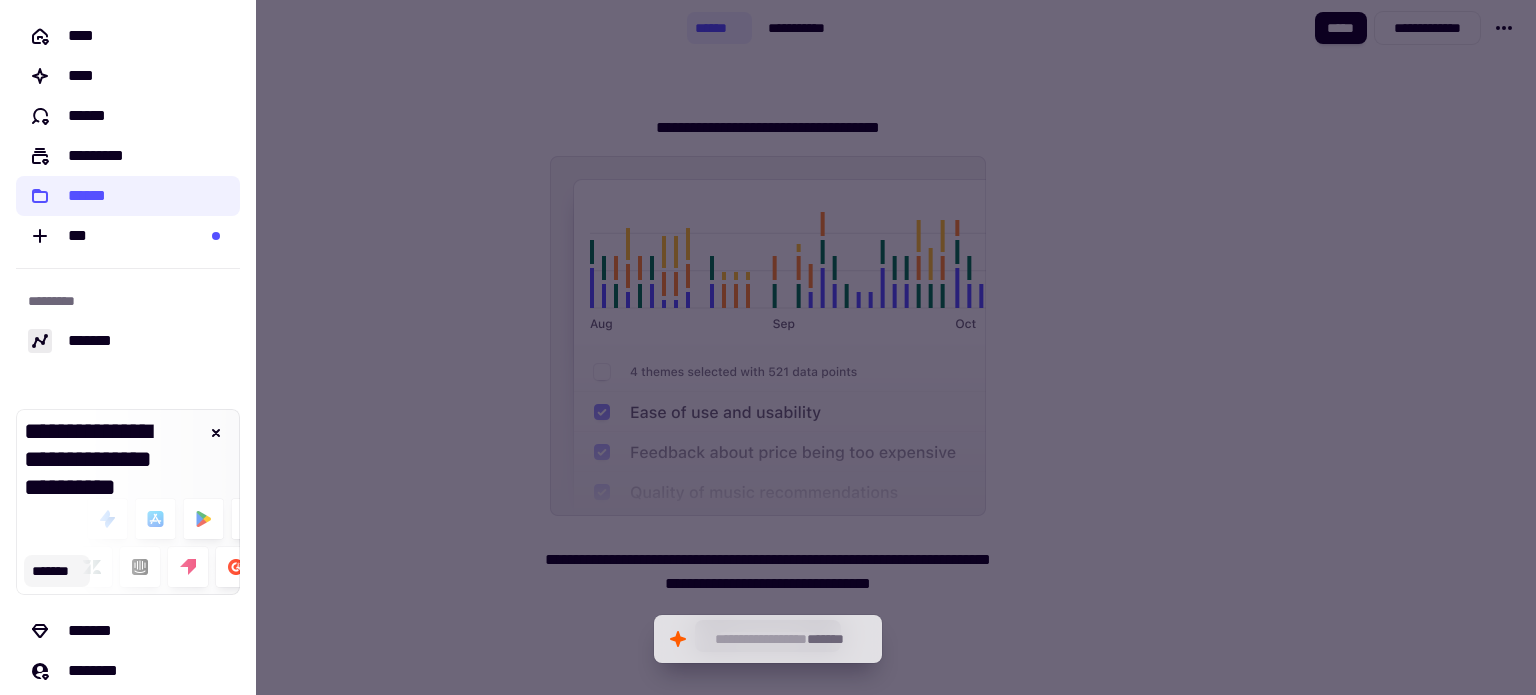 click on "*******" 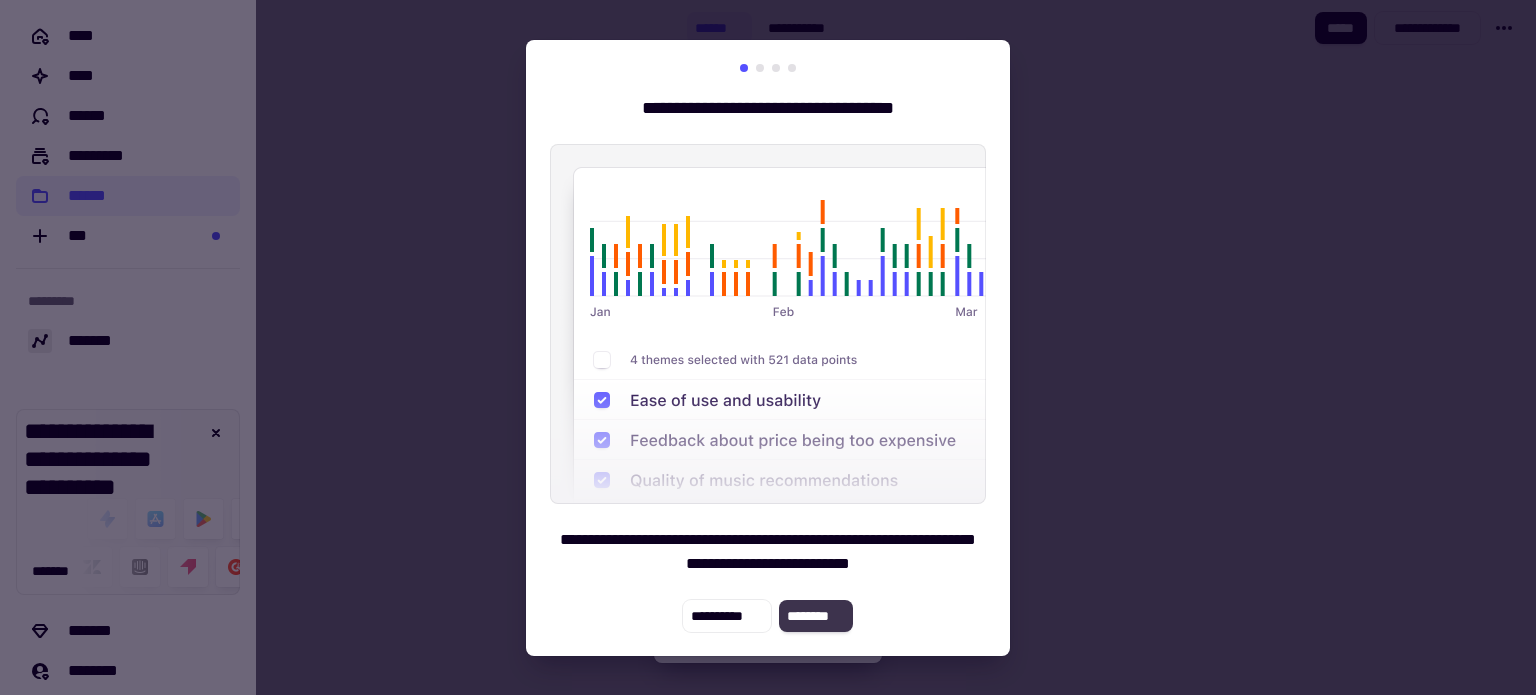 click on "********" 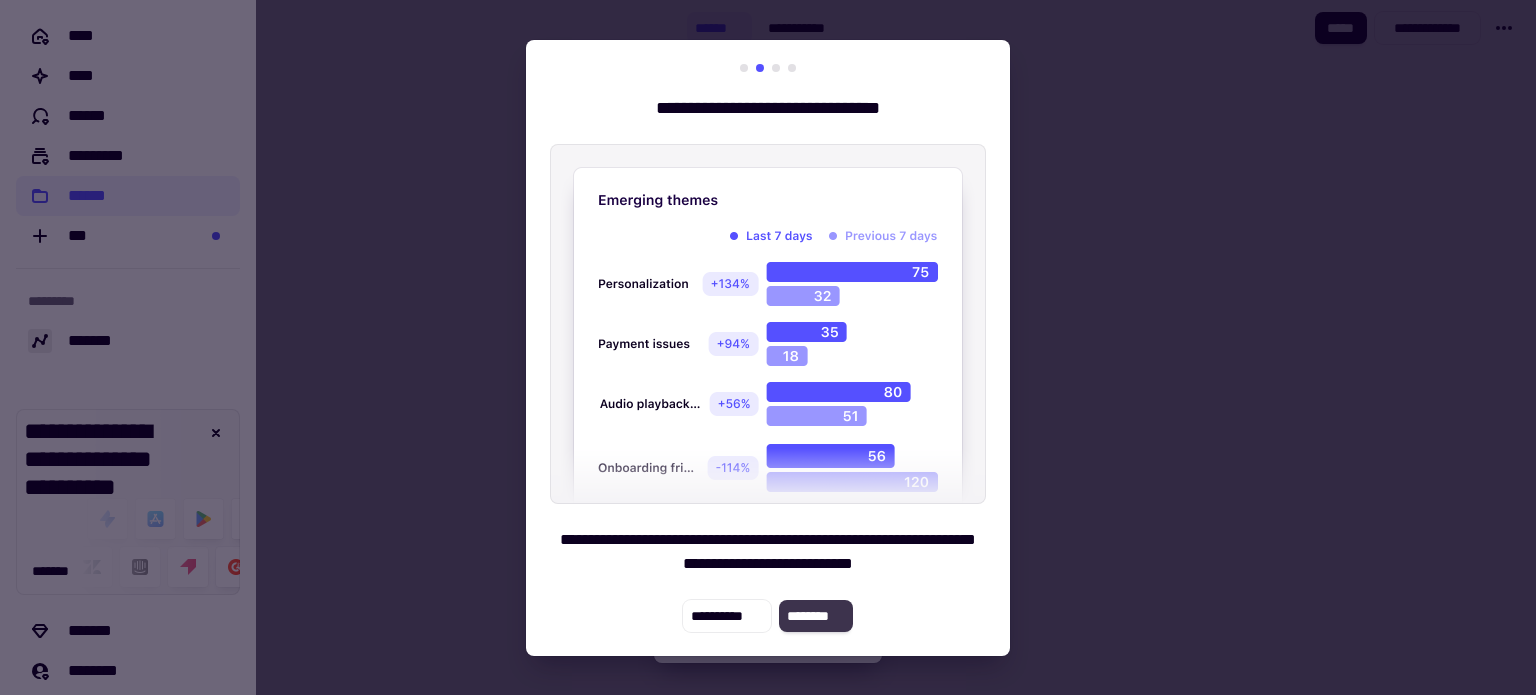 click on "********" 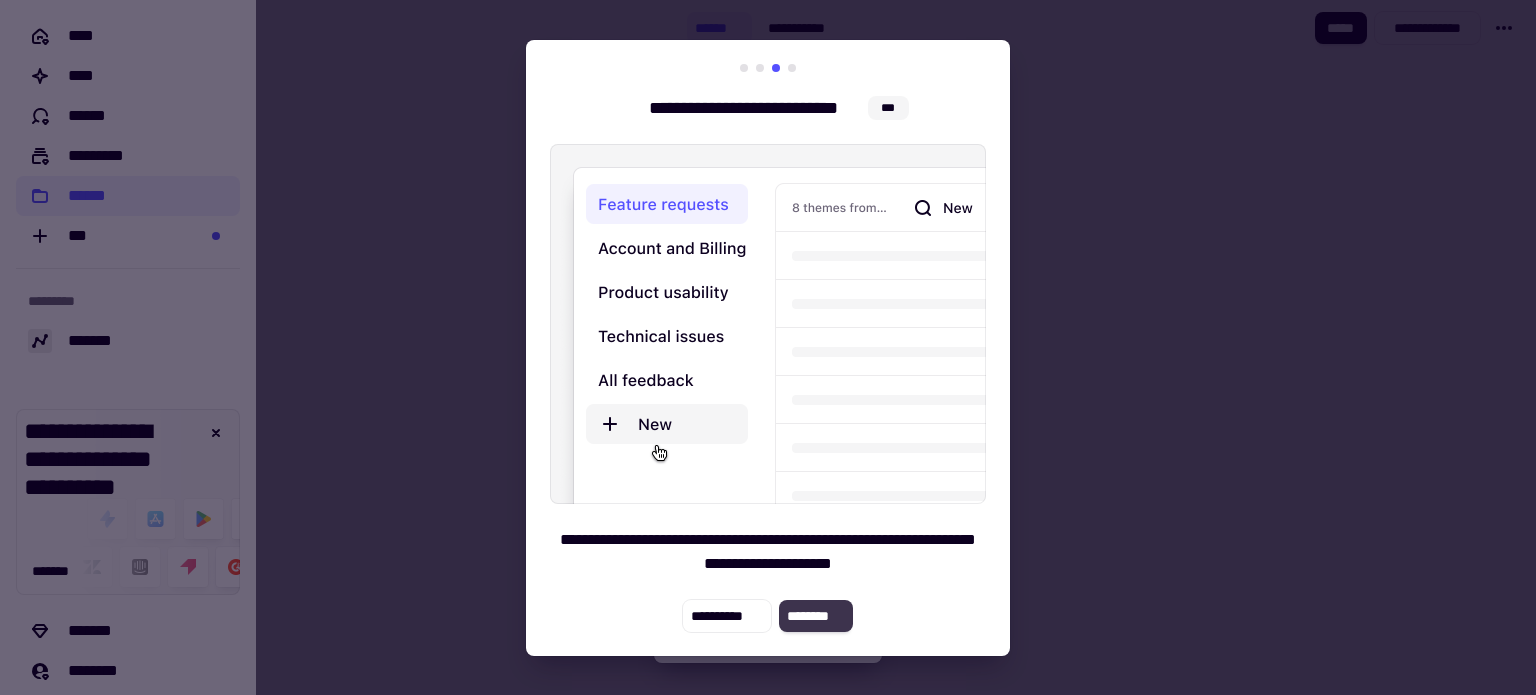 click on "********" 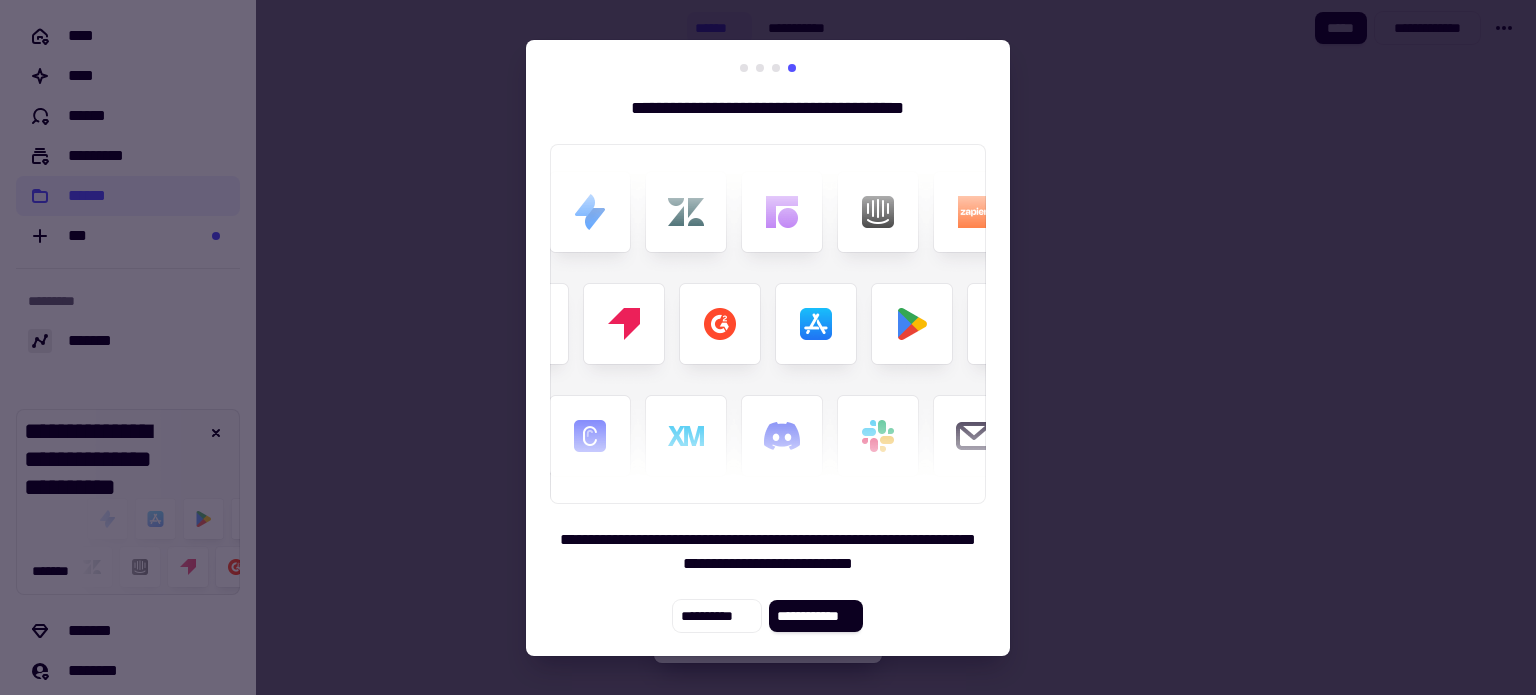 click at bounding box center [768, 324] 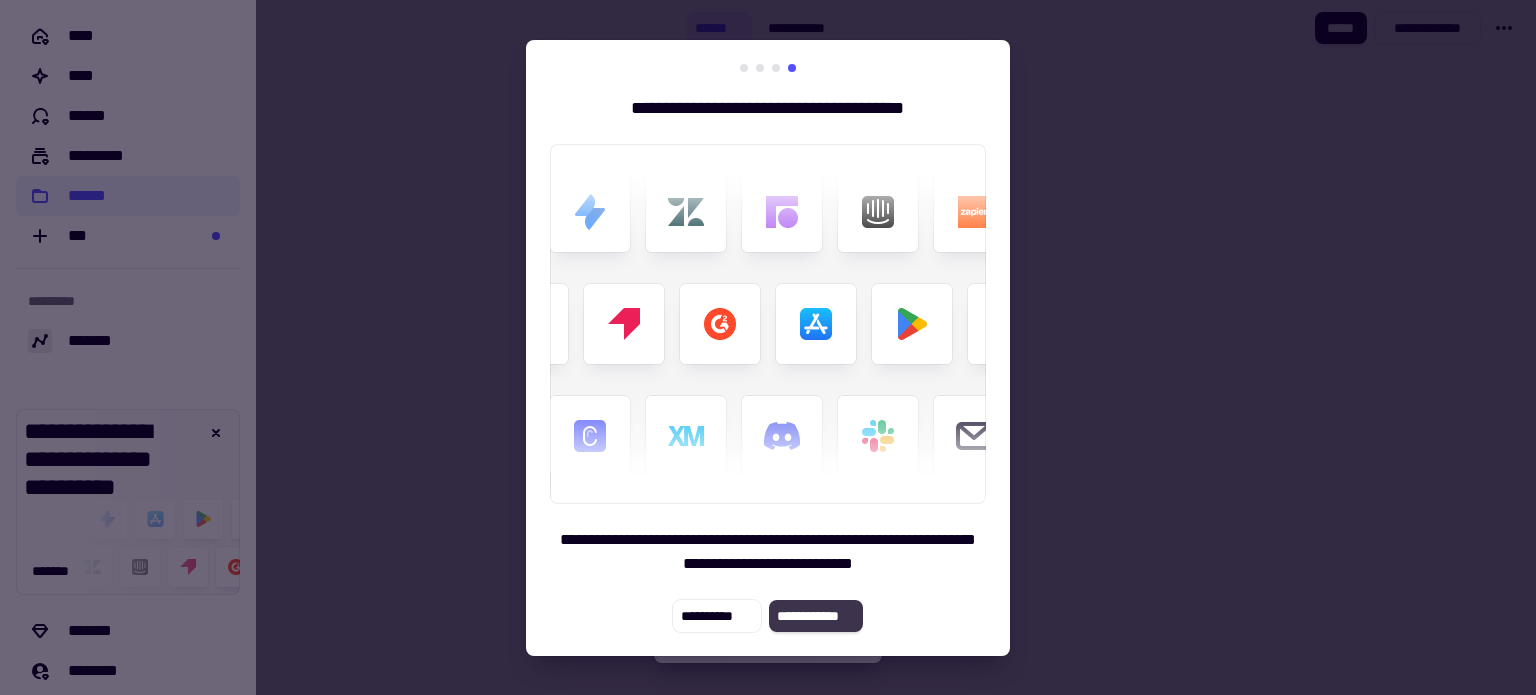 click on "**********" 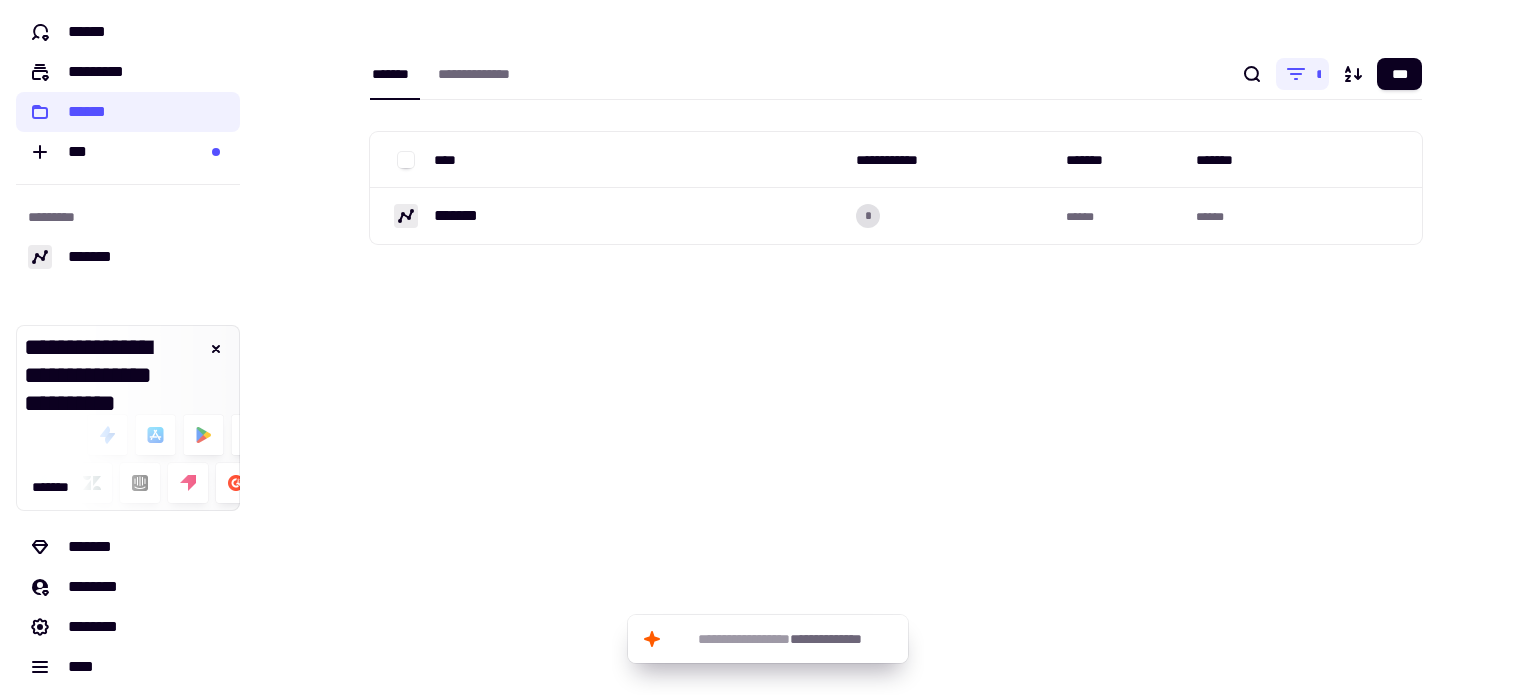 scroll, scrollTop: 92, scrollLeft: 0, axis: vertical 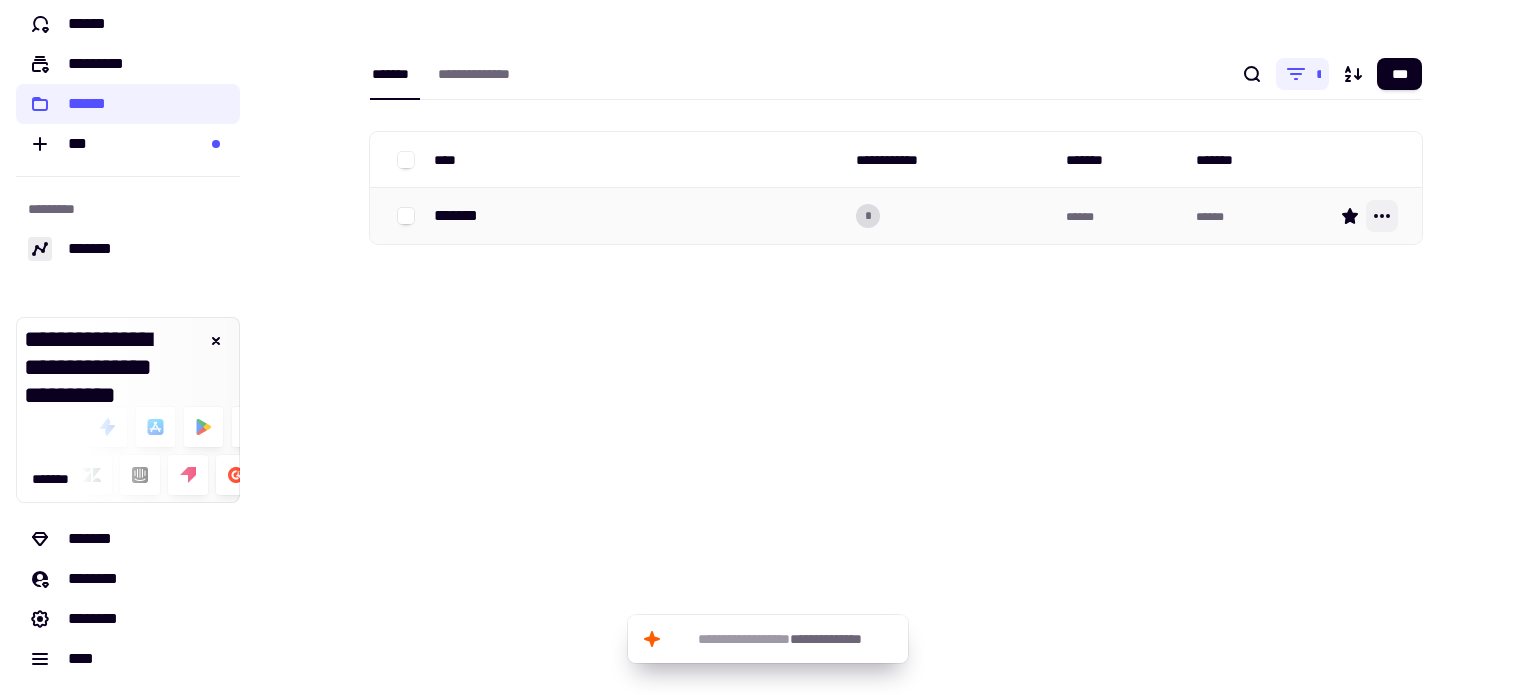 click 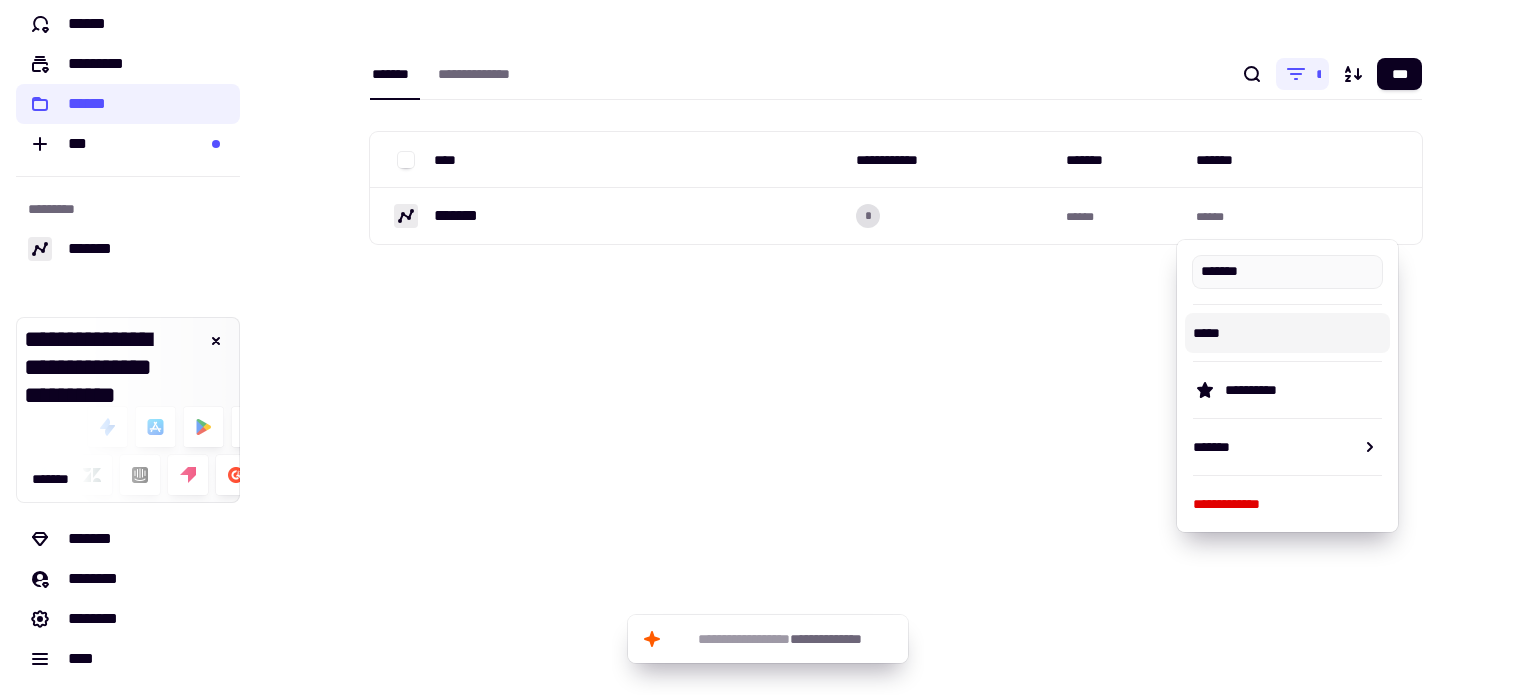 click on "[FIRST] [LAST] [NUMBER] [STREET] [CITY] [STATE] [ZIP] [COUNTRY]" at bounding box center [896, 170] 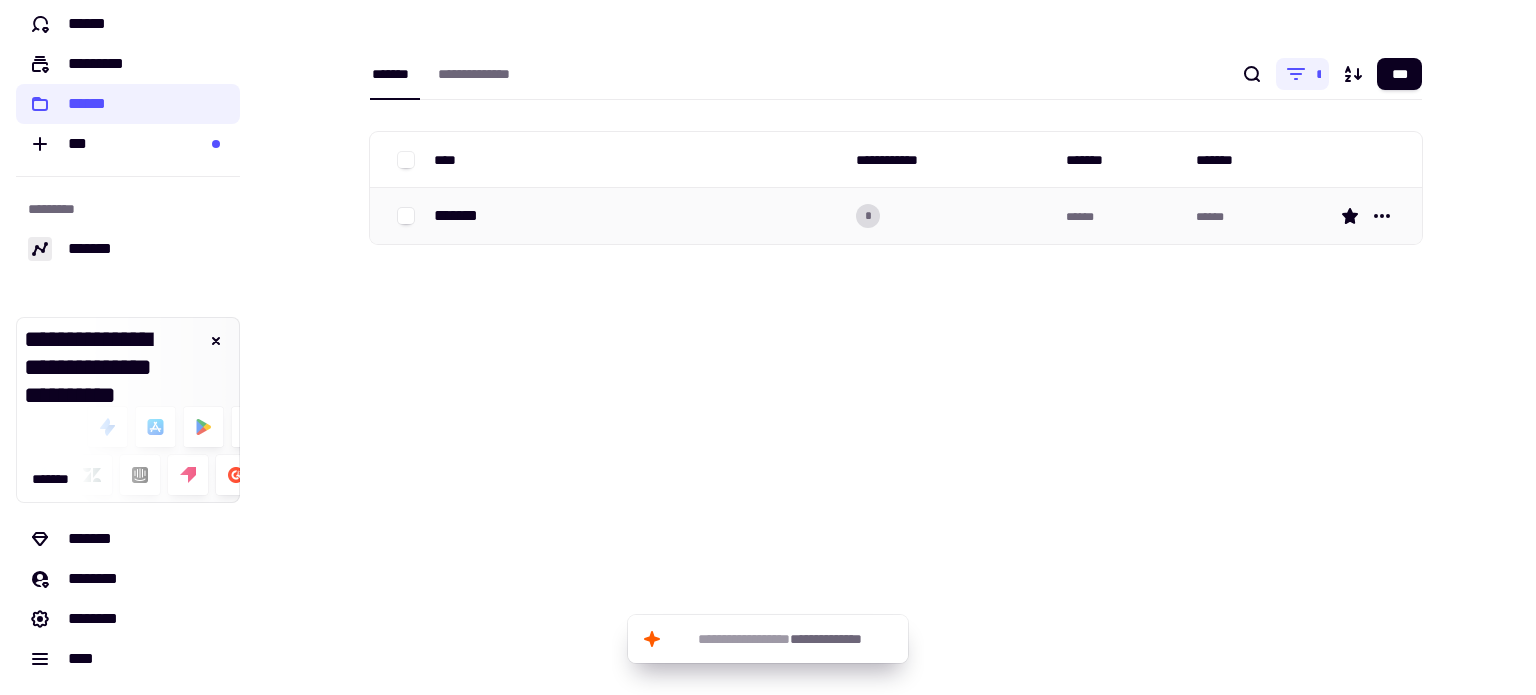 click on "*******" at bounding box center (463, 216) 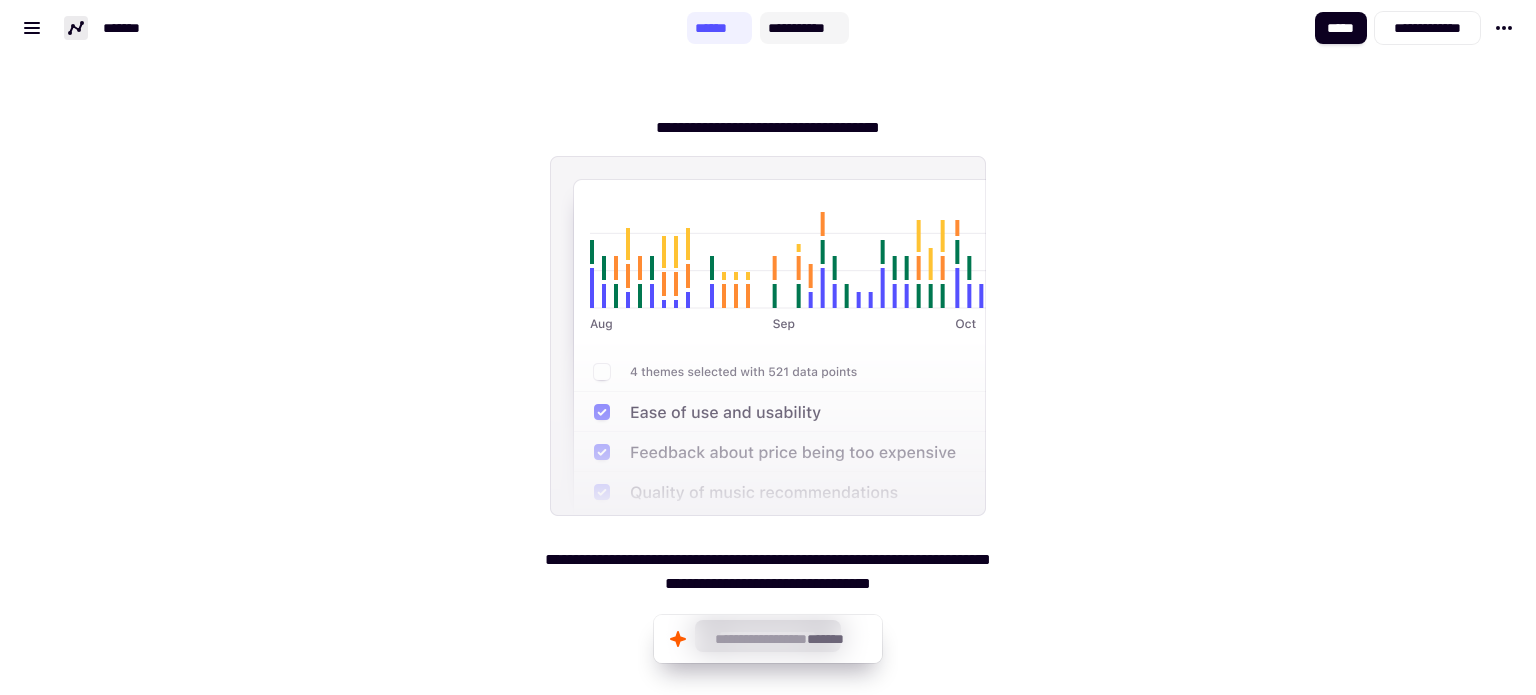 click on "**********" 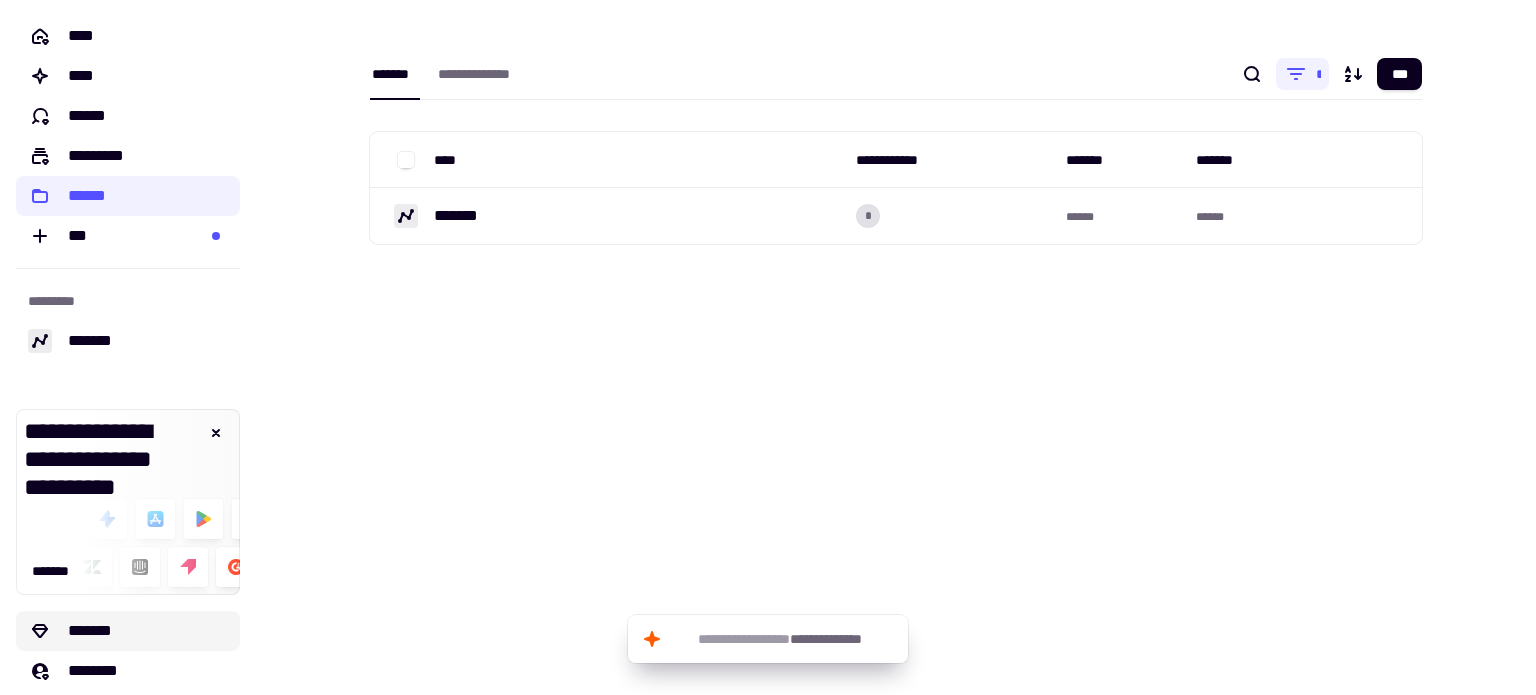 click on "*******" 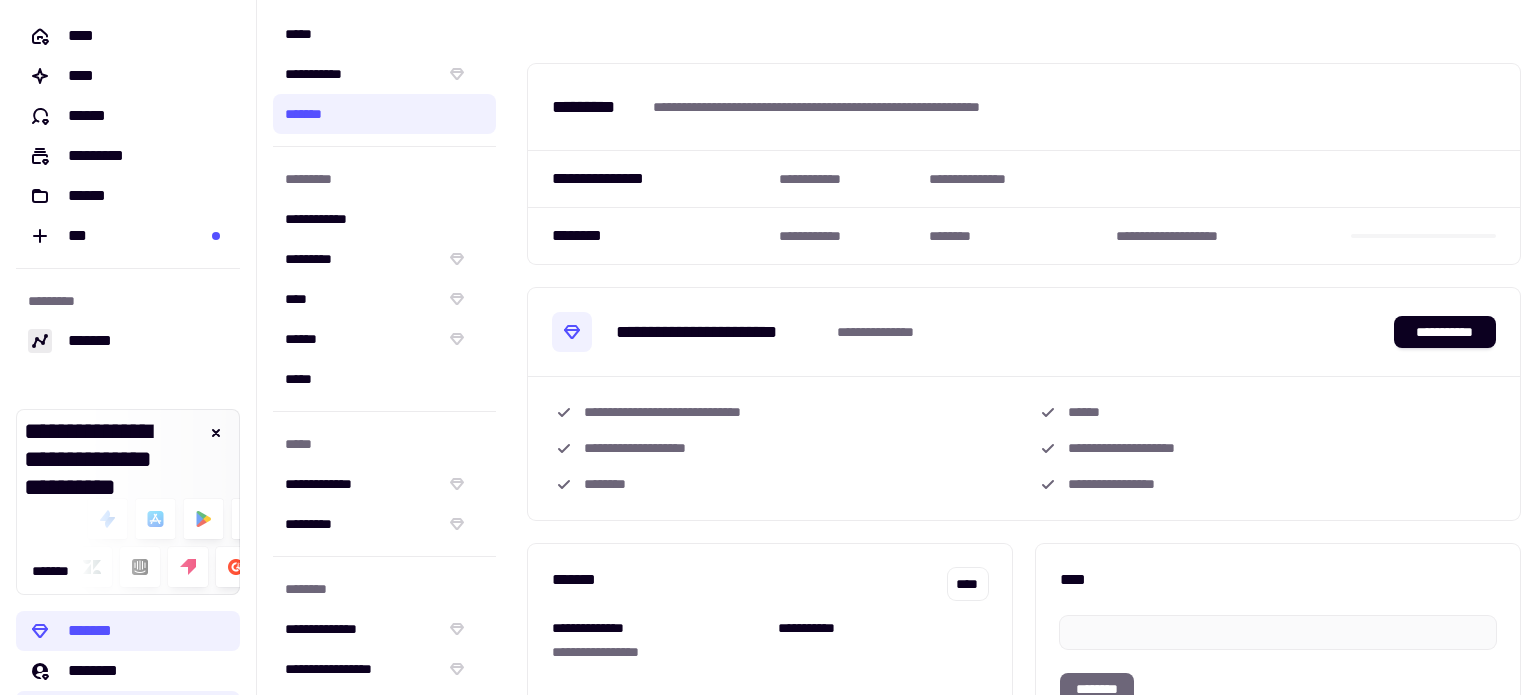 scroll, scrollTop: 276, scrollLeft: 0, axis: vertical 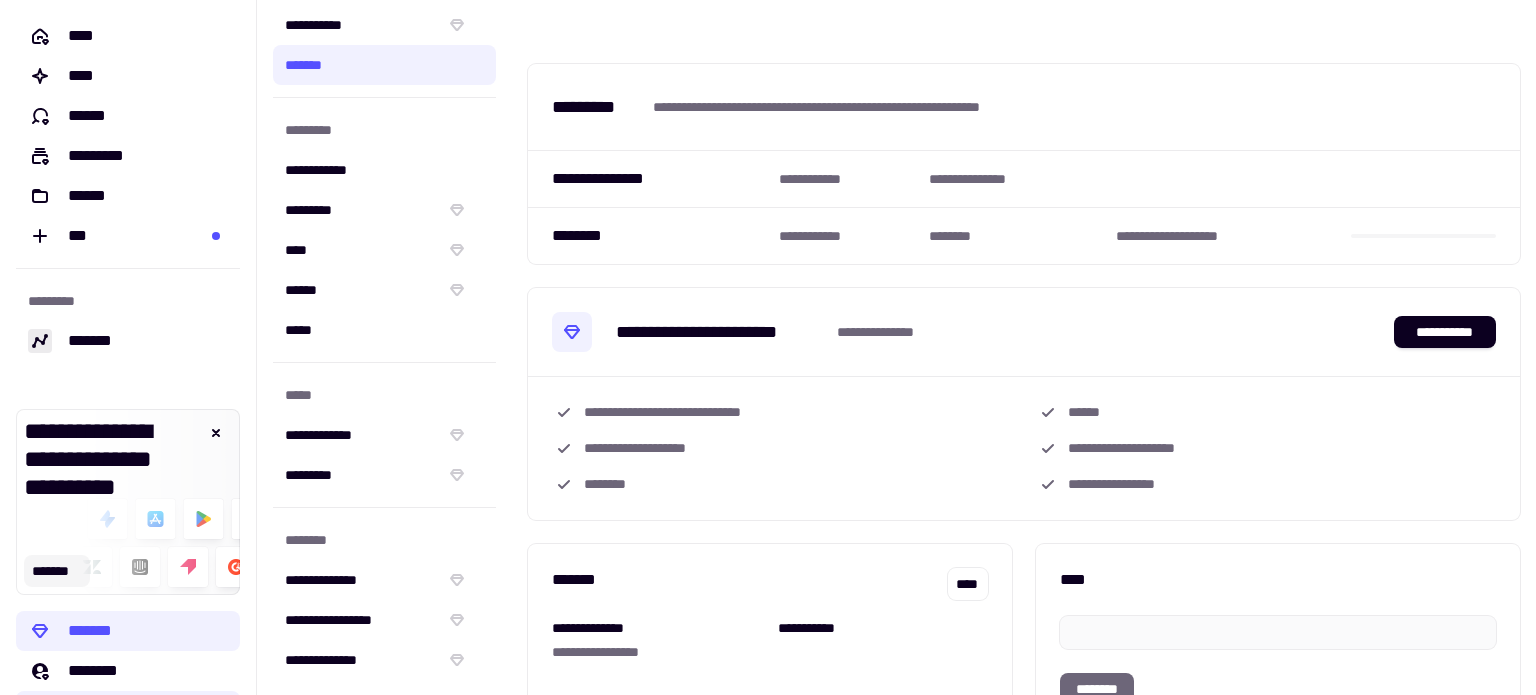 click on "*******" 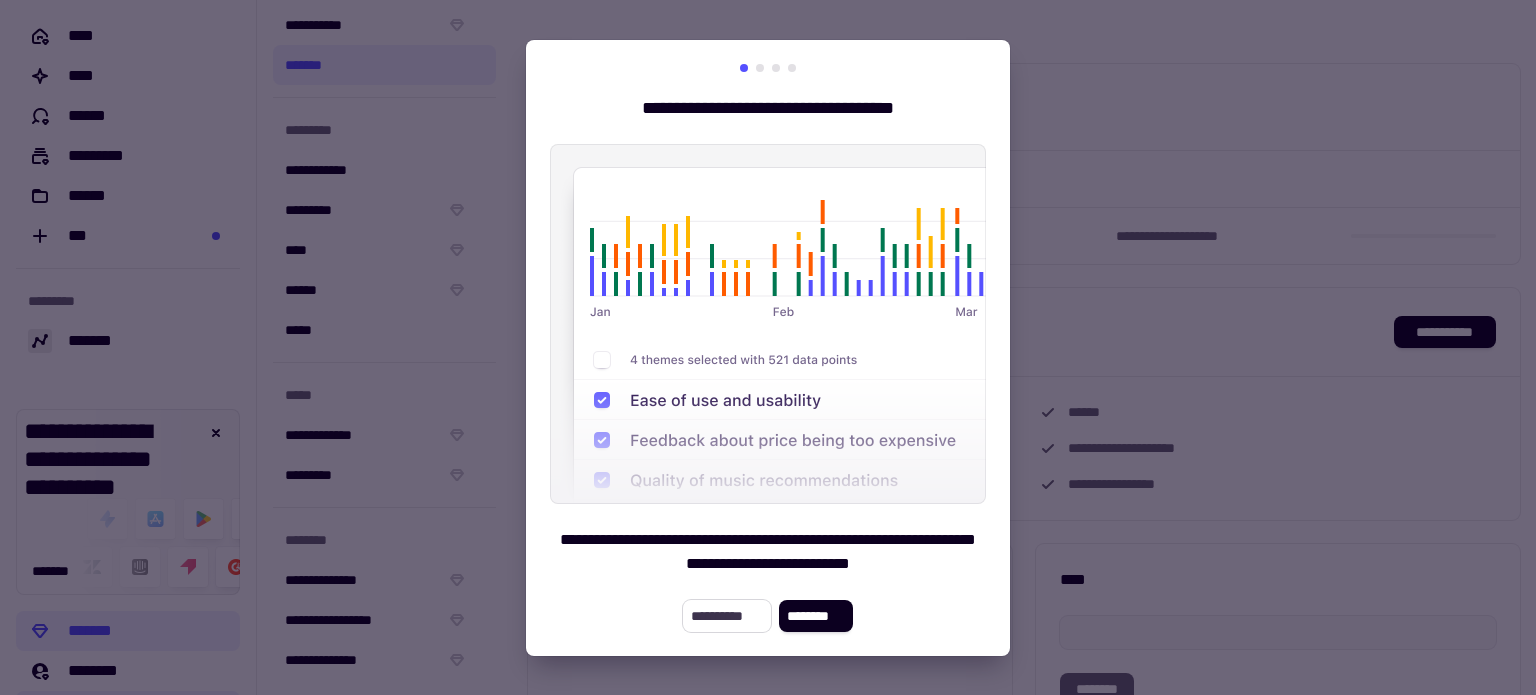click on "**********" 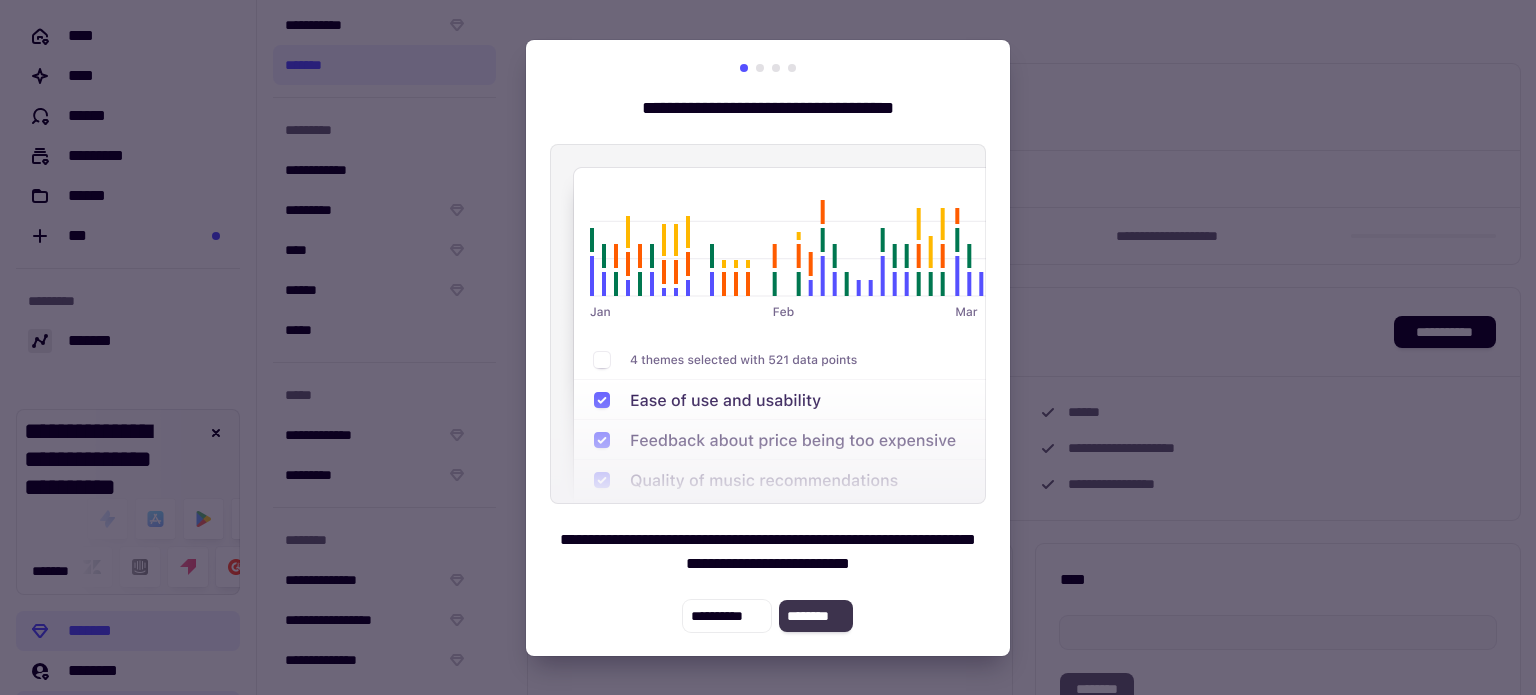 click on "********" 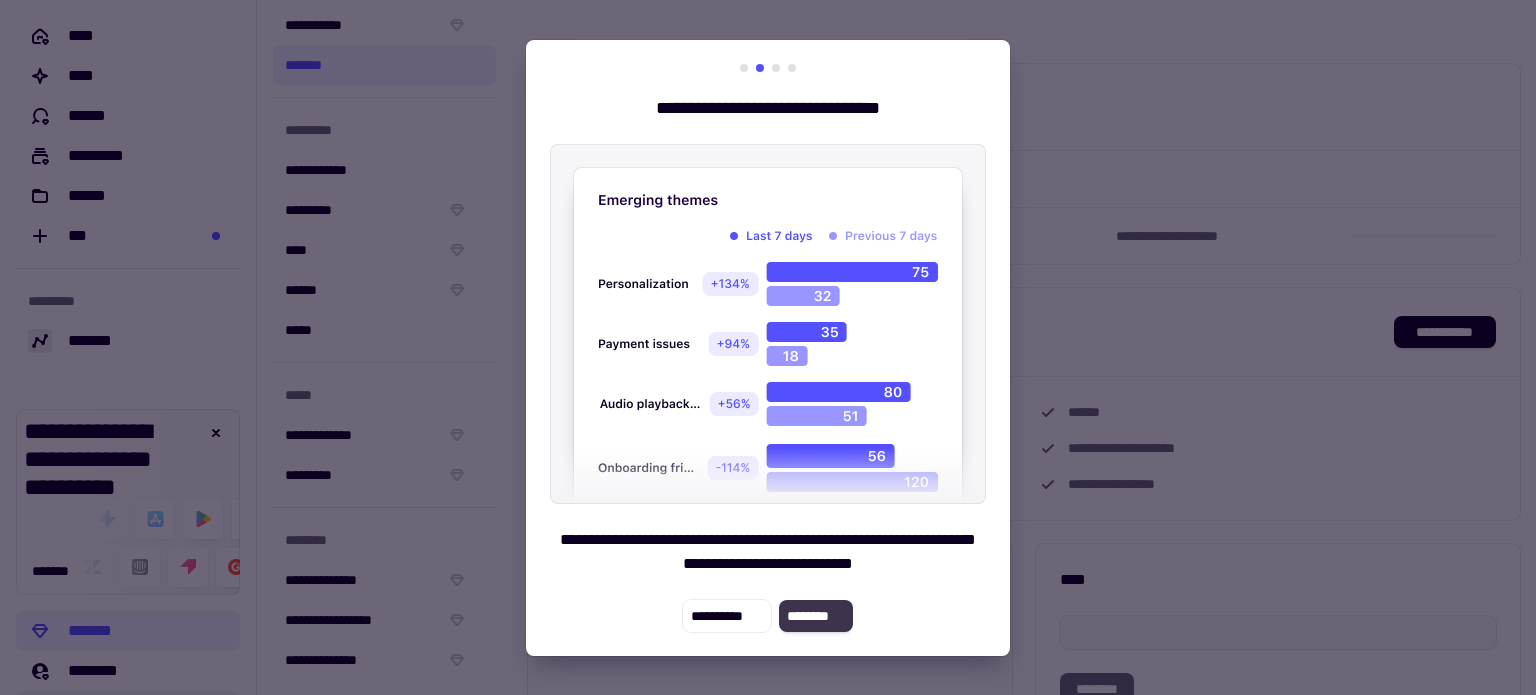 click on "********" 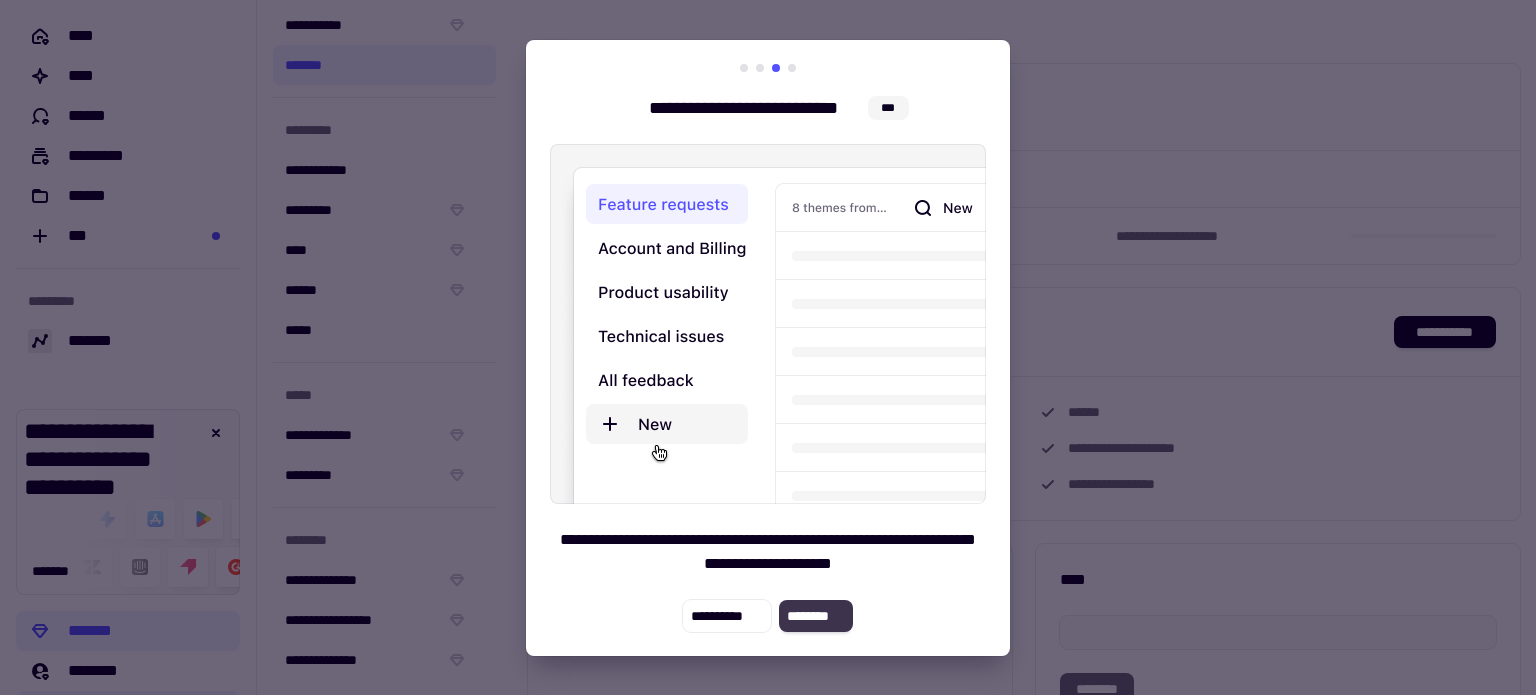 click on "********" 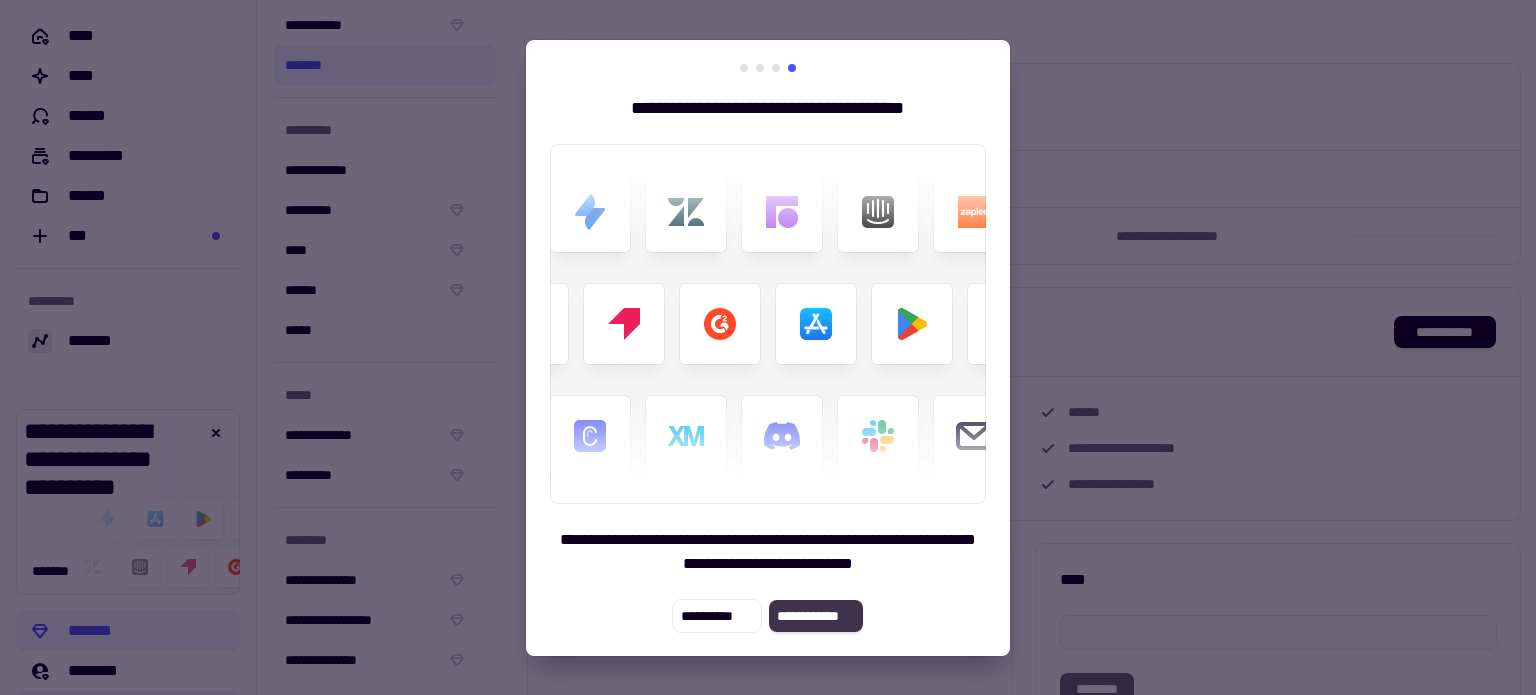 click on "**********" 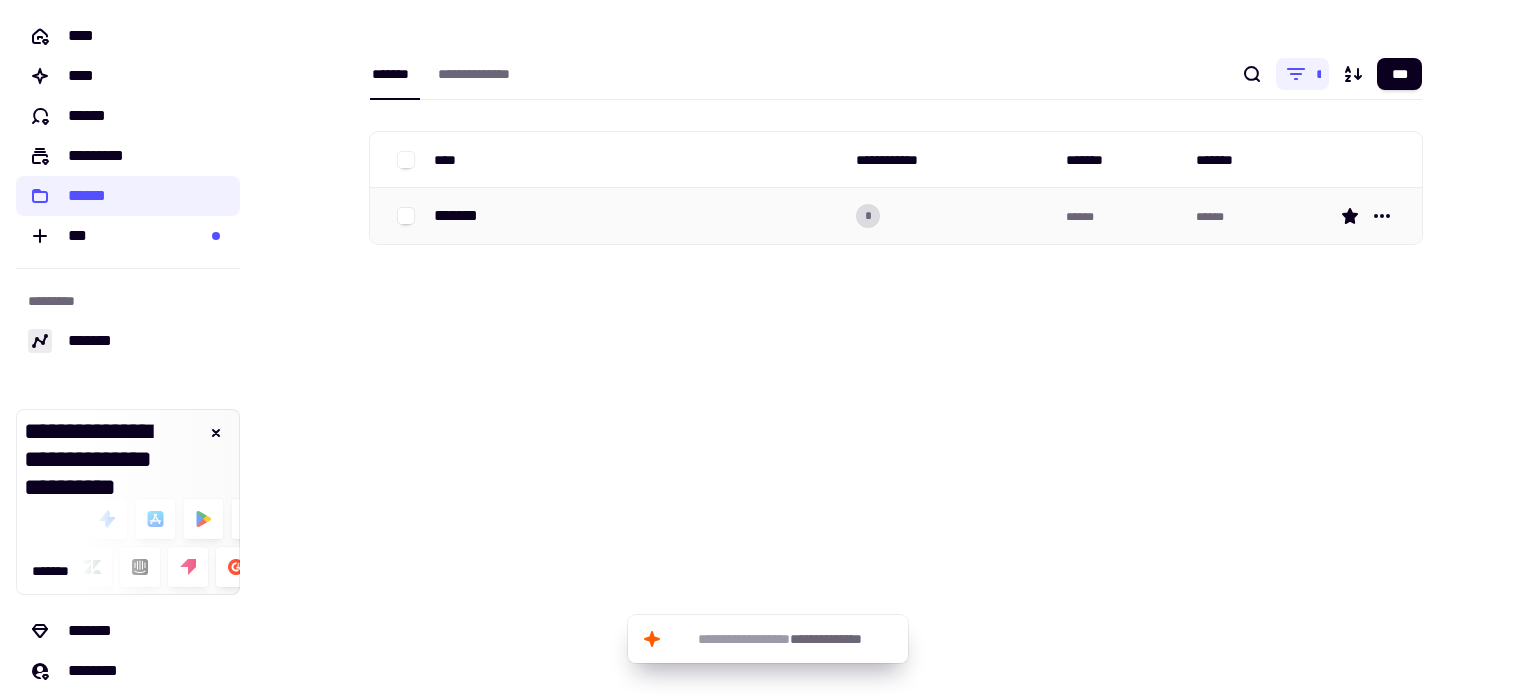 click on "*******" at bounding box center (463, 216) 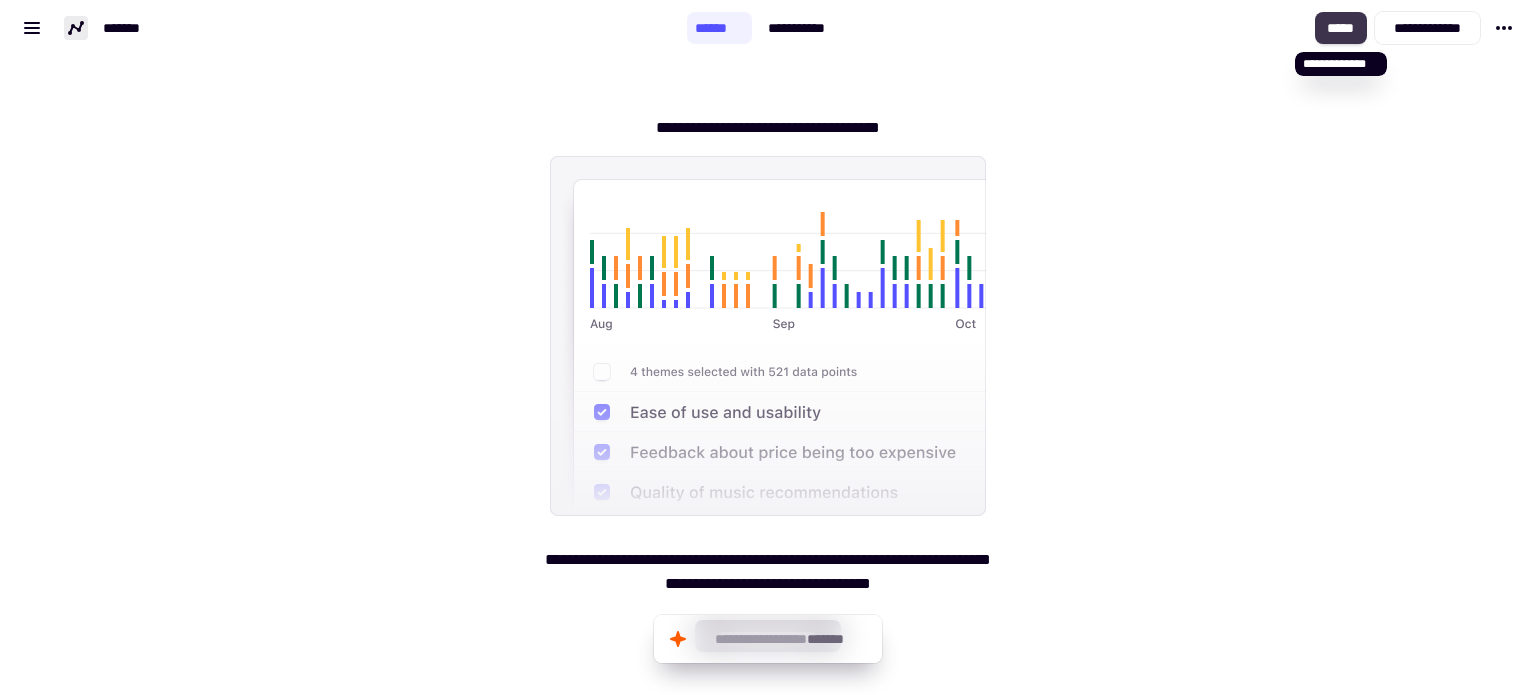 click on "*****" 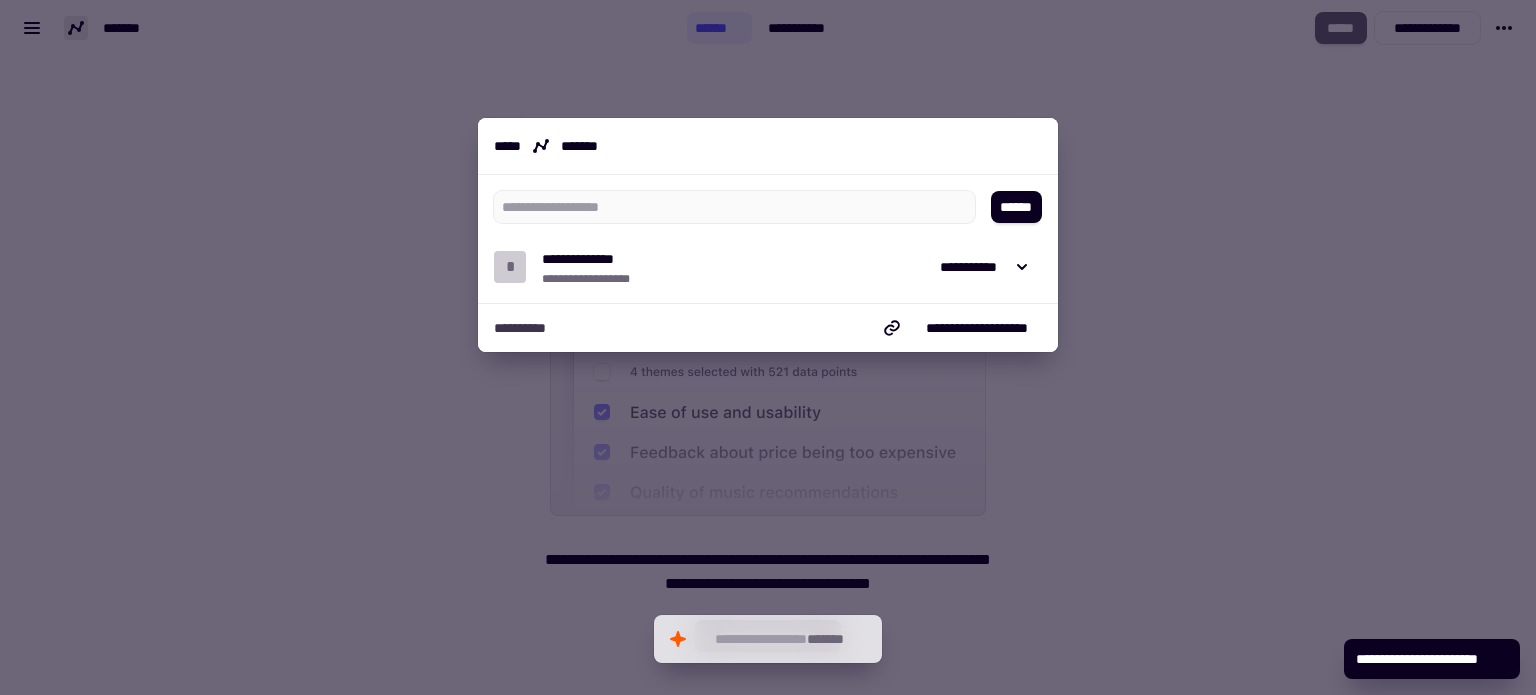 click at bounding box center (768, 347) 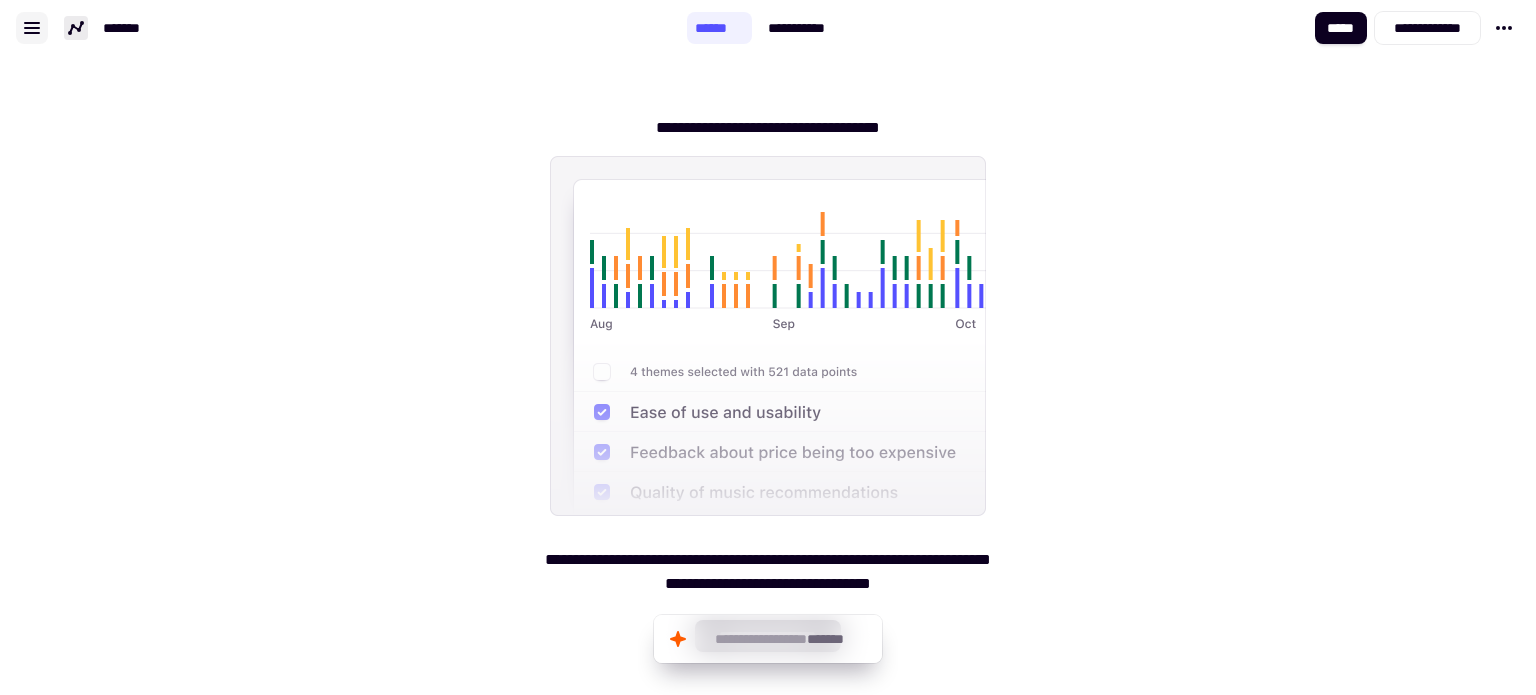 click 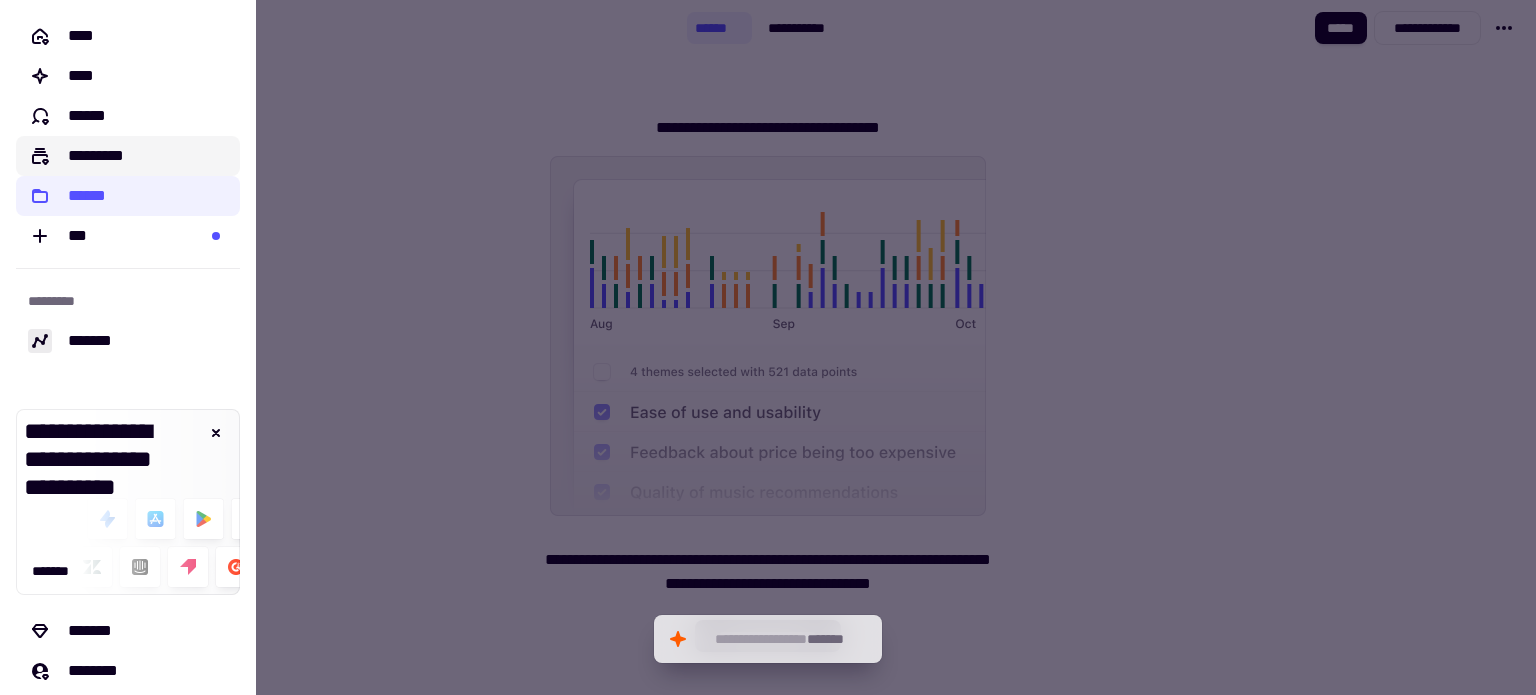 click on "*********" 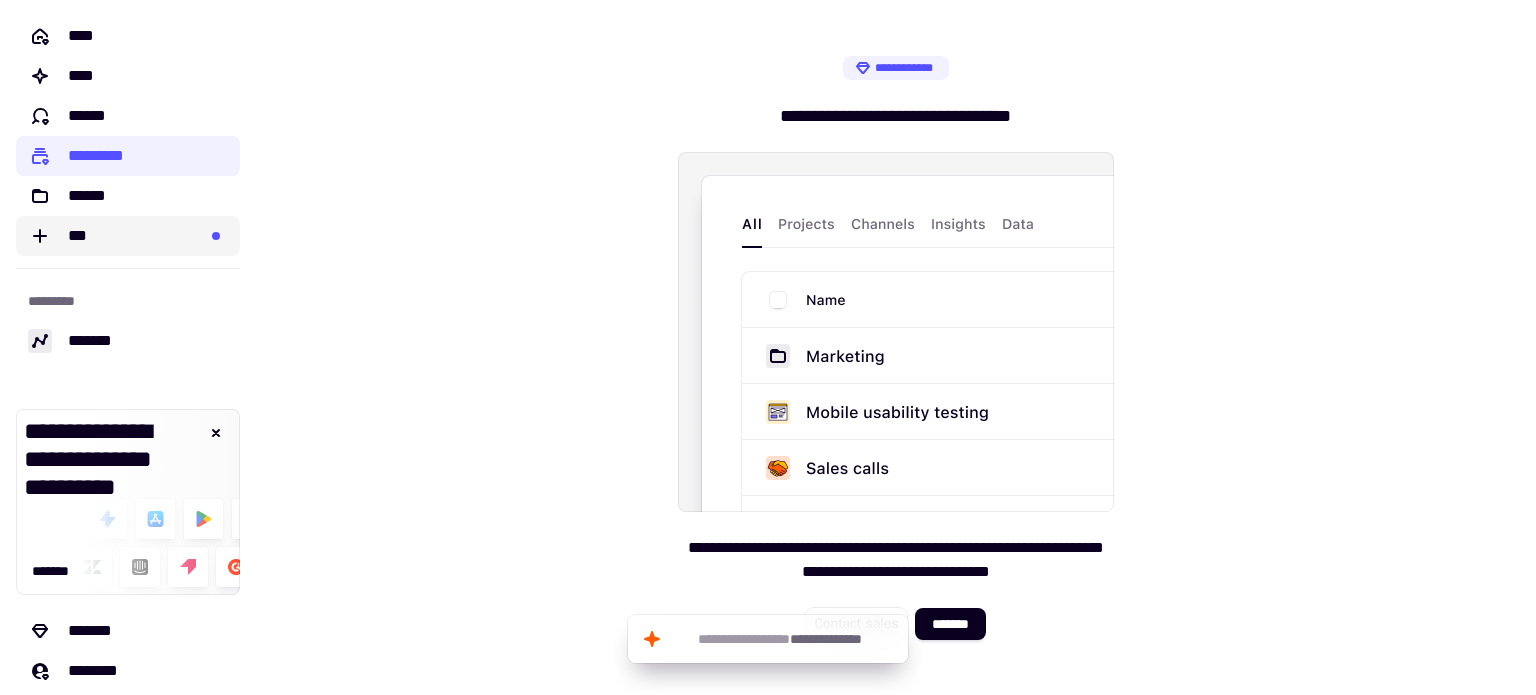 click on "***" 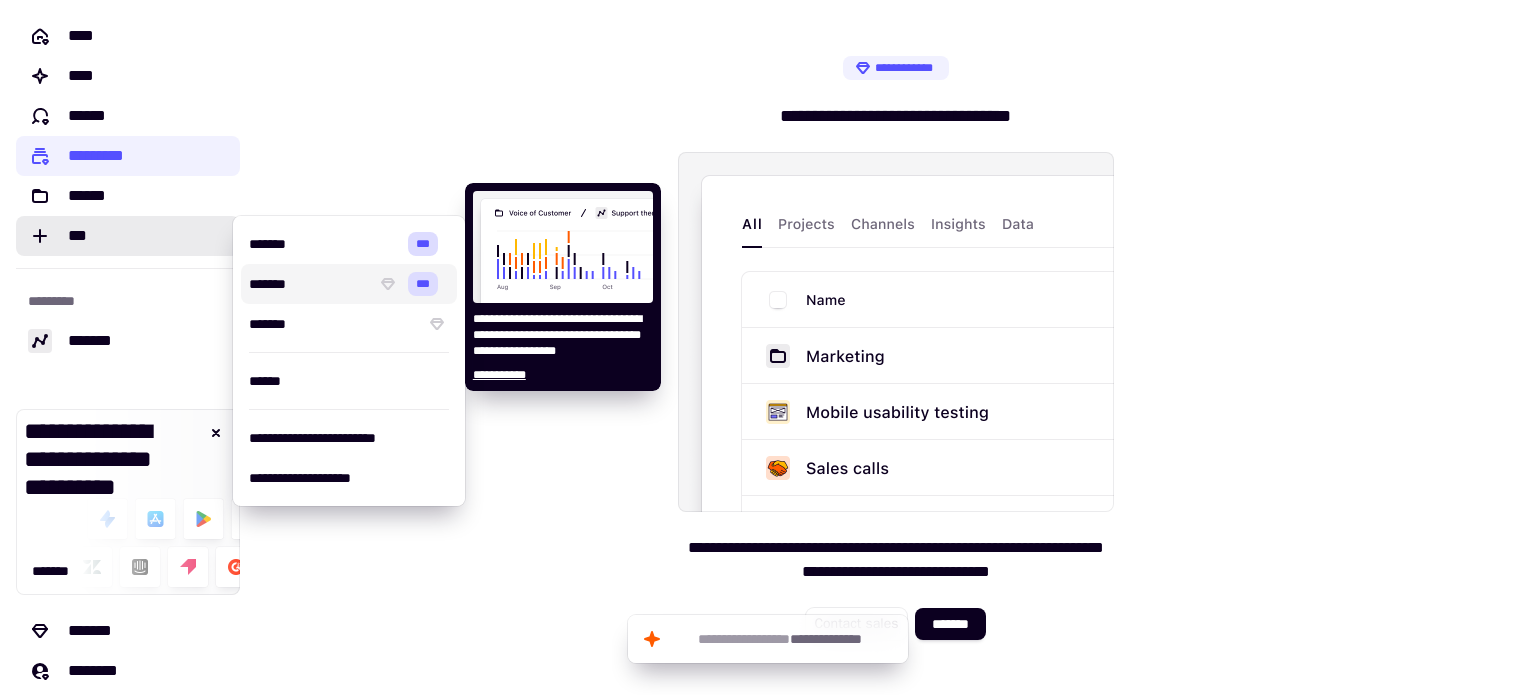 click on "*******" at bounding box center [308, 284] 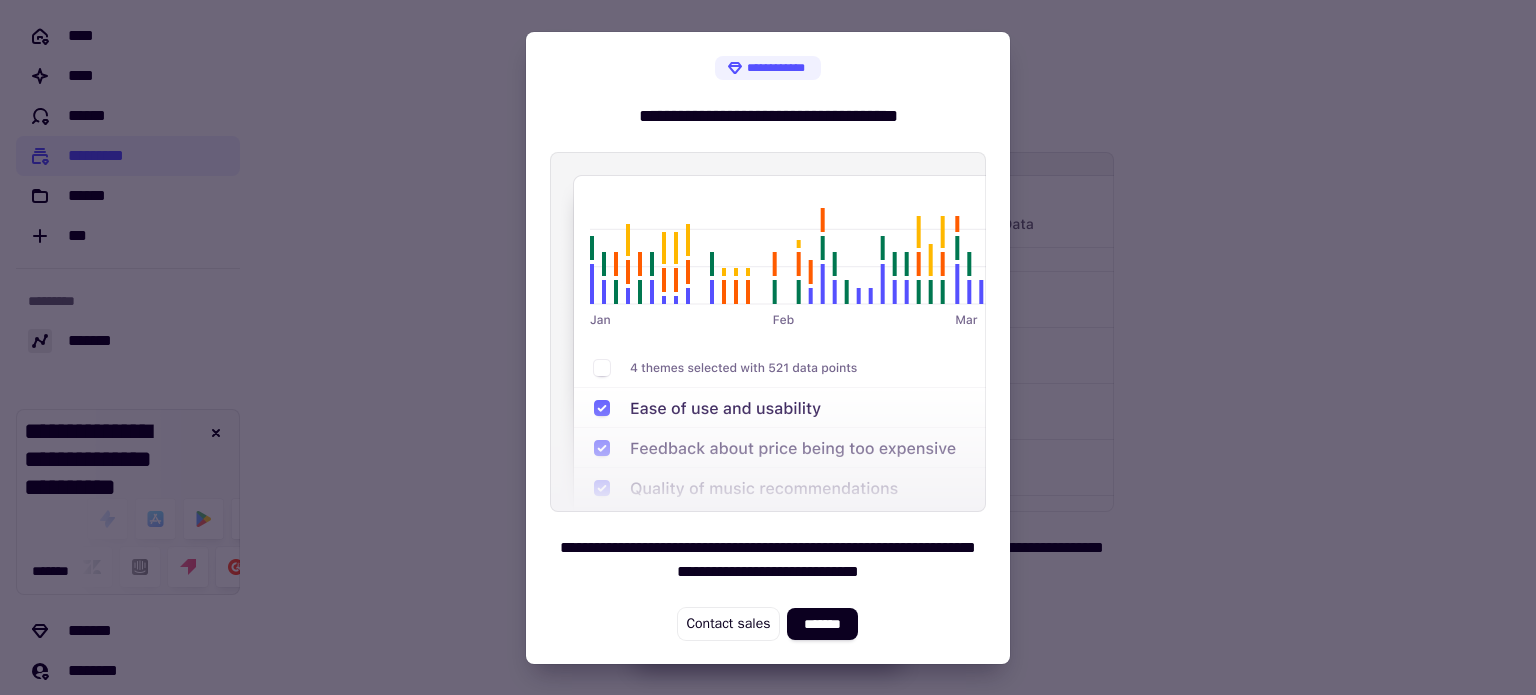 click at bounding box center (768, 347) 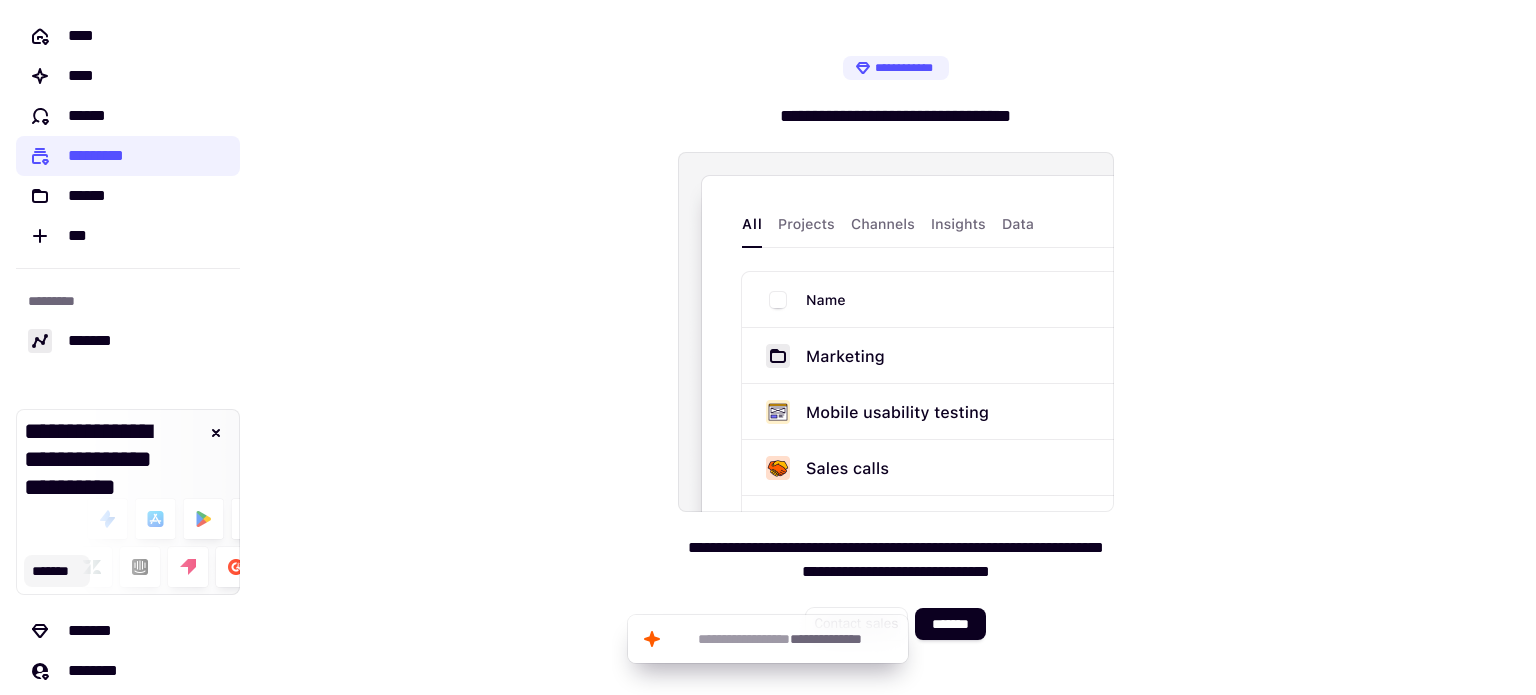 click on "*******" 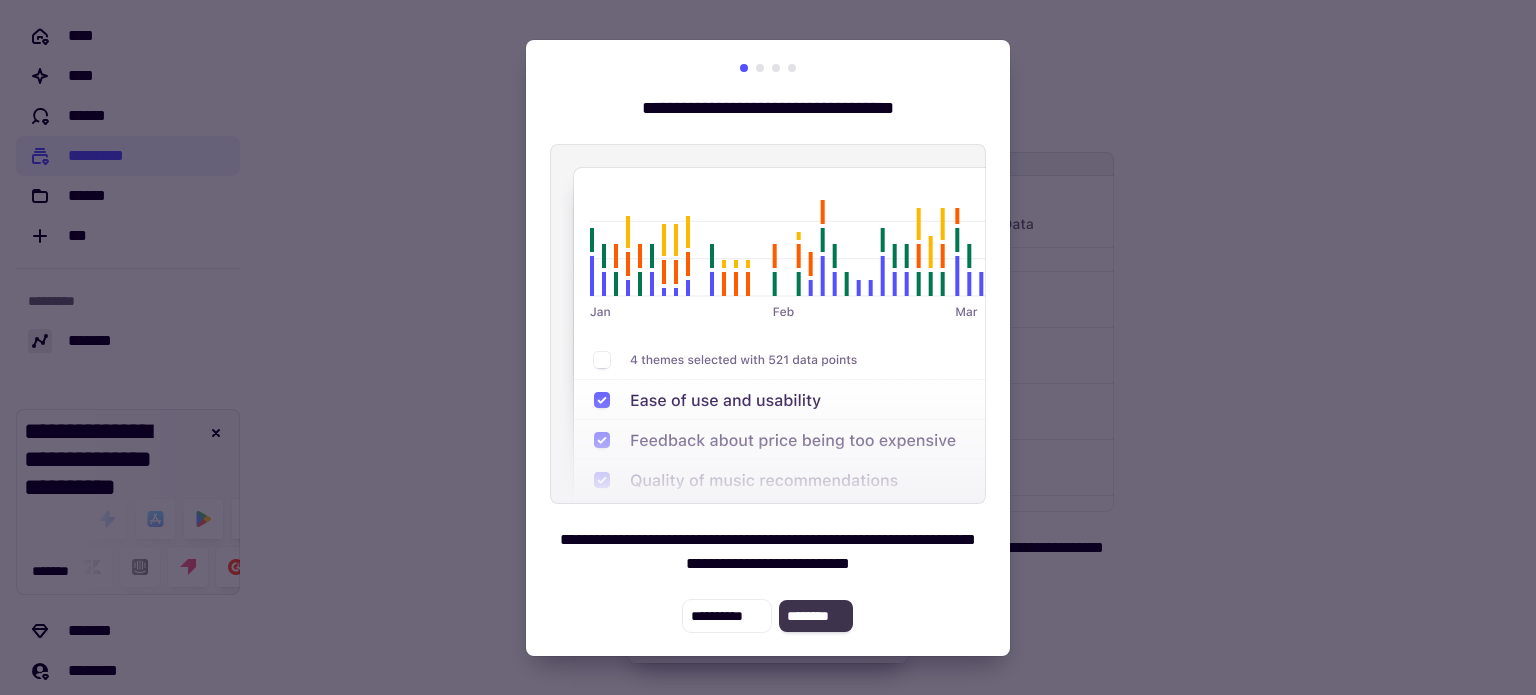 click on "********" 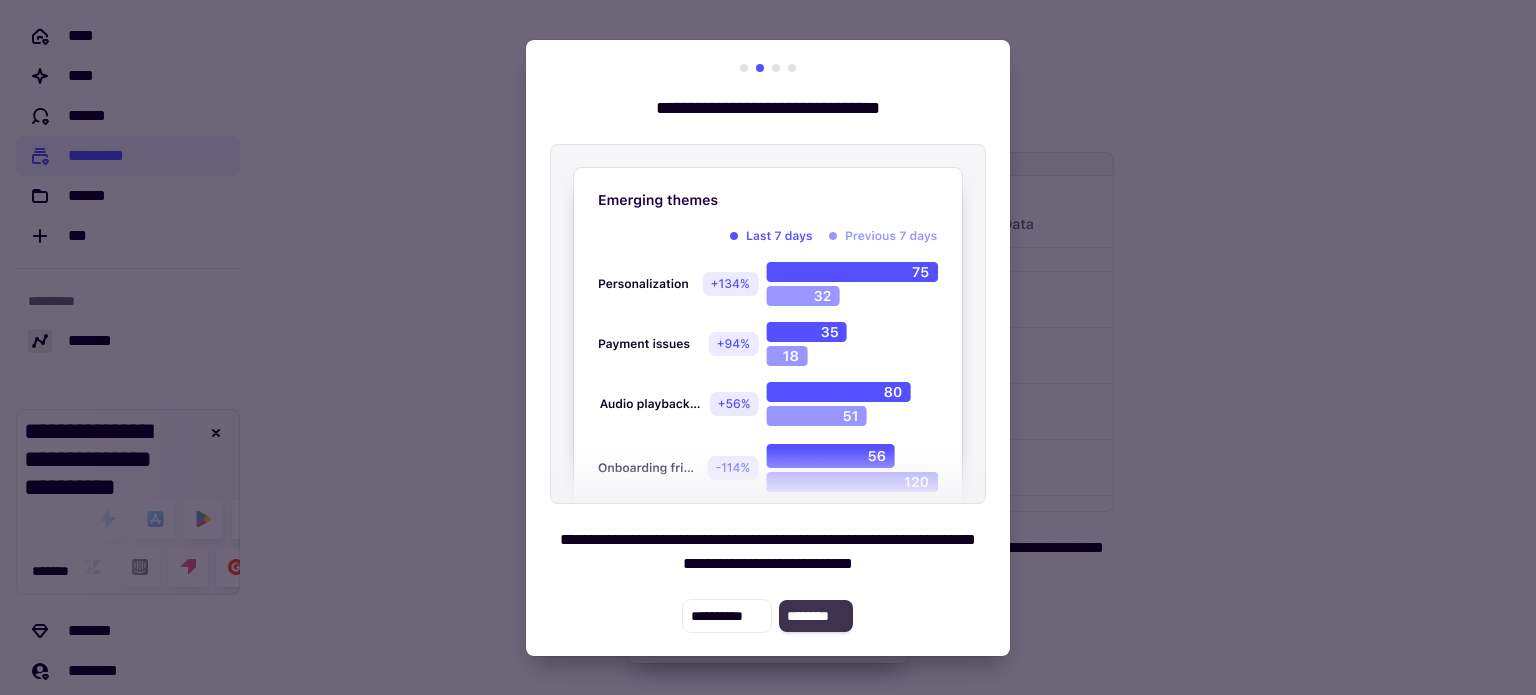 click on "********" 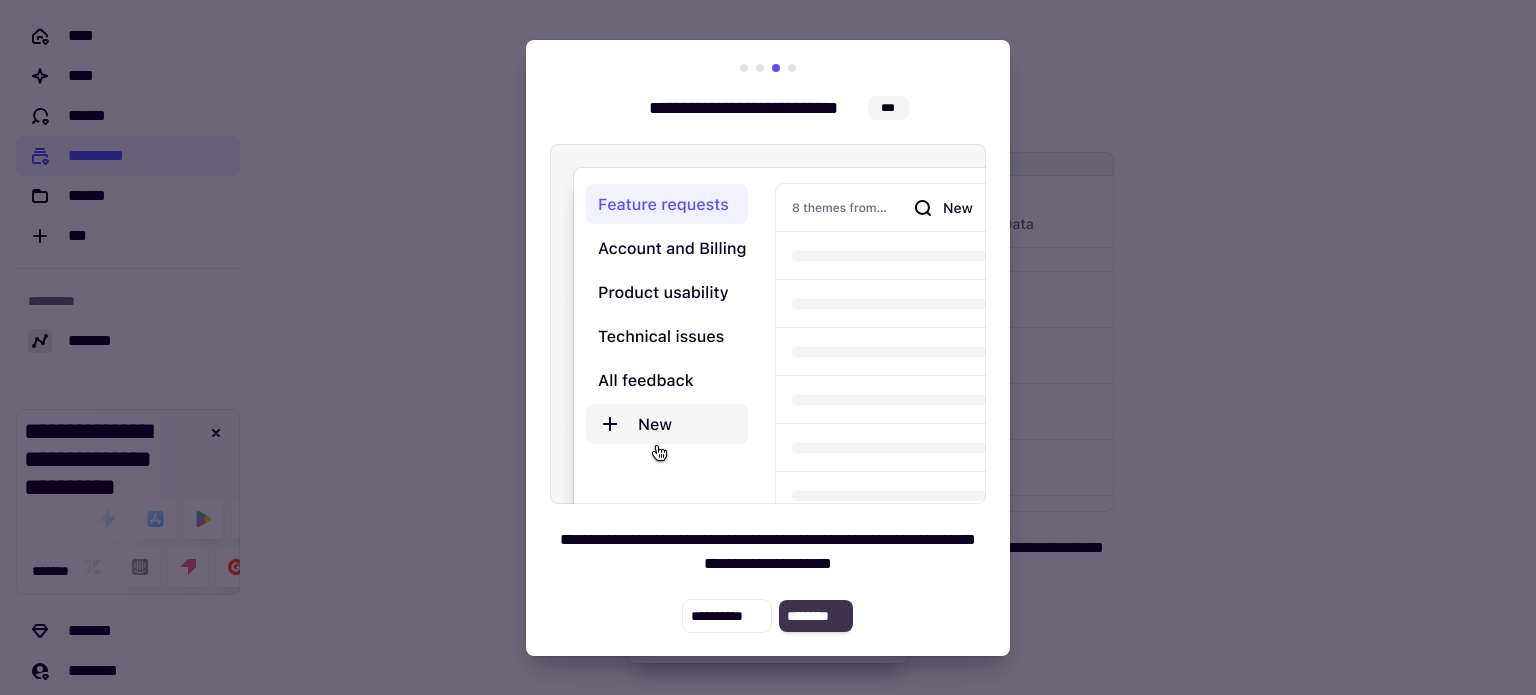 click on "********" 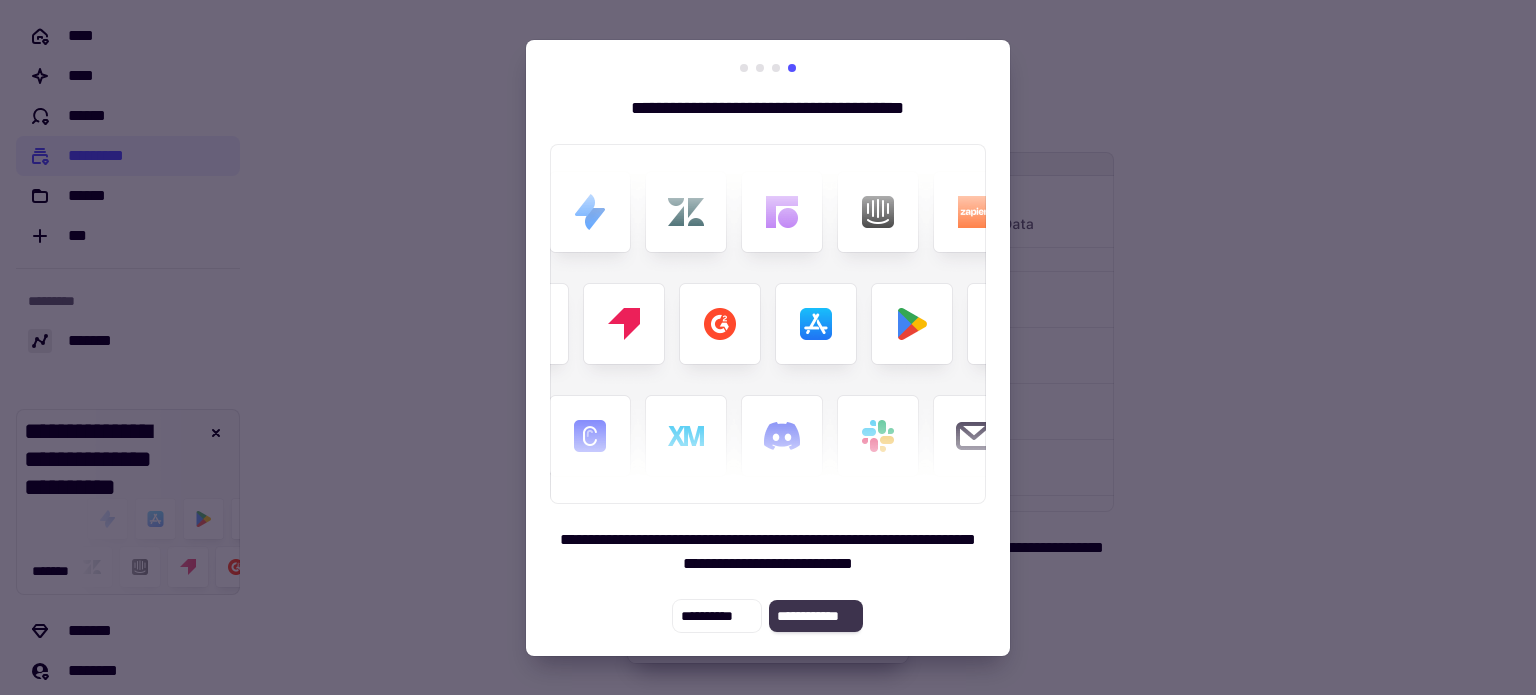 click on "**********" 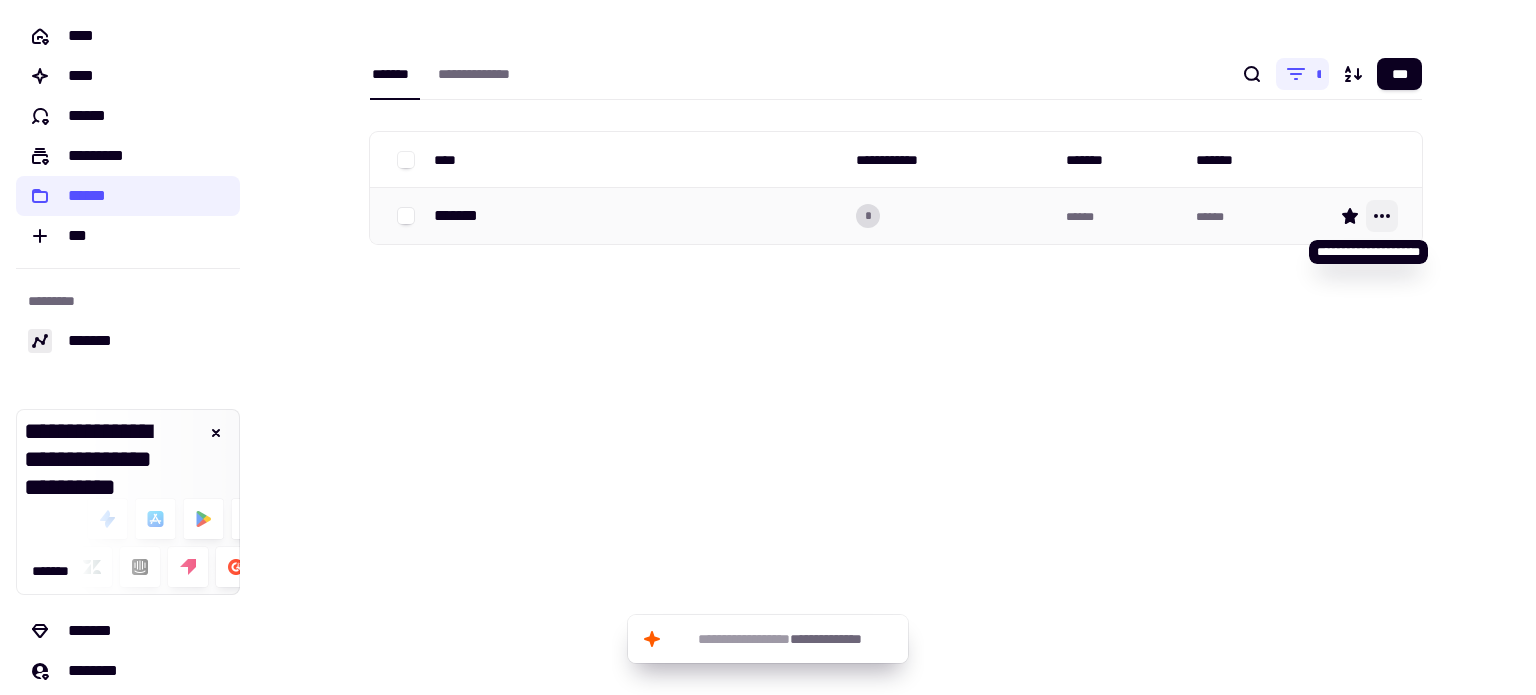 click 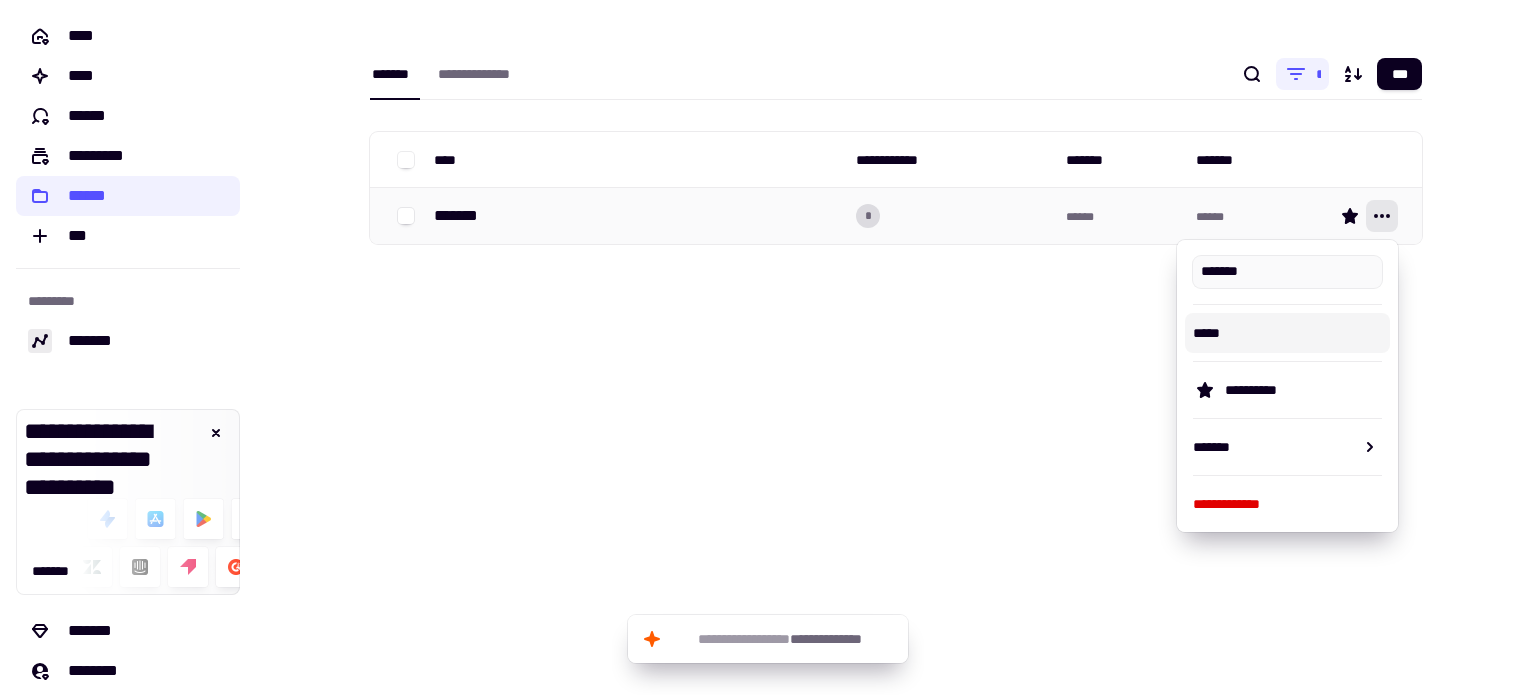 click on "*******" at bounding box center (463, 216) 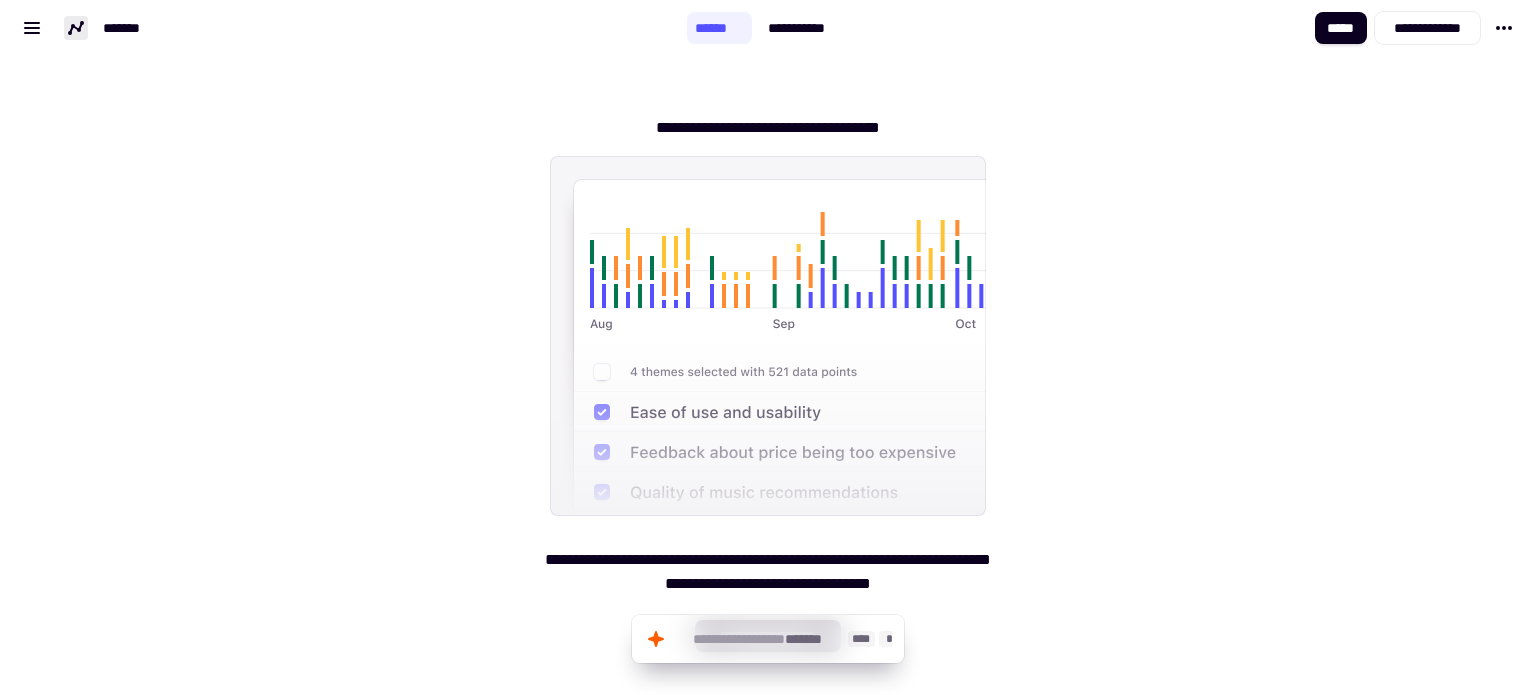 click on "**********" 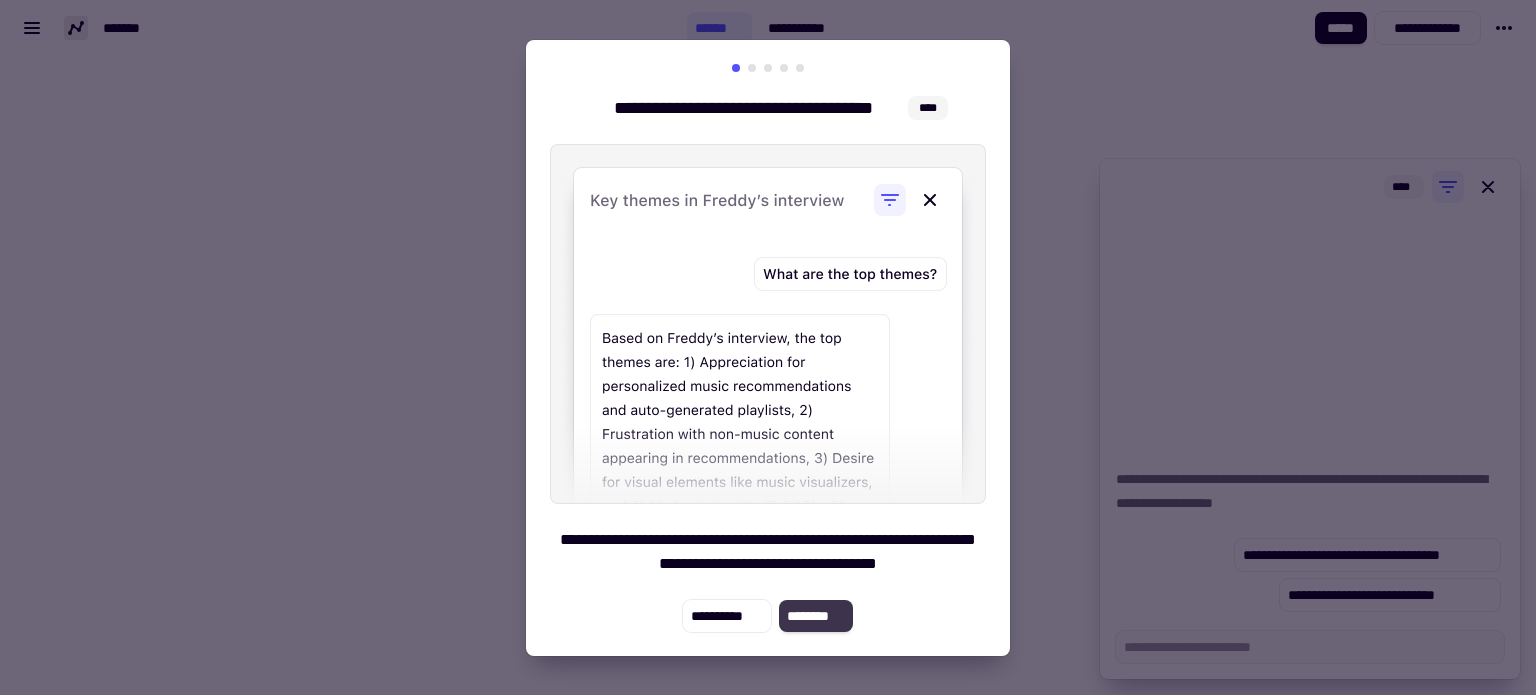 click on "********" 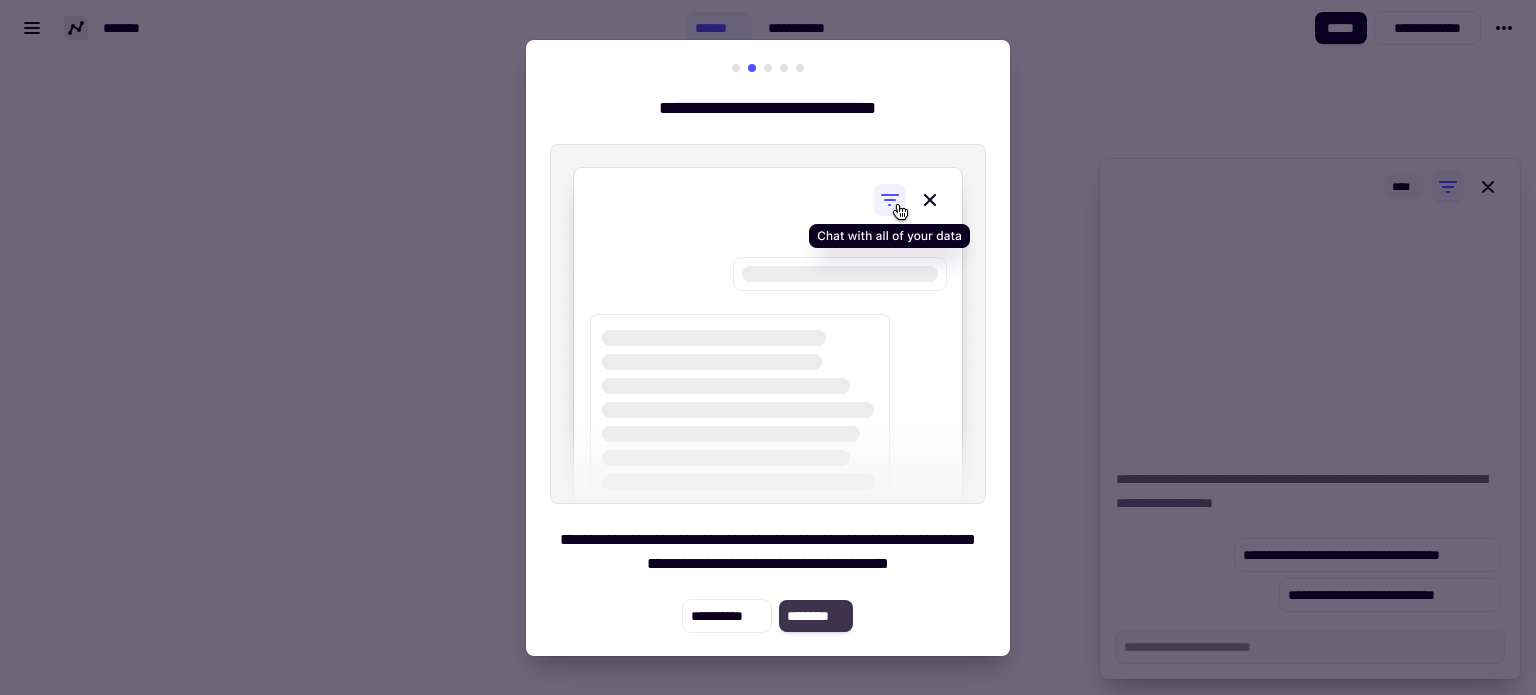 click on "********" 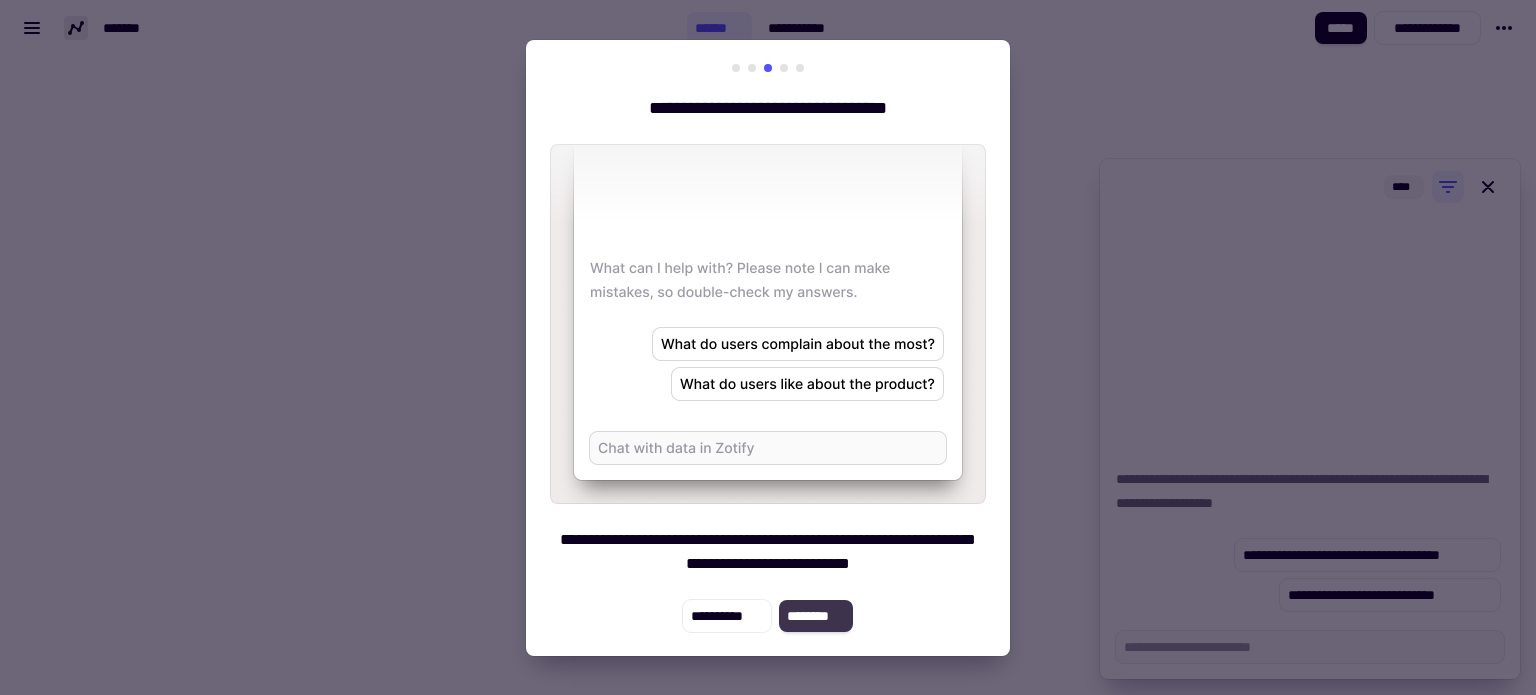 click on "********" 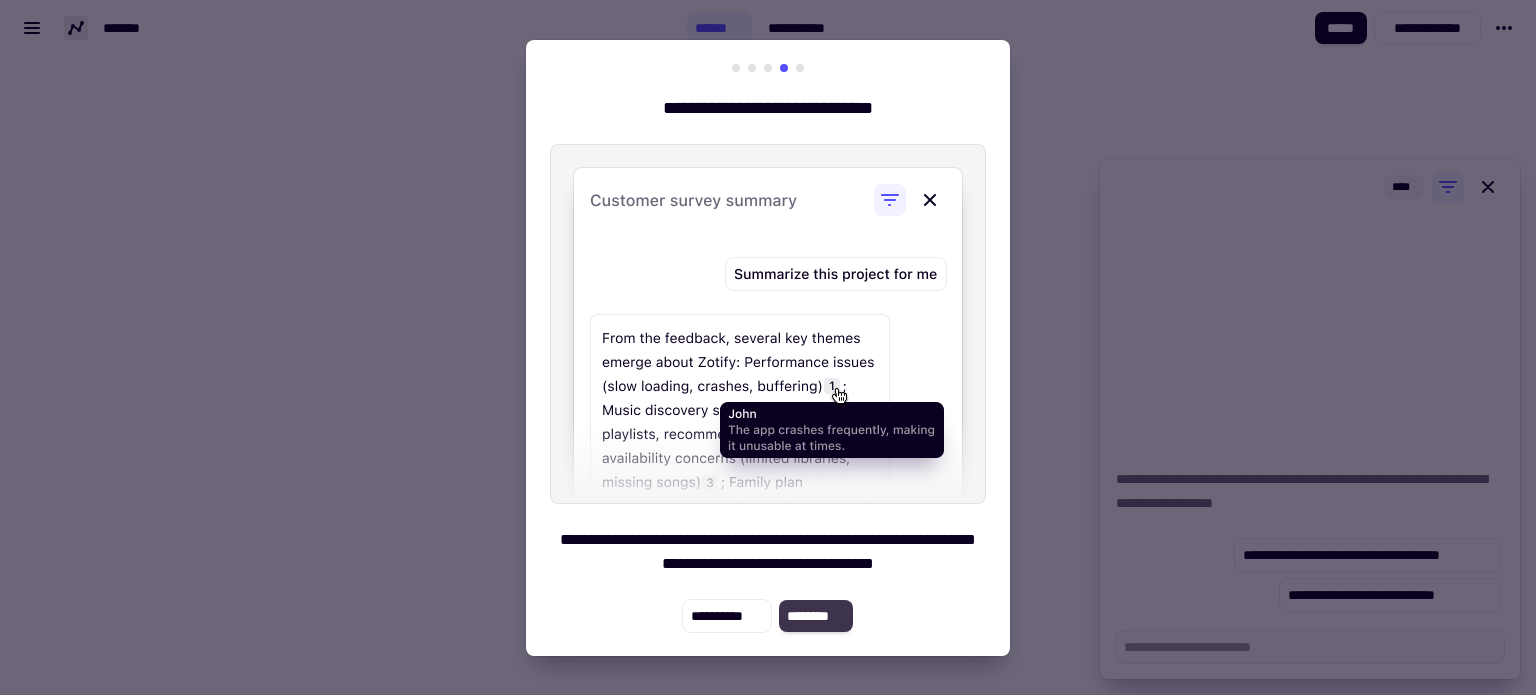 click on "********" 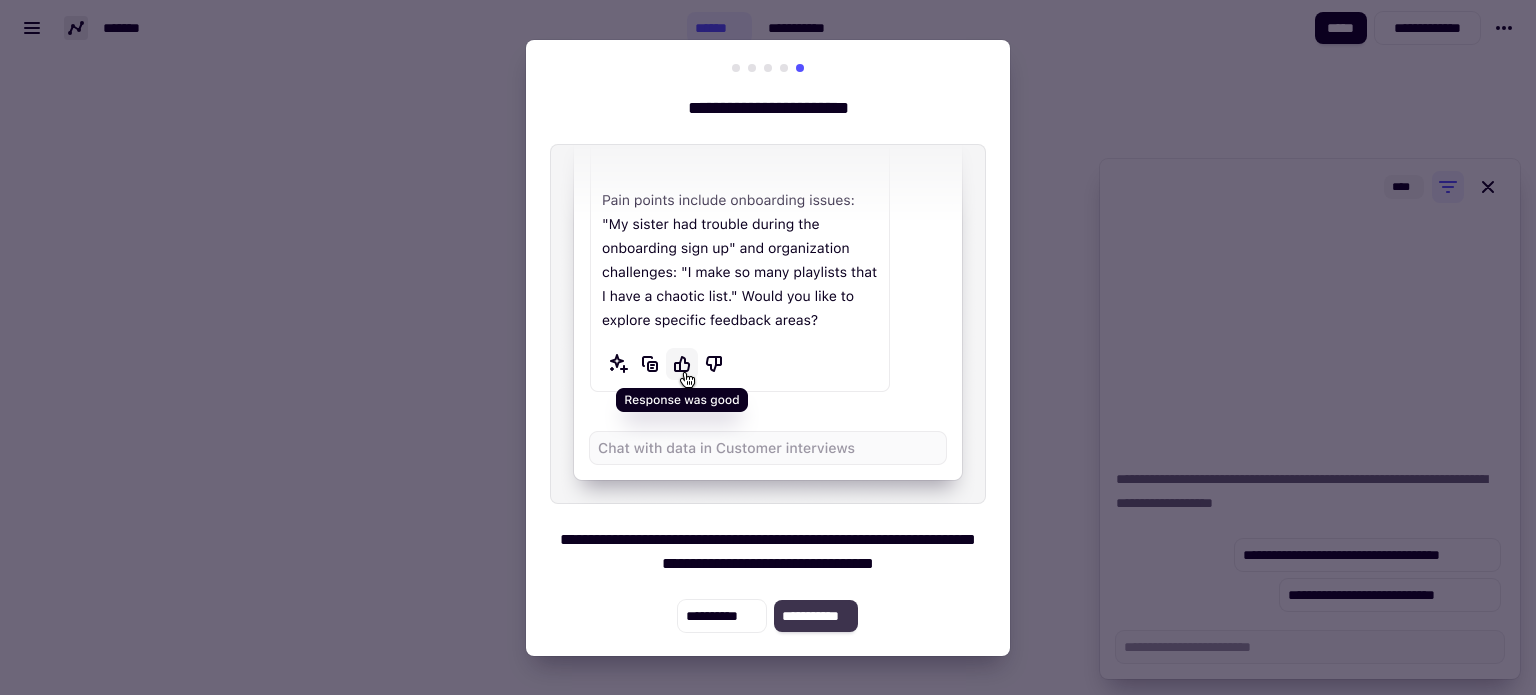 click on "**********" 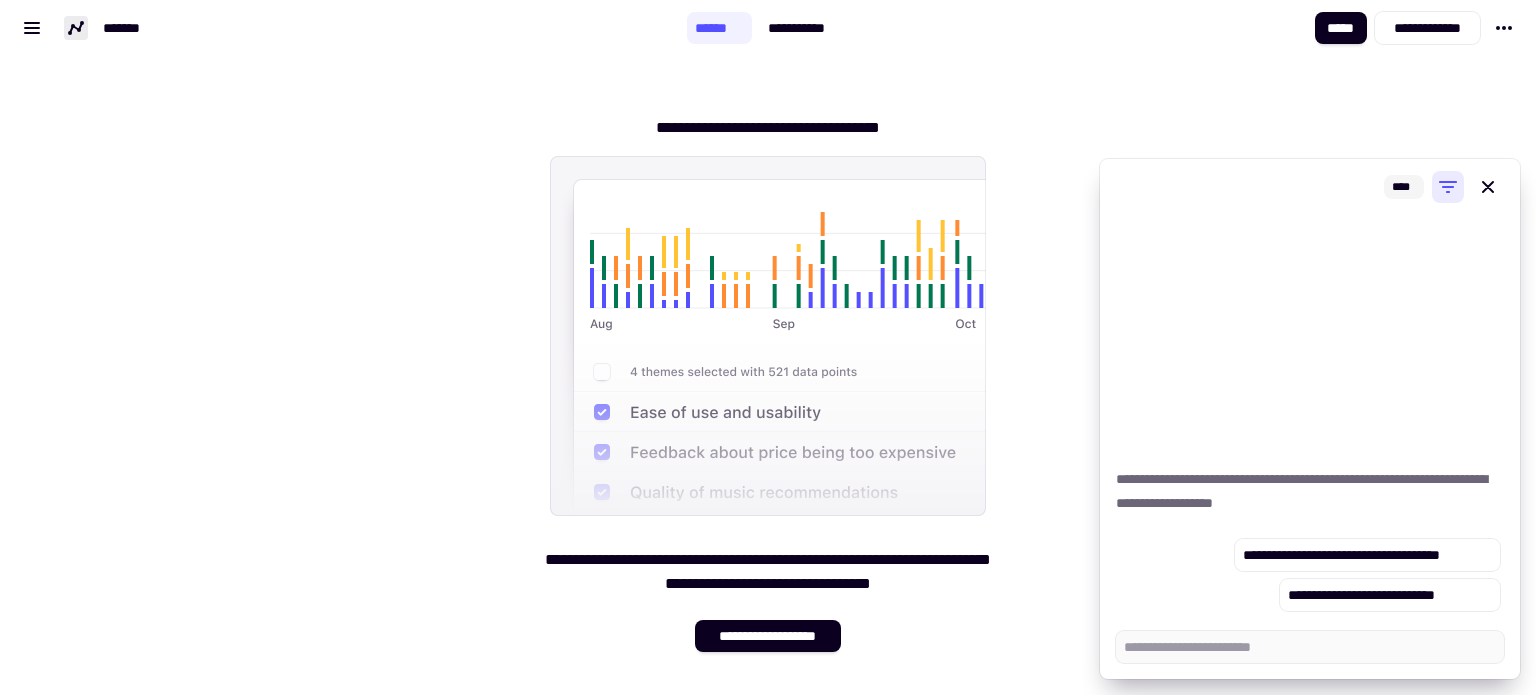 click 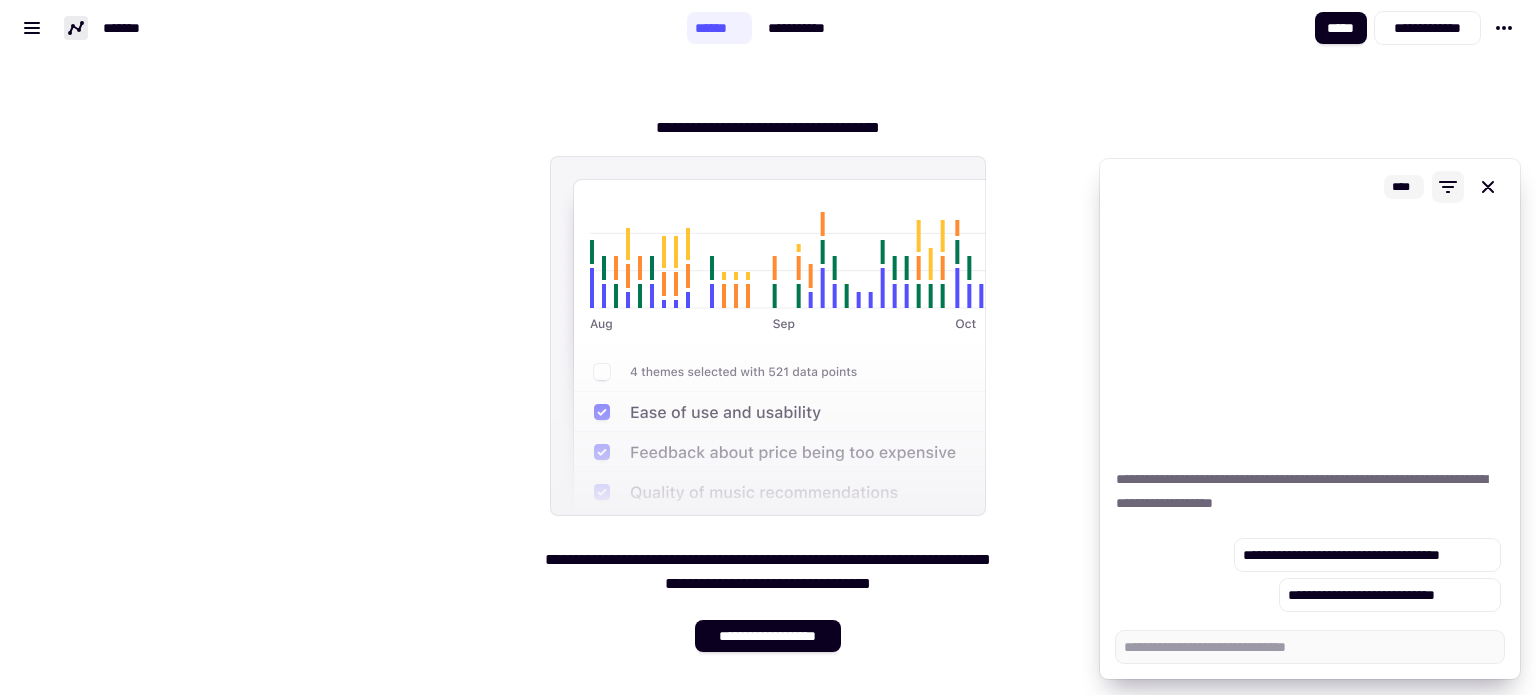 click 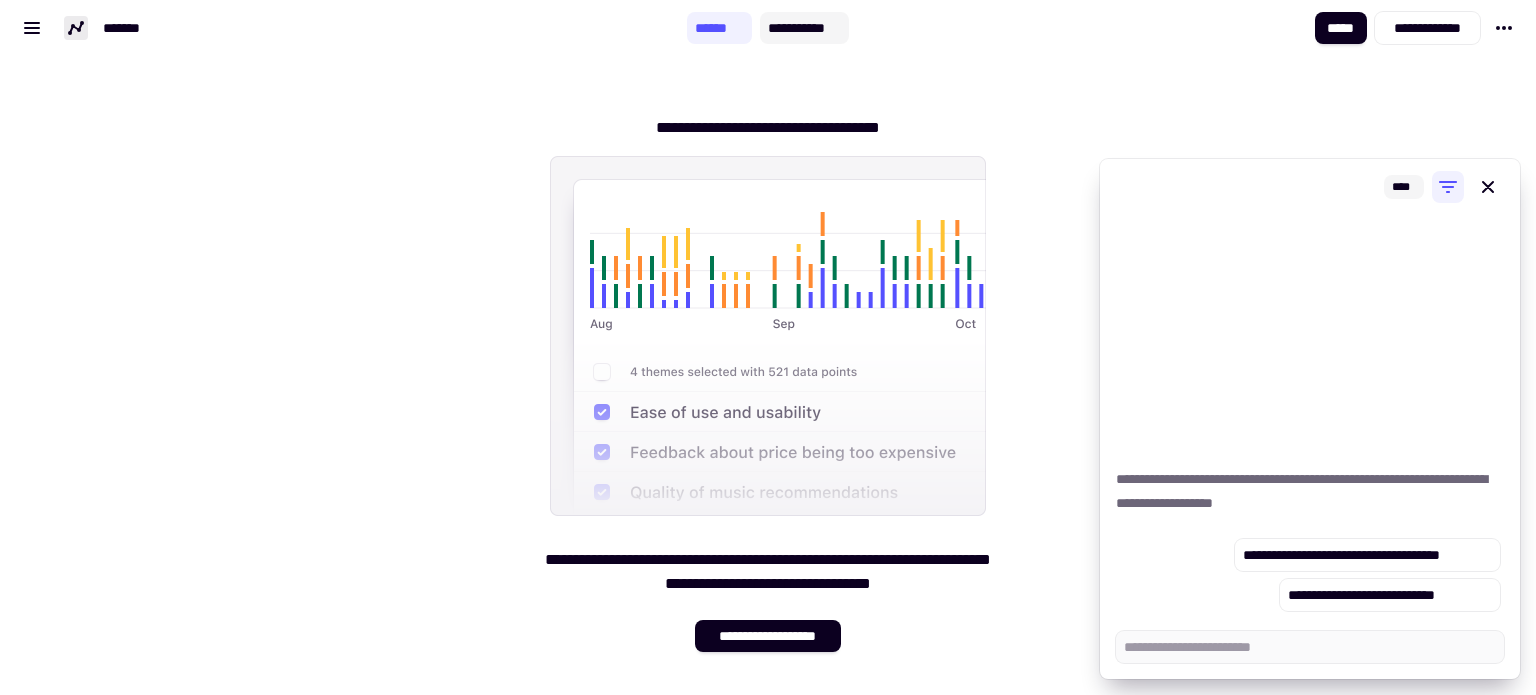 click on "**********" 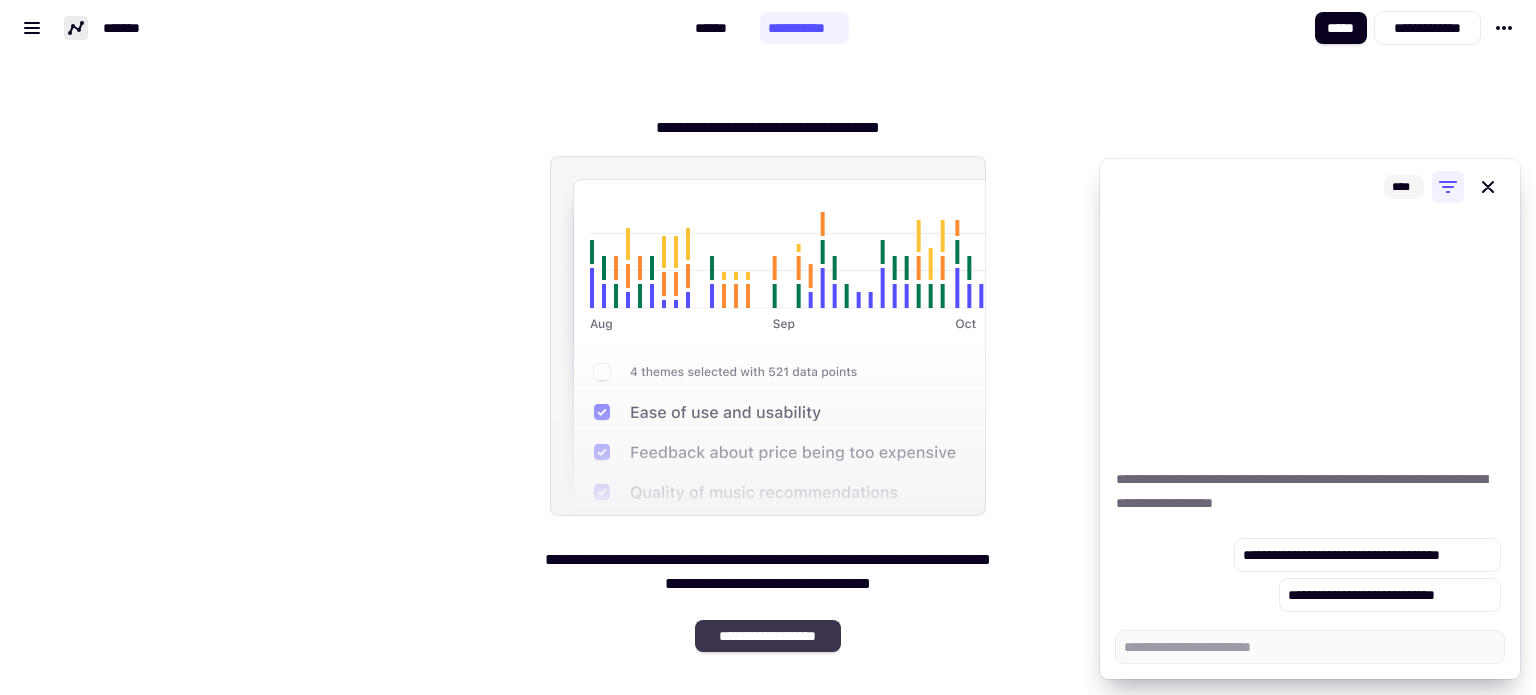 click on "**********" 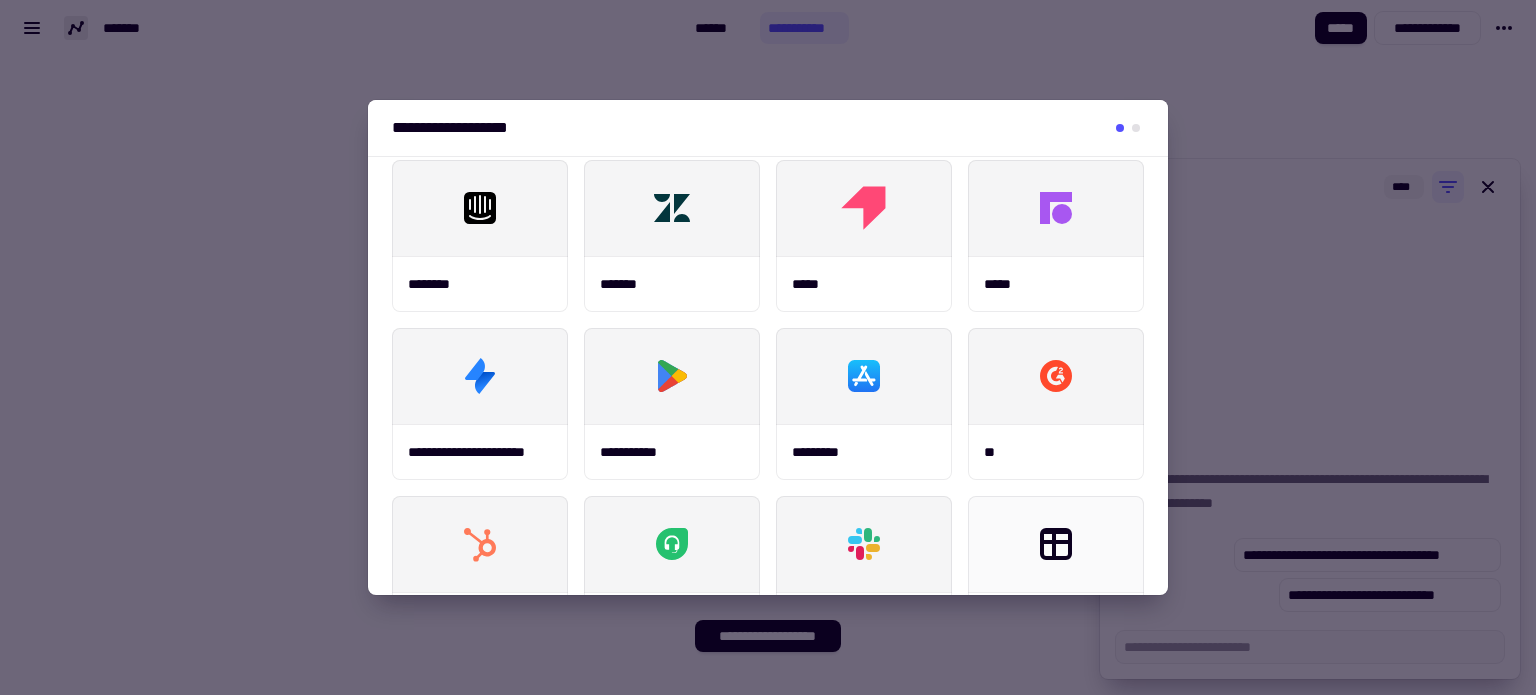 scroll, scrollTop: 16, scrollLeft: 0, axis: vertical 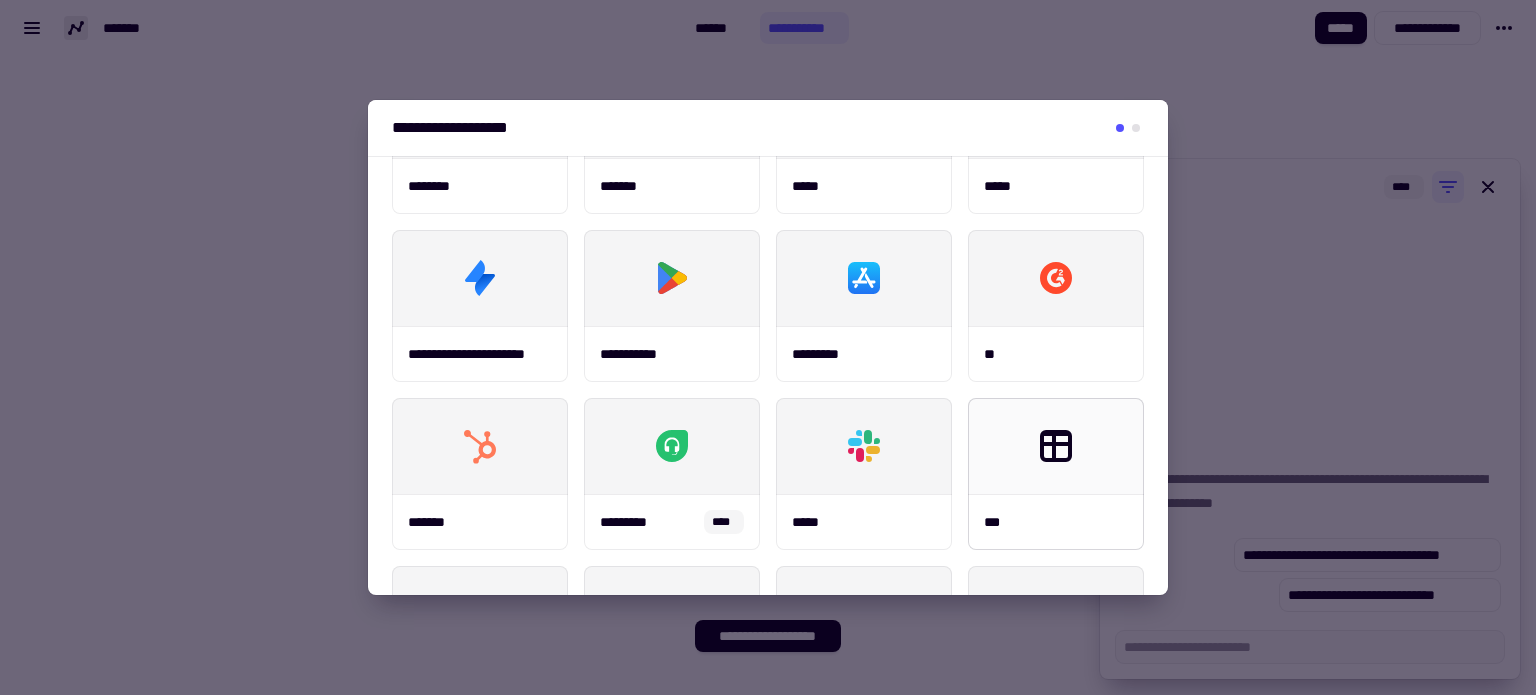 click at bounding box center (1056, 446) 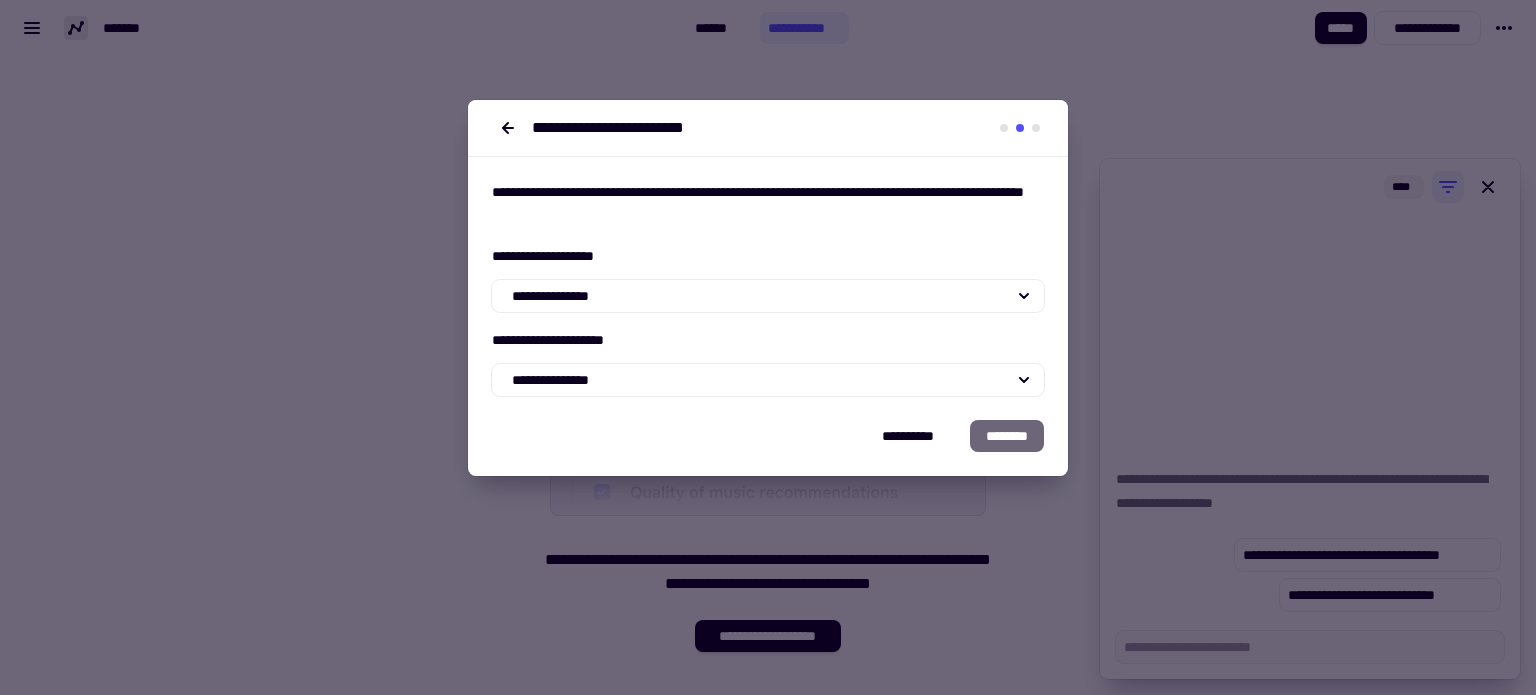 scroll, scrollTop: 0, scrollLeft: 0, axis: both 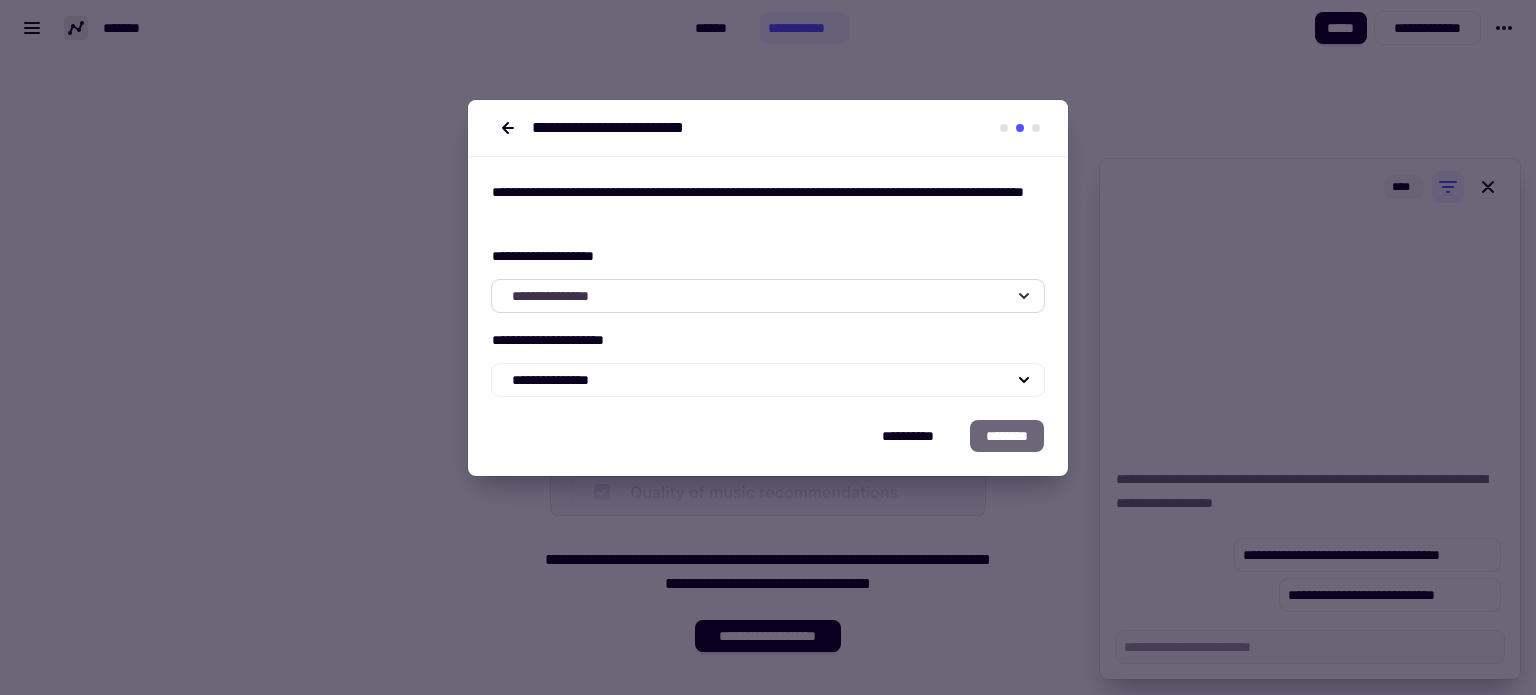 click on "**********" 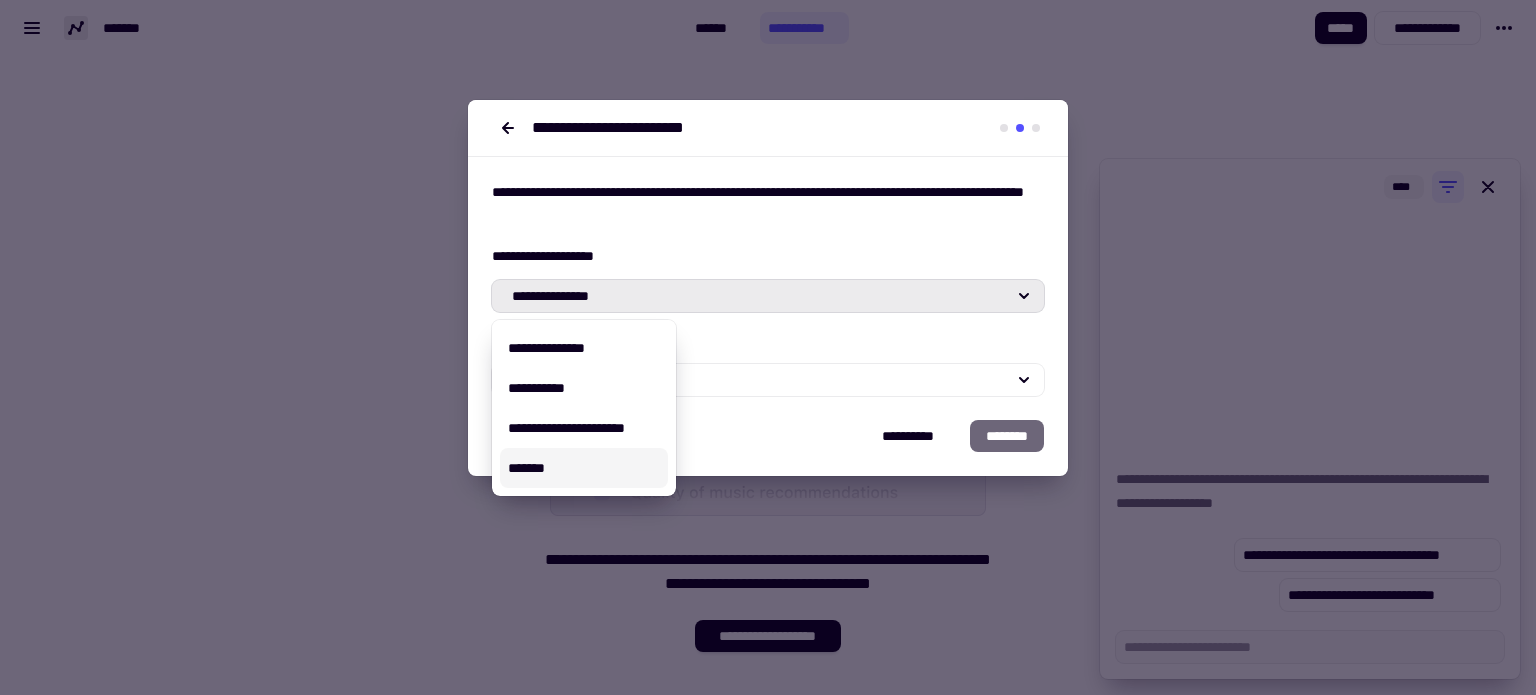 click on "*******" at bounding box center [584, 468] 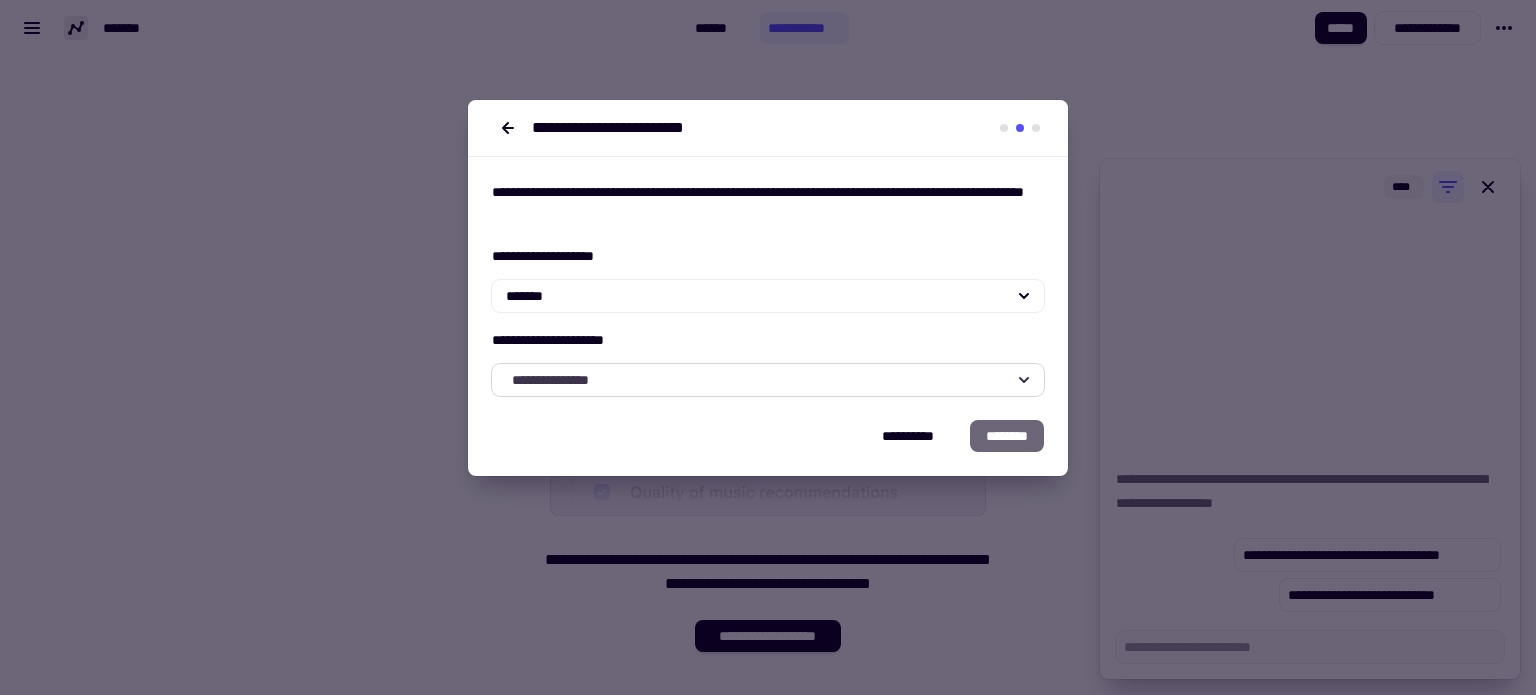 click on "**********" 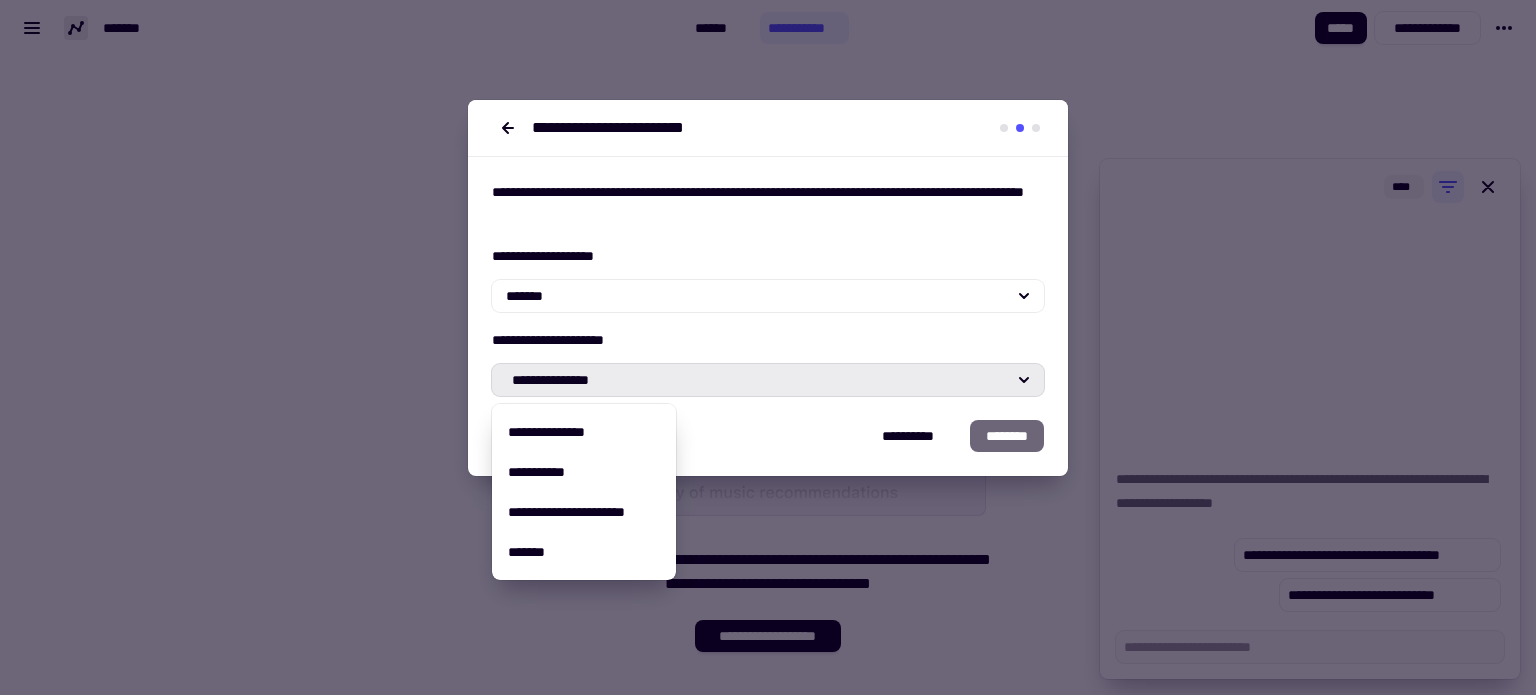 click on "**********" at bounding box center [768, 340] 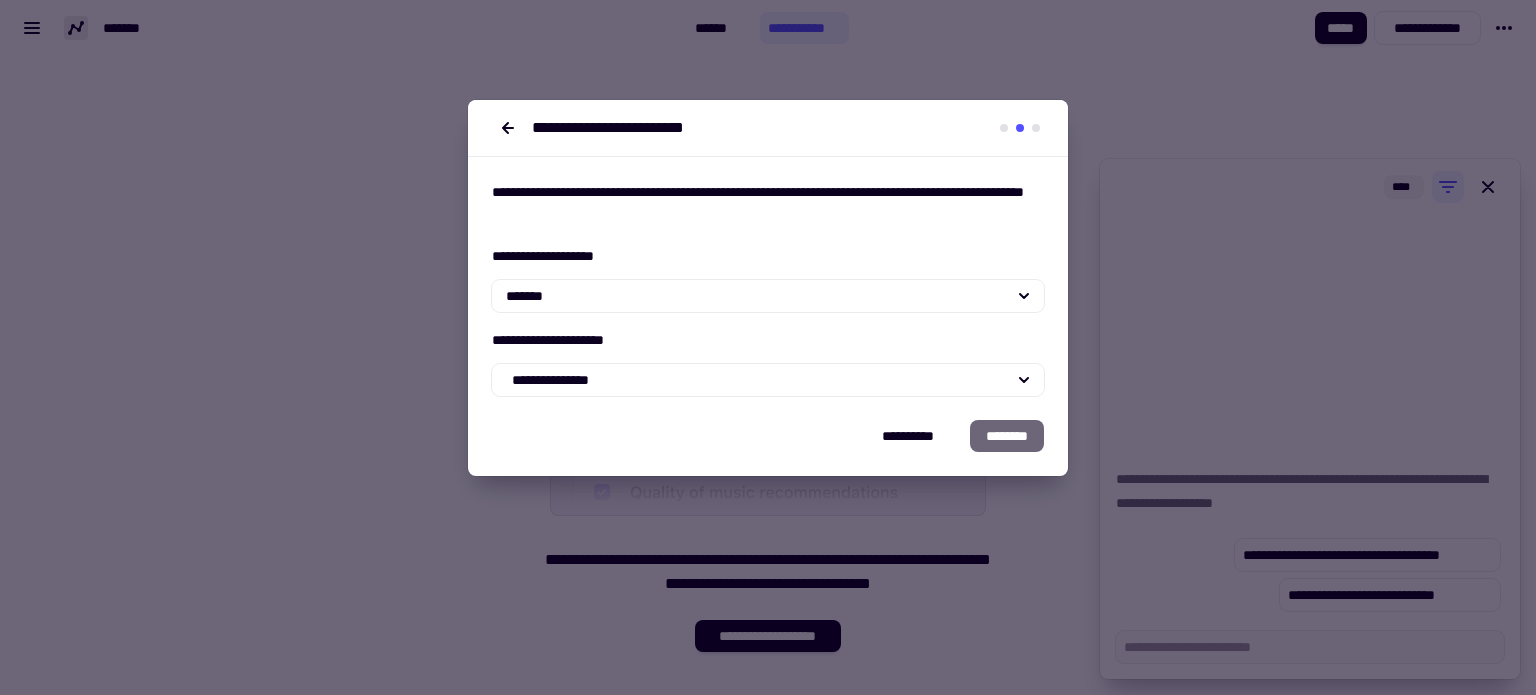 click on "********" 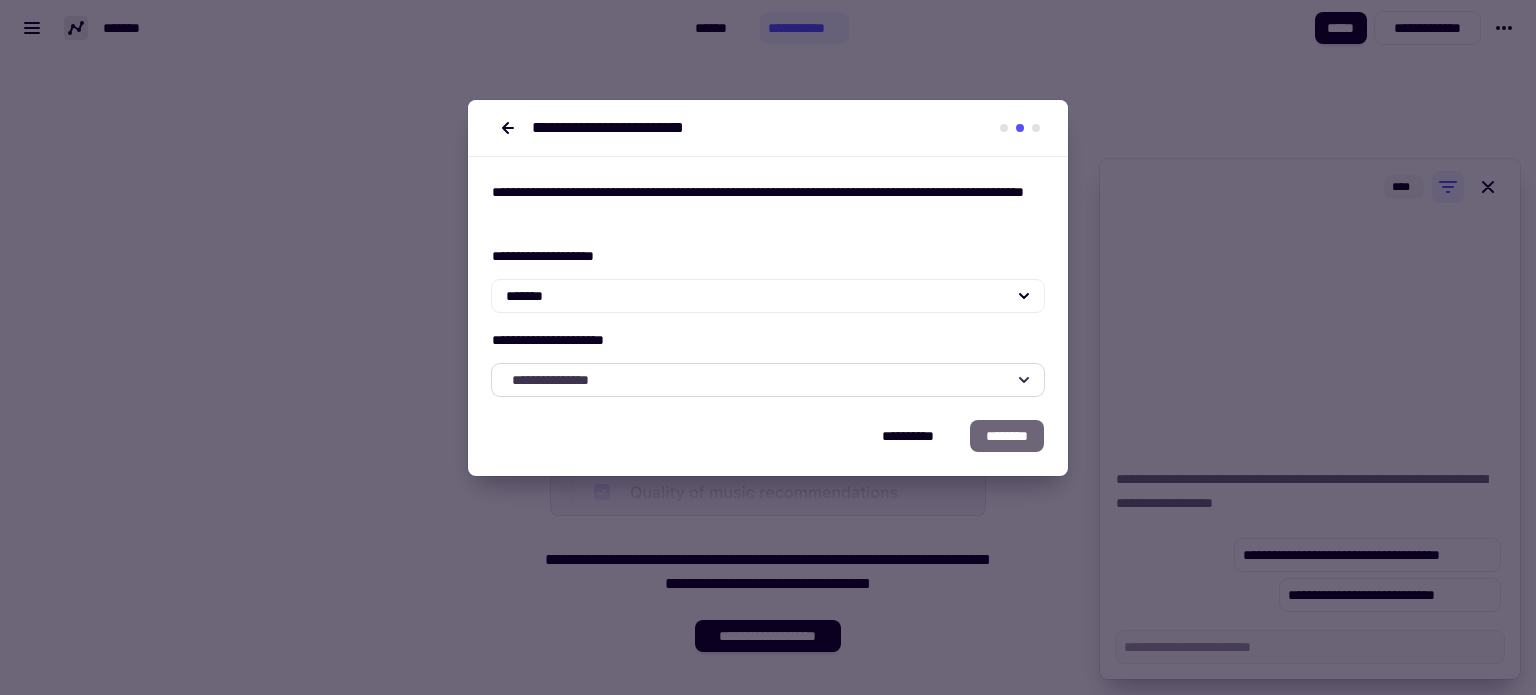click 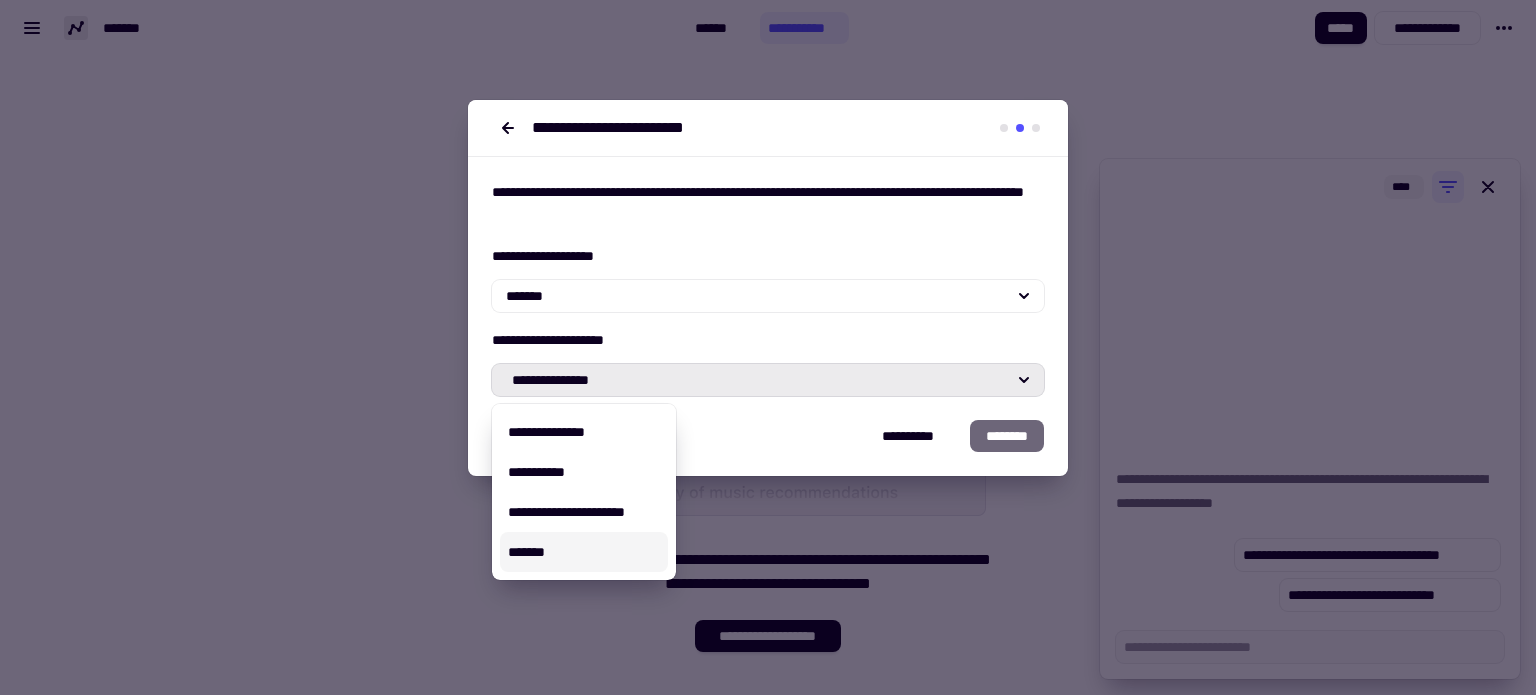 click on "*******" at bounding box center [584, 552] 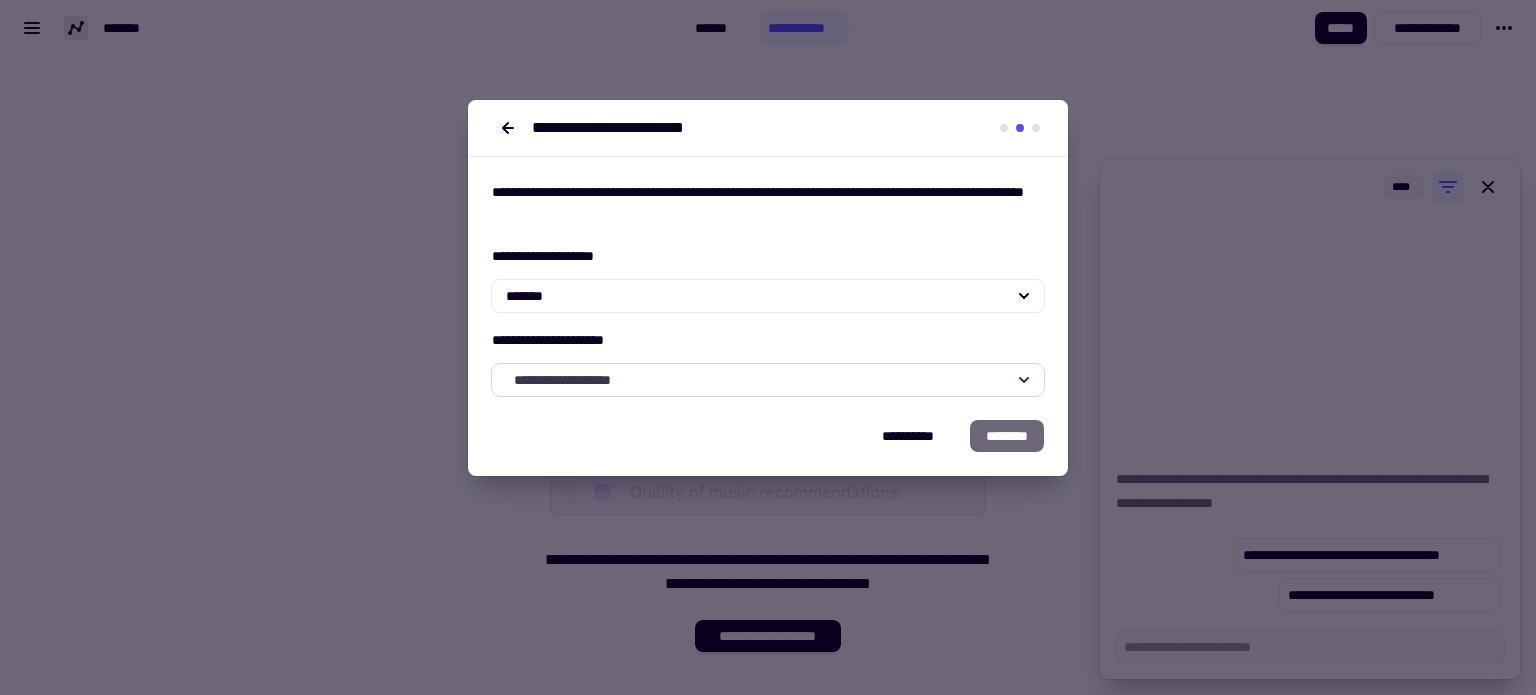 click on "**********" 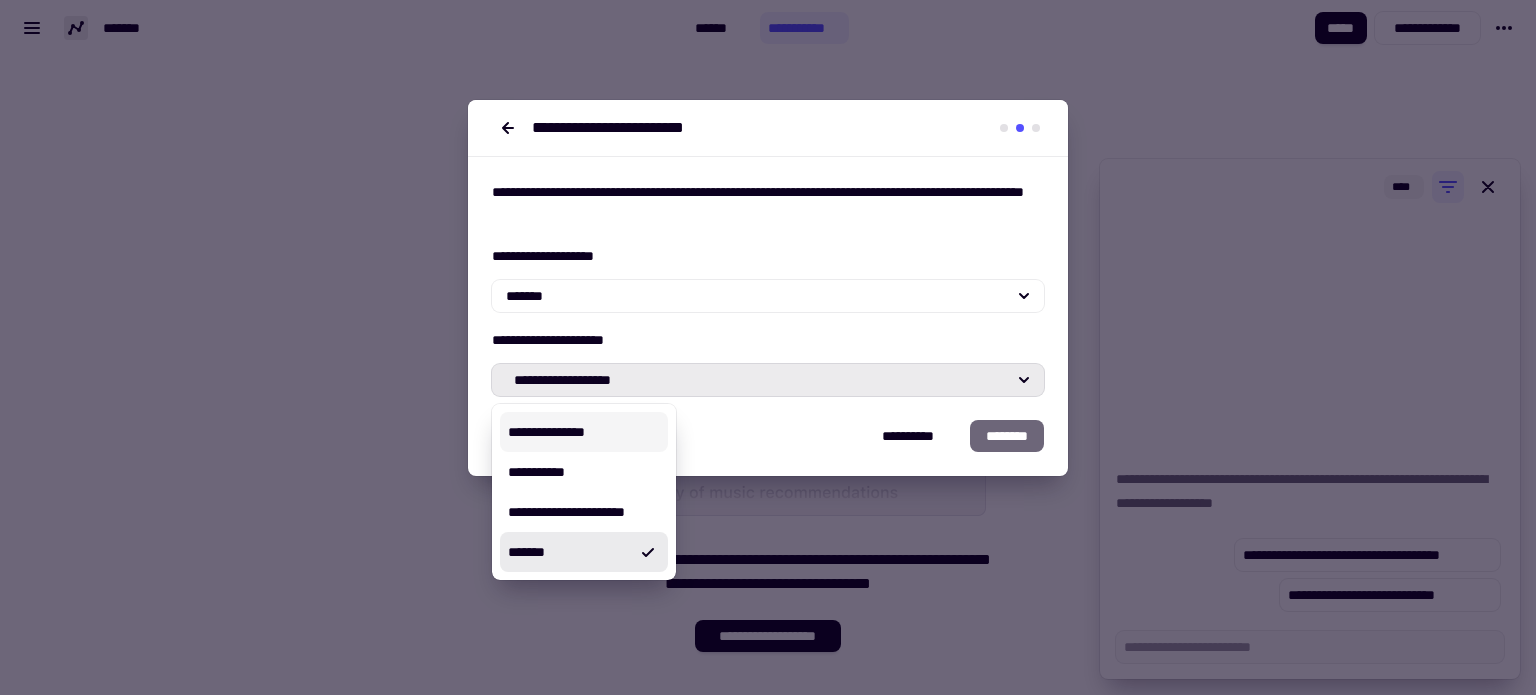 click on "**********" at bounding box center (584, 432) 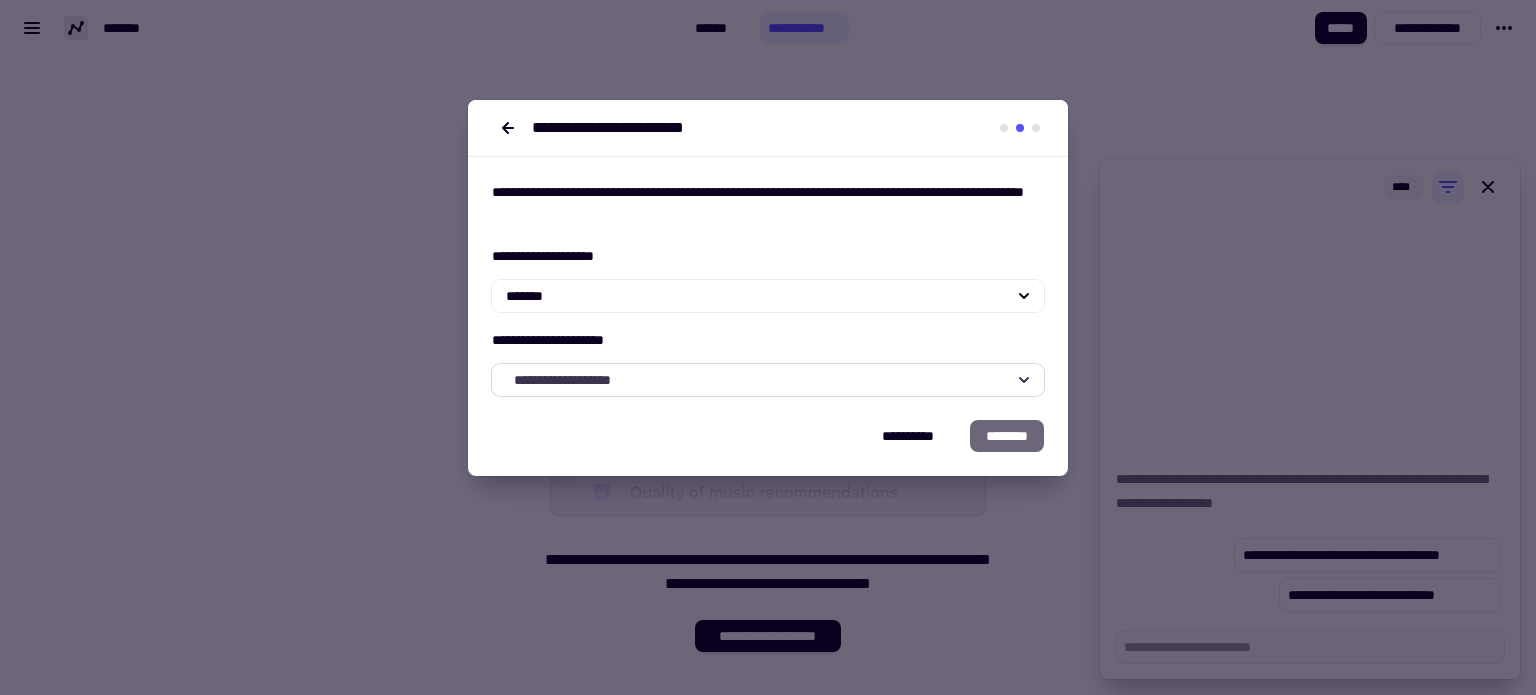 click on "**********" 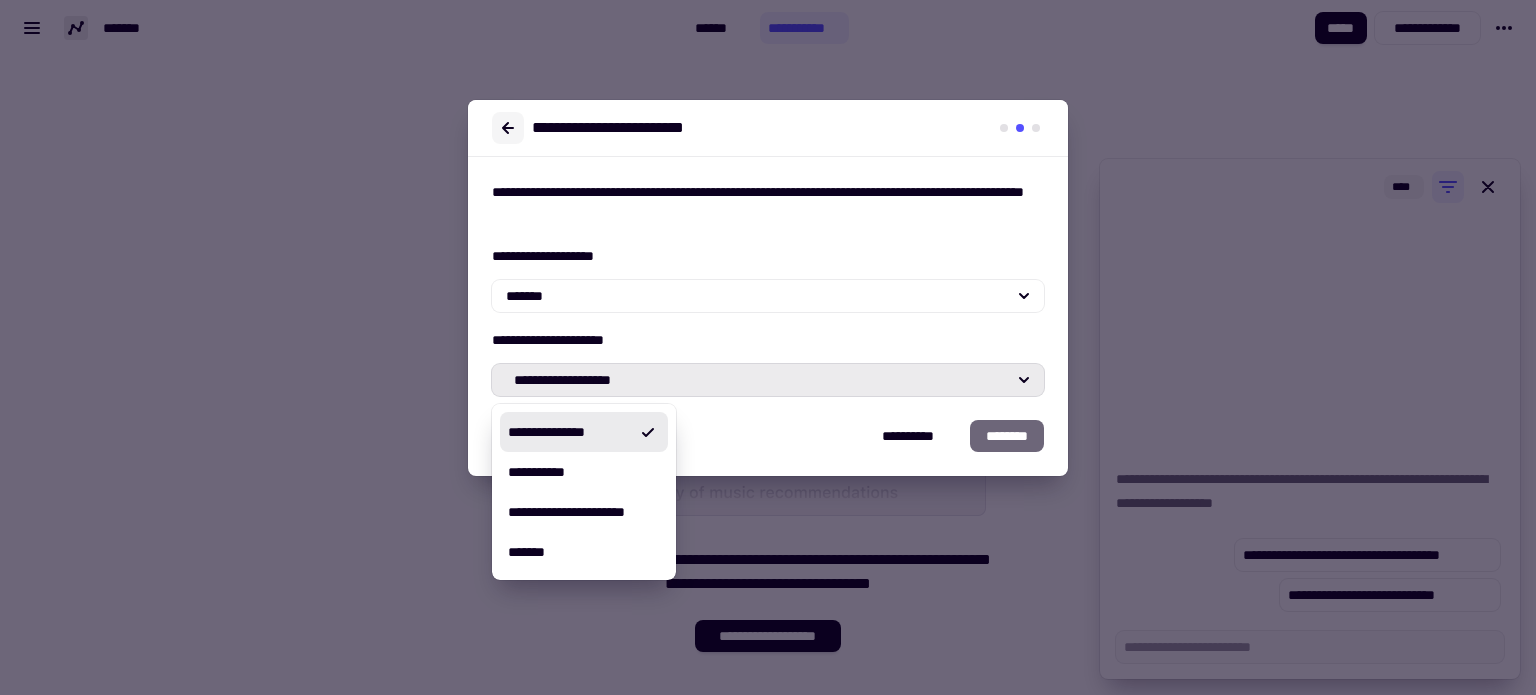 click 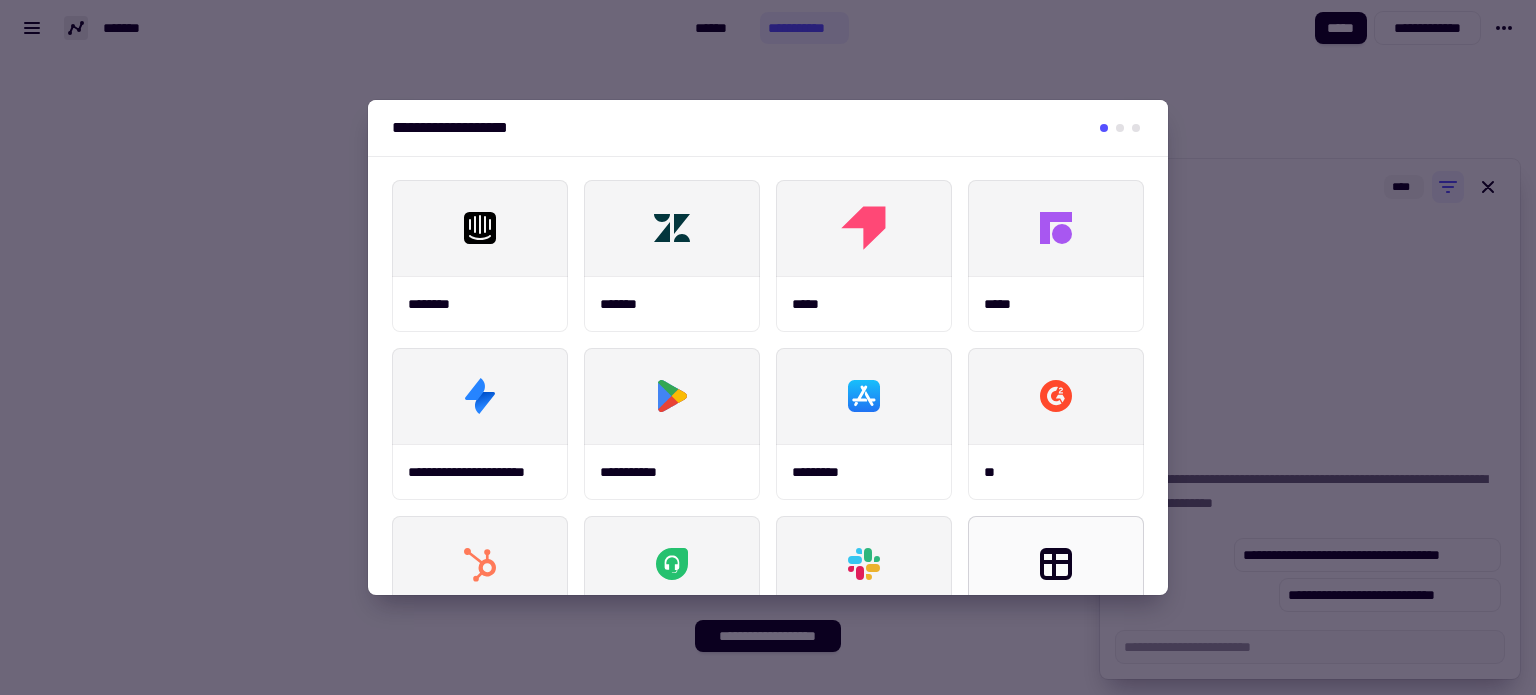 click 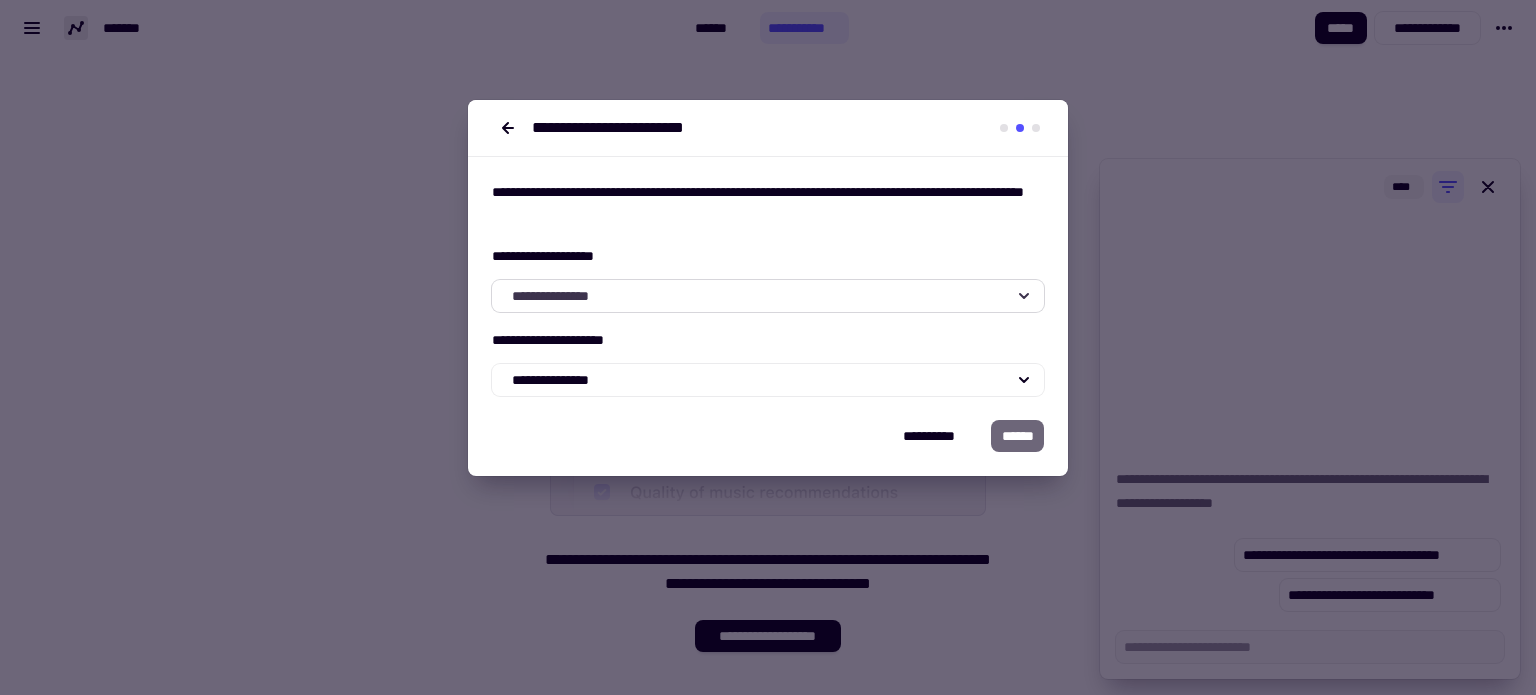 click on "**********" 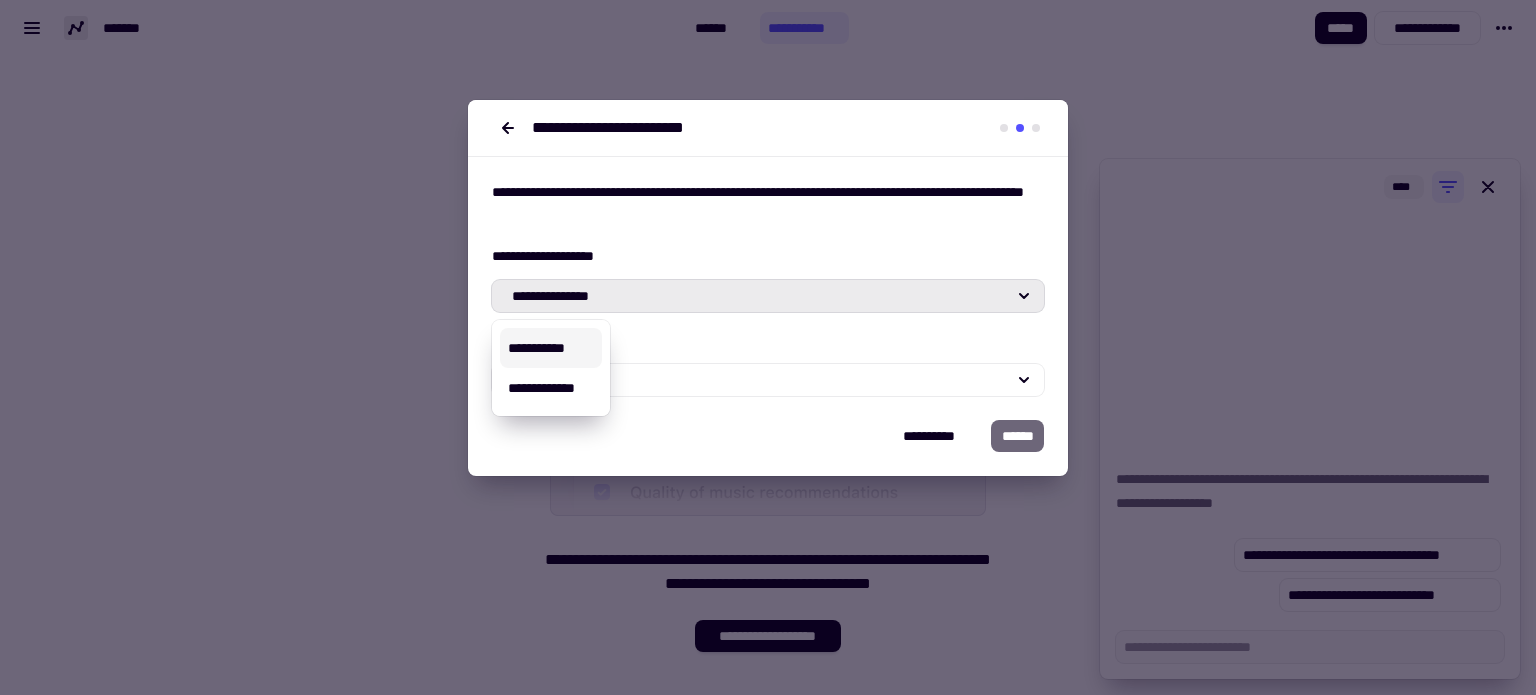 click on "**********" at bounding box center [551, 348] 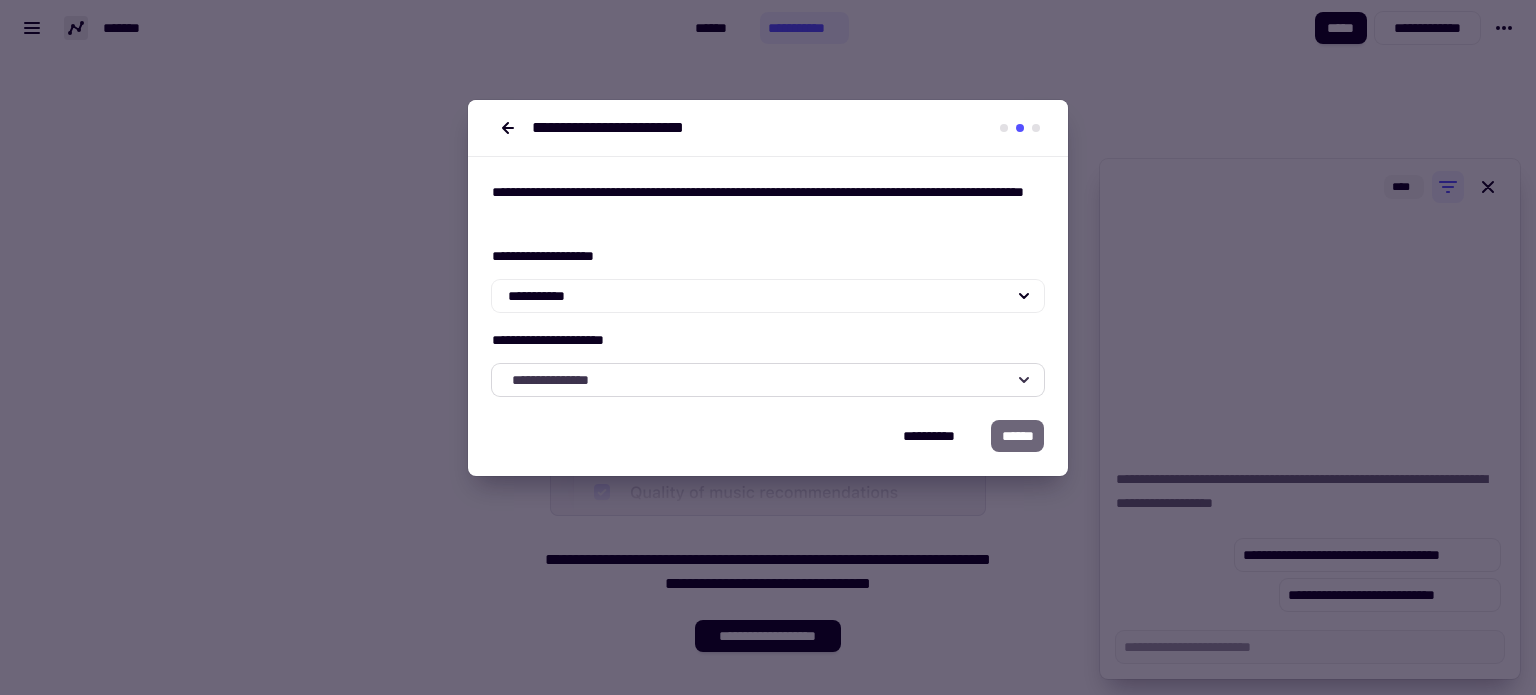 click on "**********" 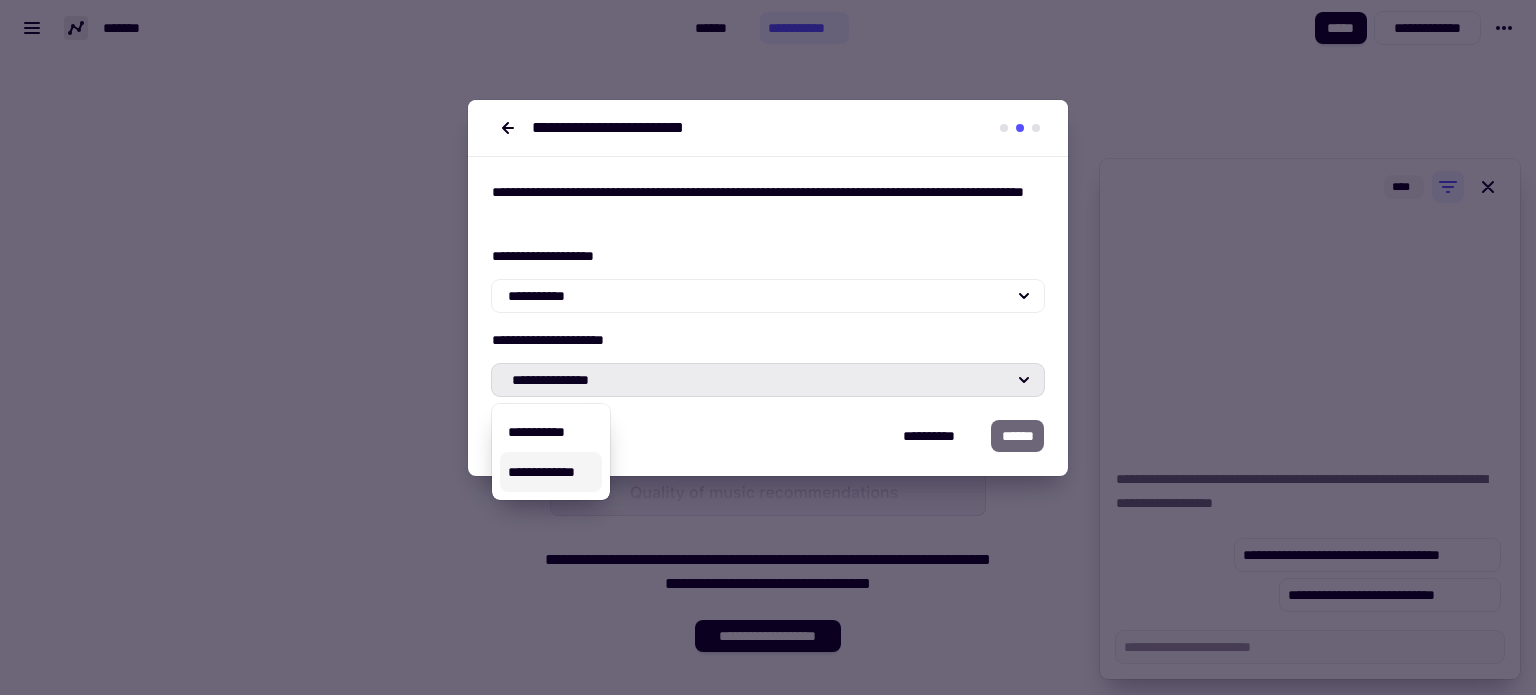 click on "**********" at bounding box center (551, 472) 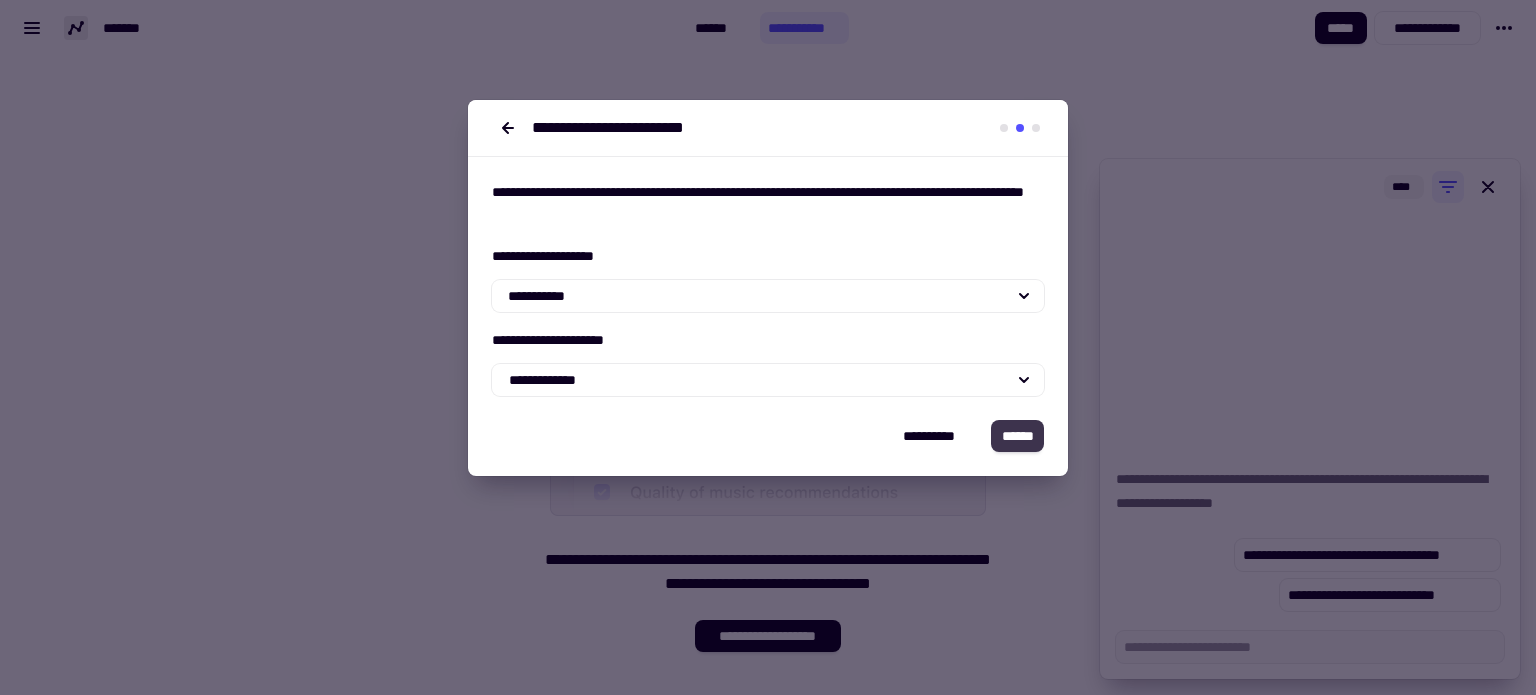 click on "******" 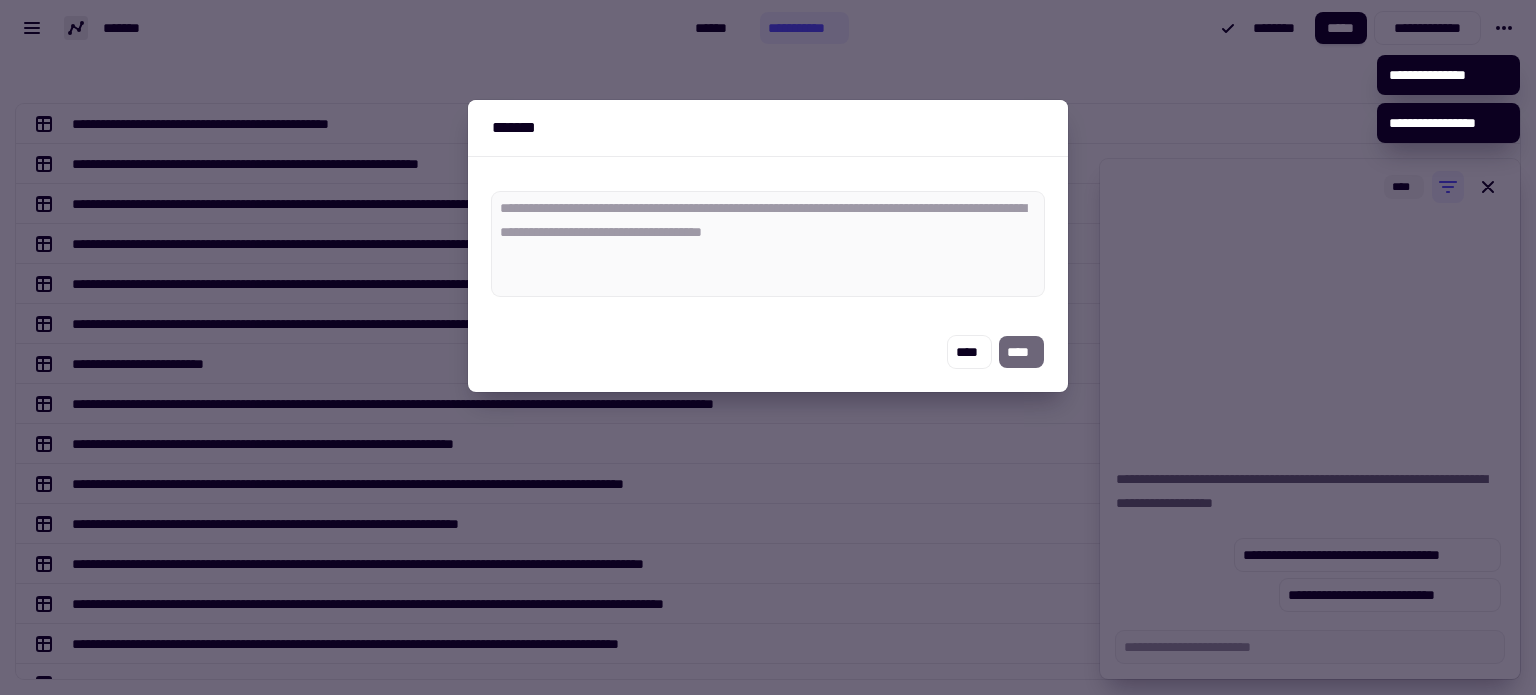 scroll, scrollTop: 16, scrollLeft: 16, axis: both 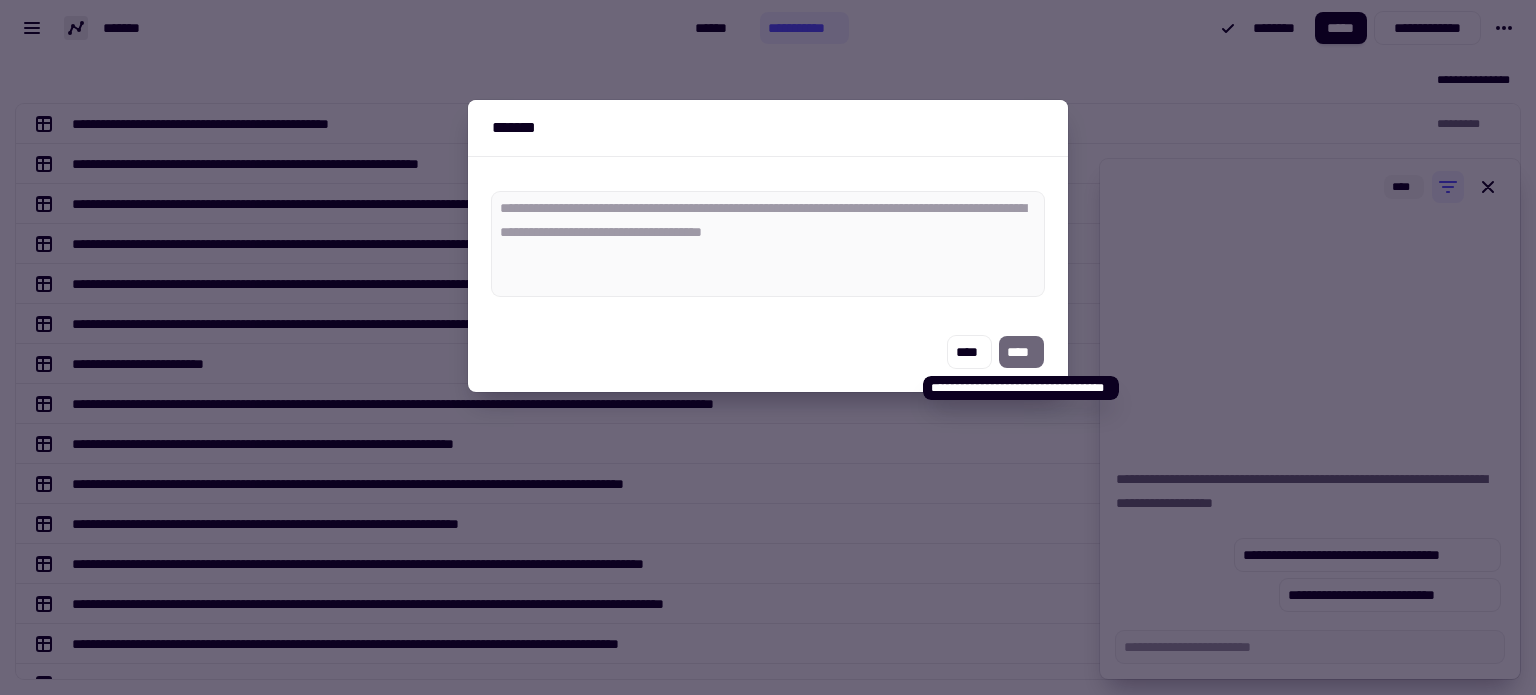 click on "****" 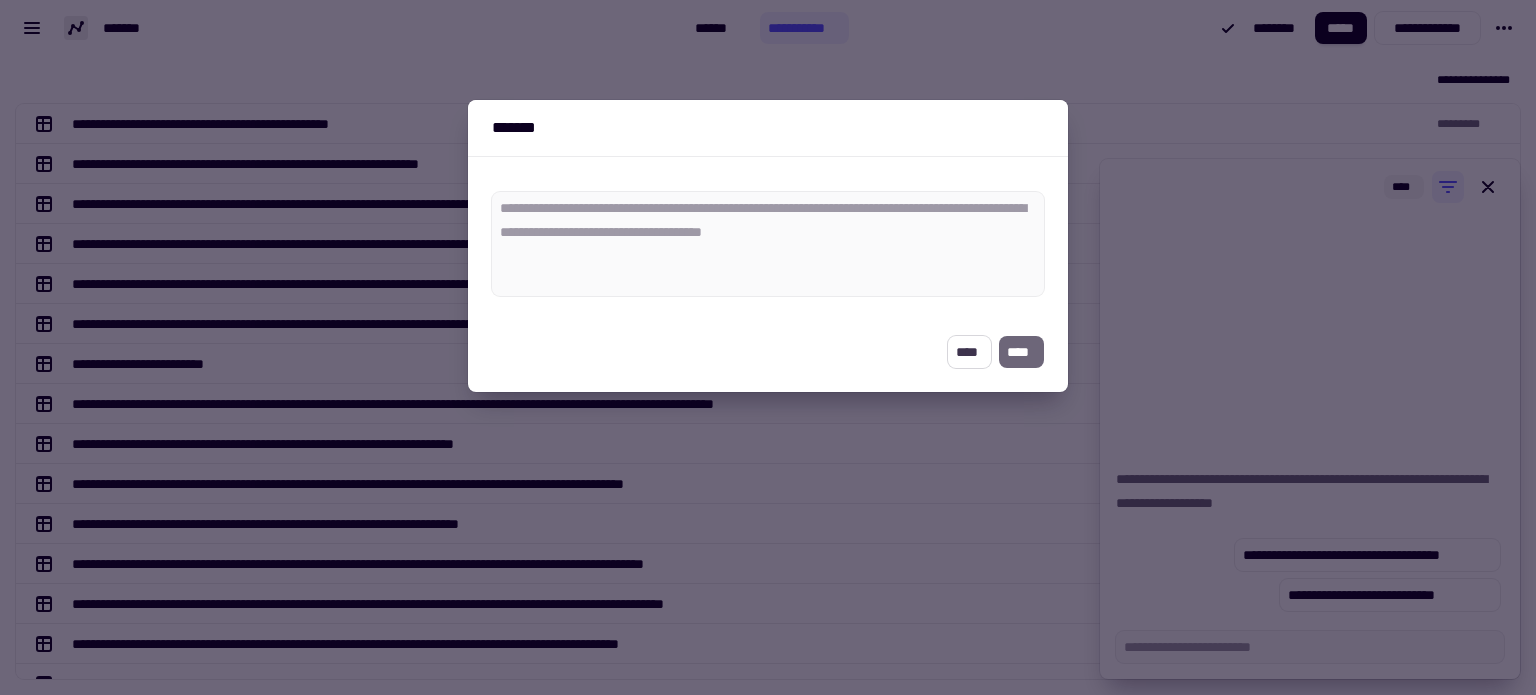 click on "****" 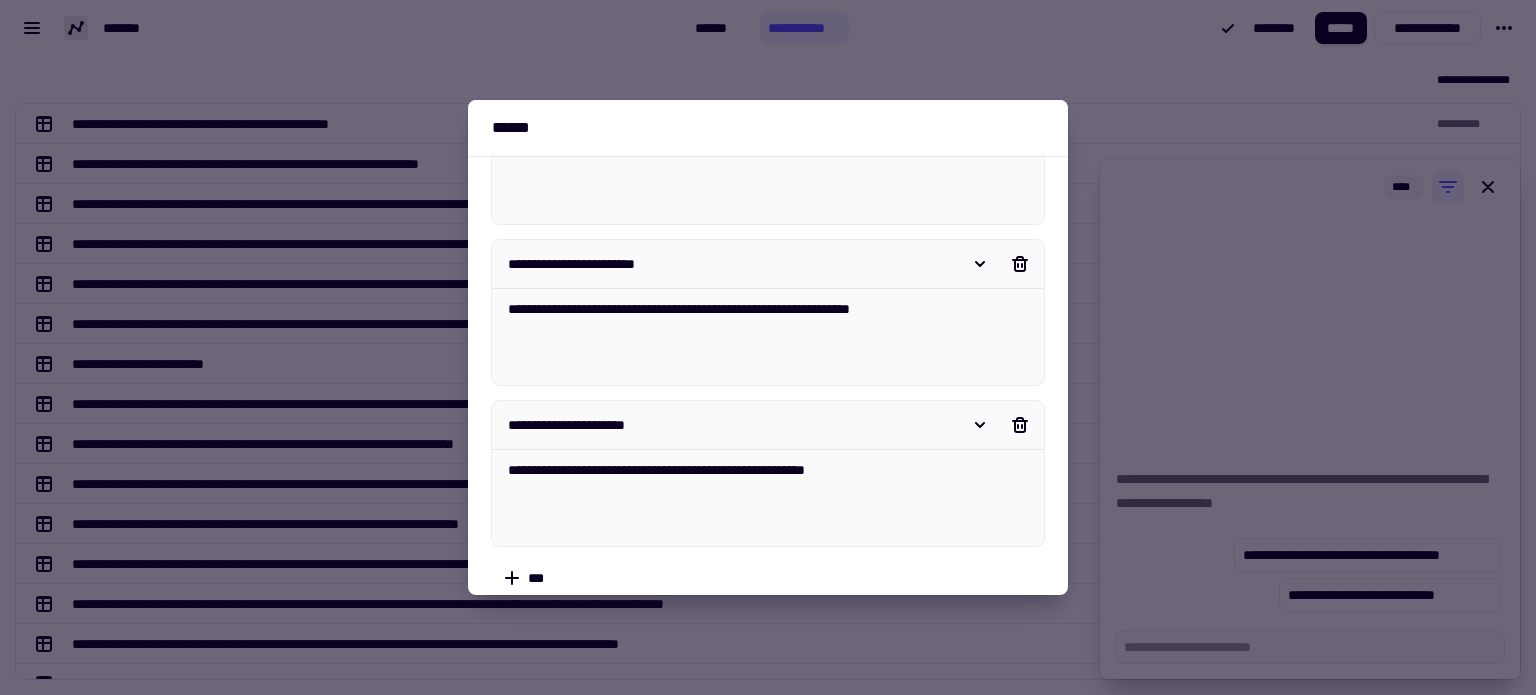 scroll, scrollTop: 663, scrollLeft: 0, axis: vertical 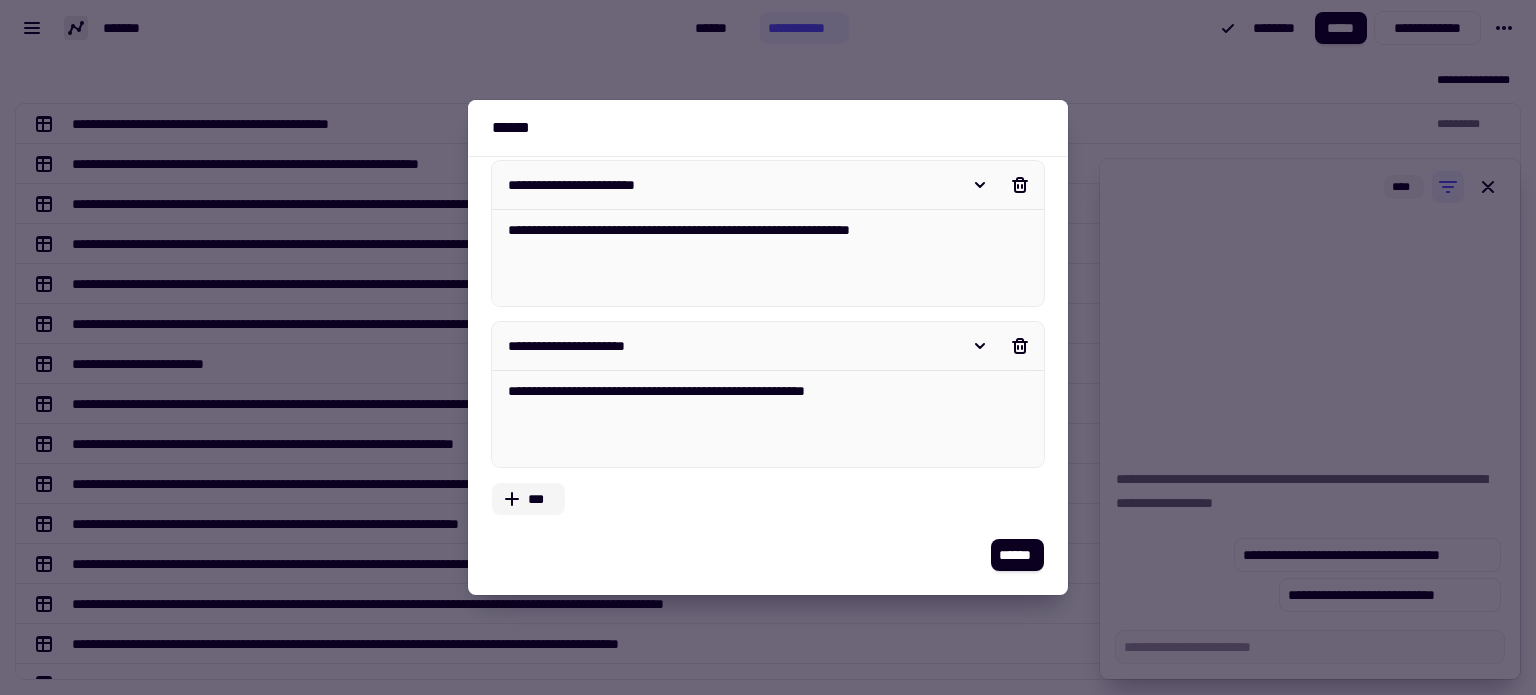 click on "***" 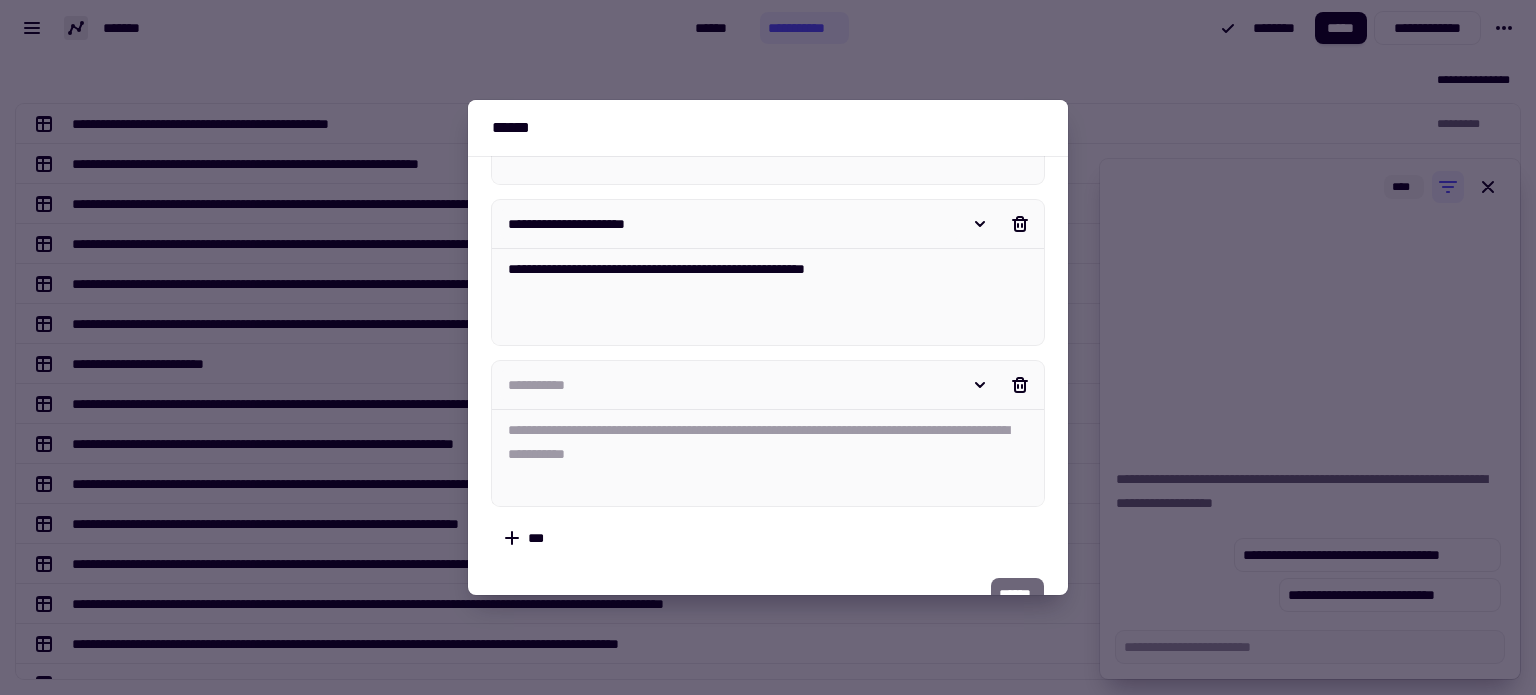 scroll, scrollTop: 824, scrollLeft: 0, axis: vertical 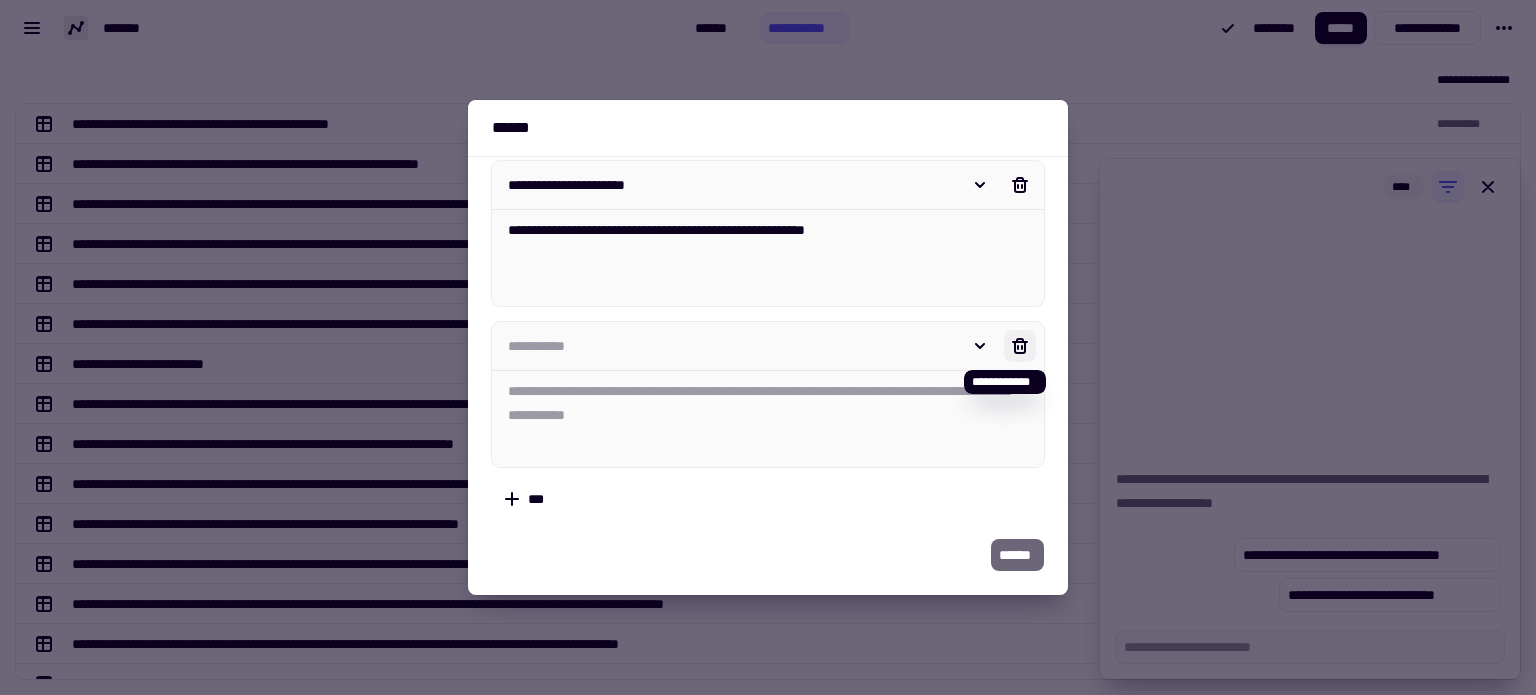 click 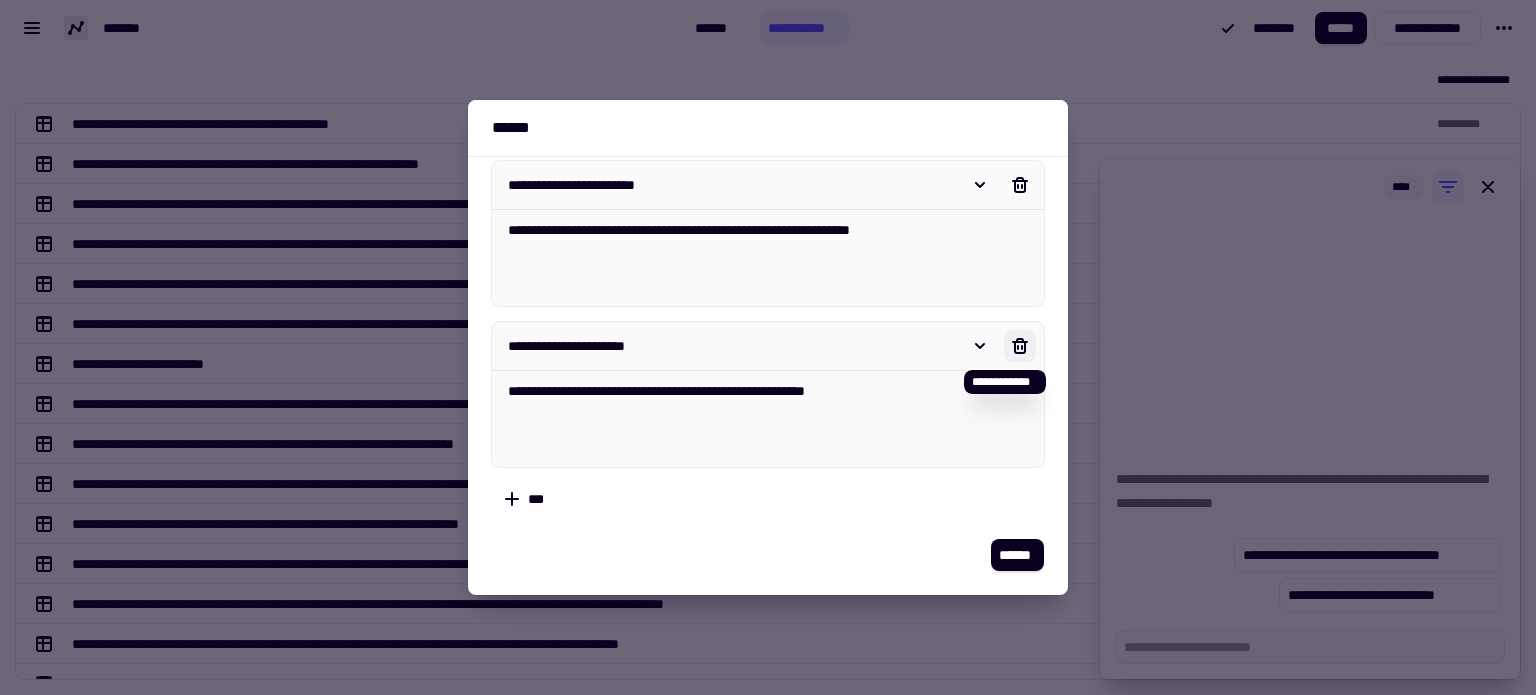 click 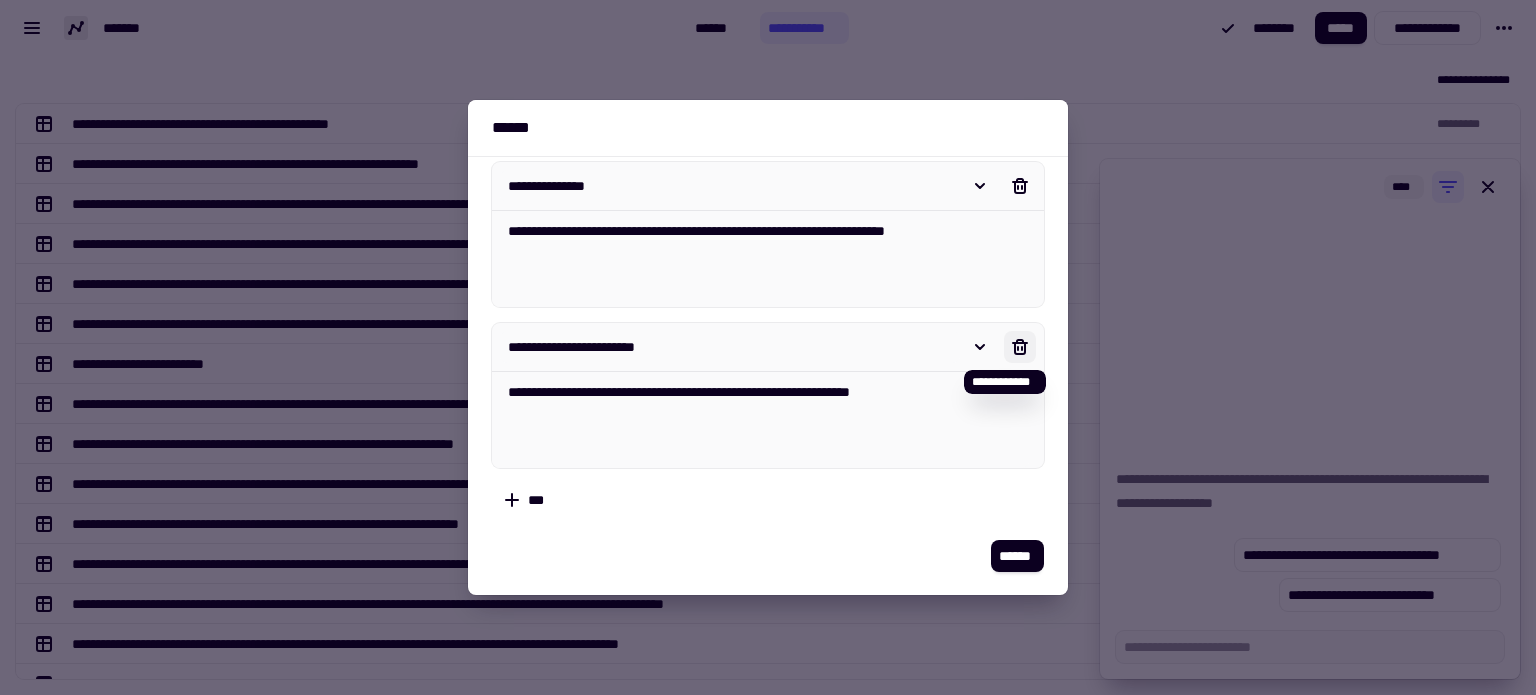 click 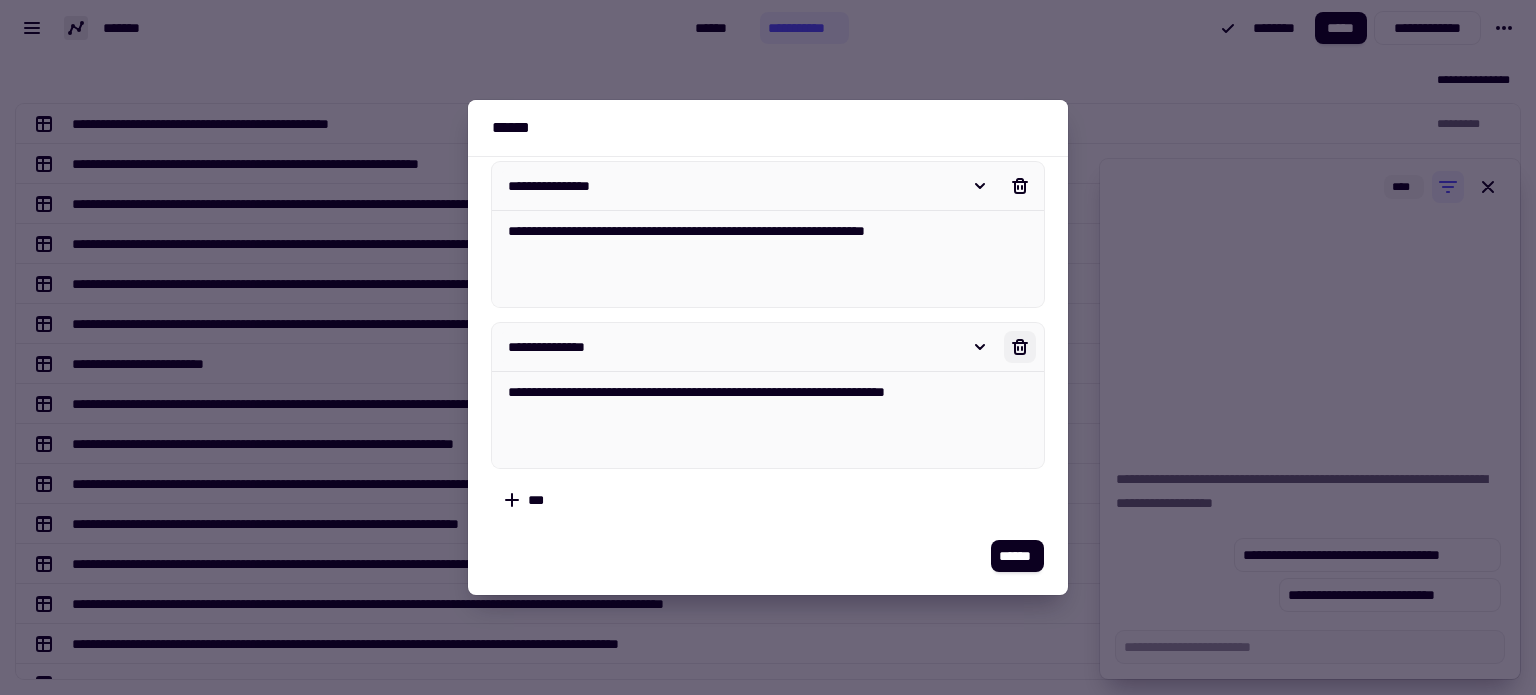 click 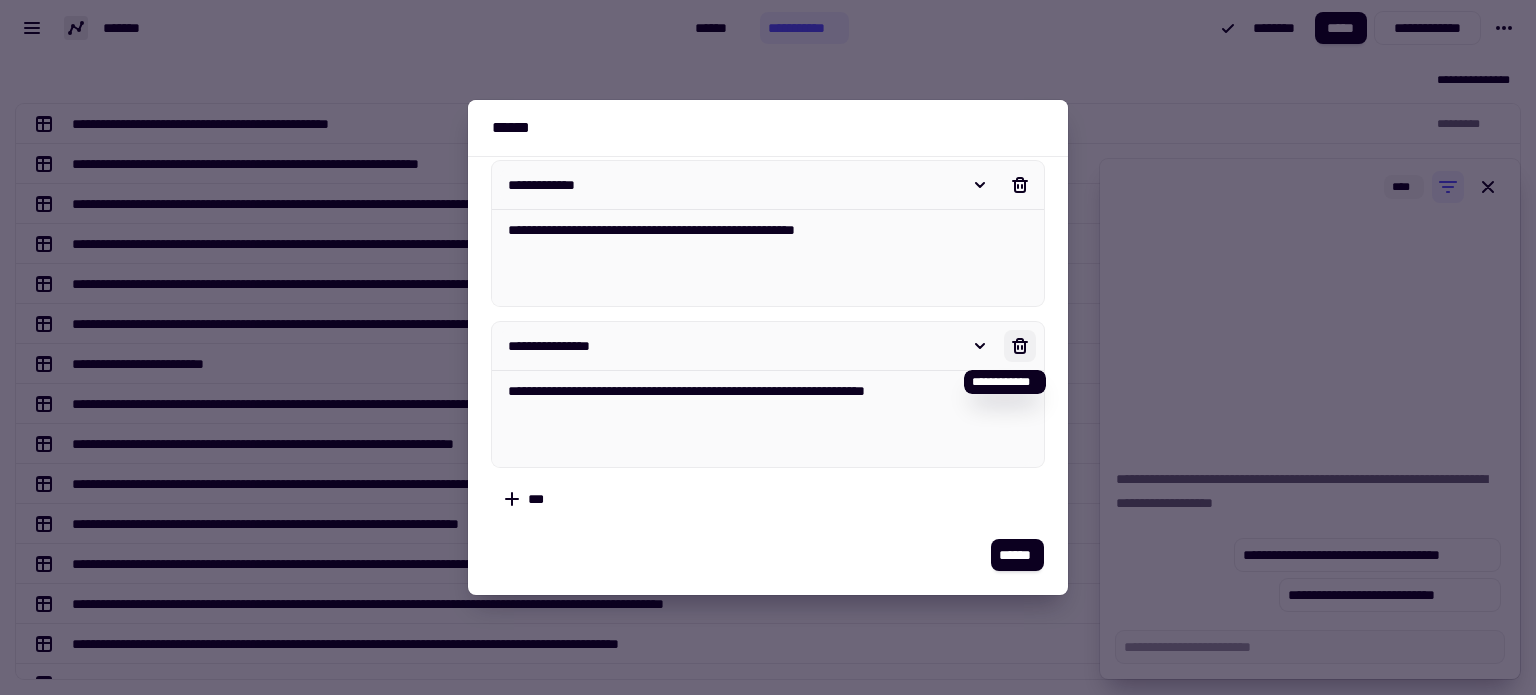 click 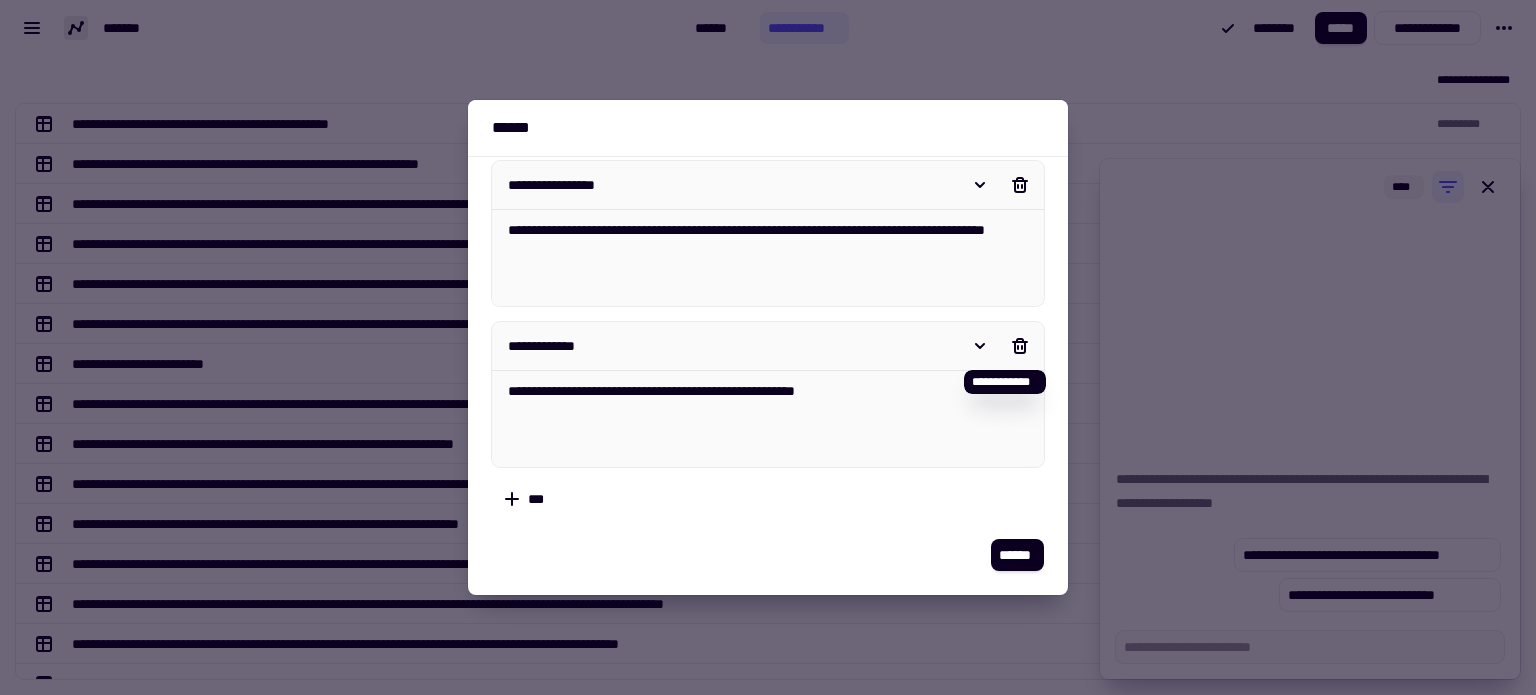 scroll, scrollTop: 19, scrollLeft: 0, axis: vertical 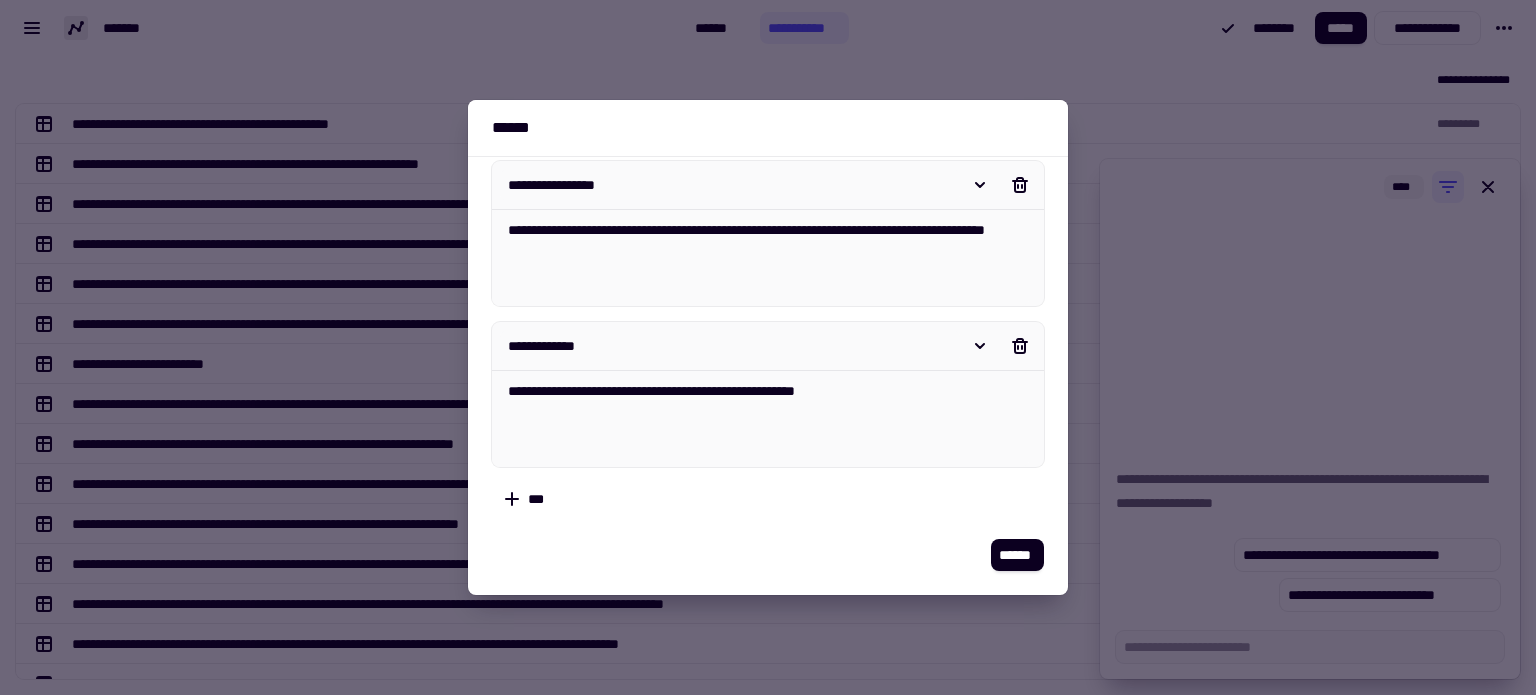 click 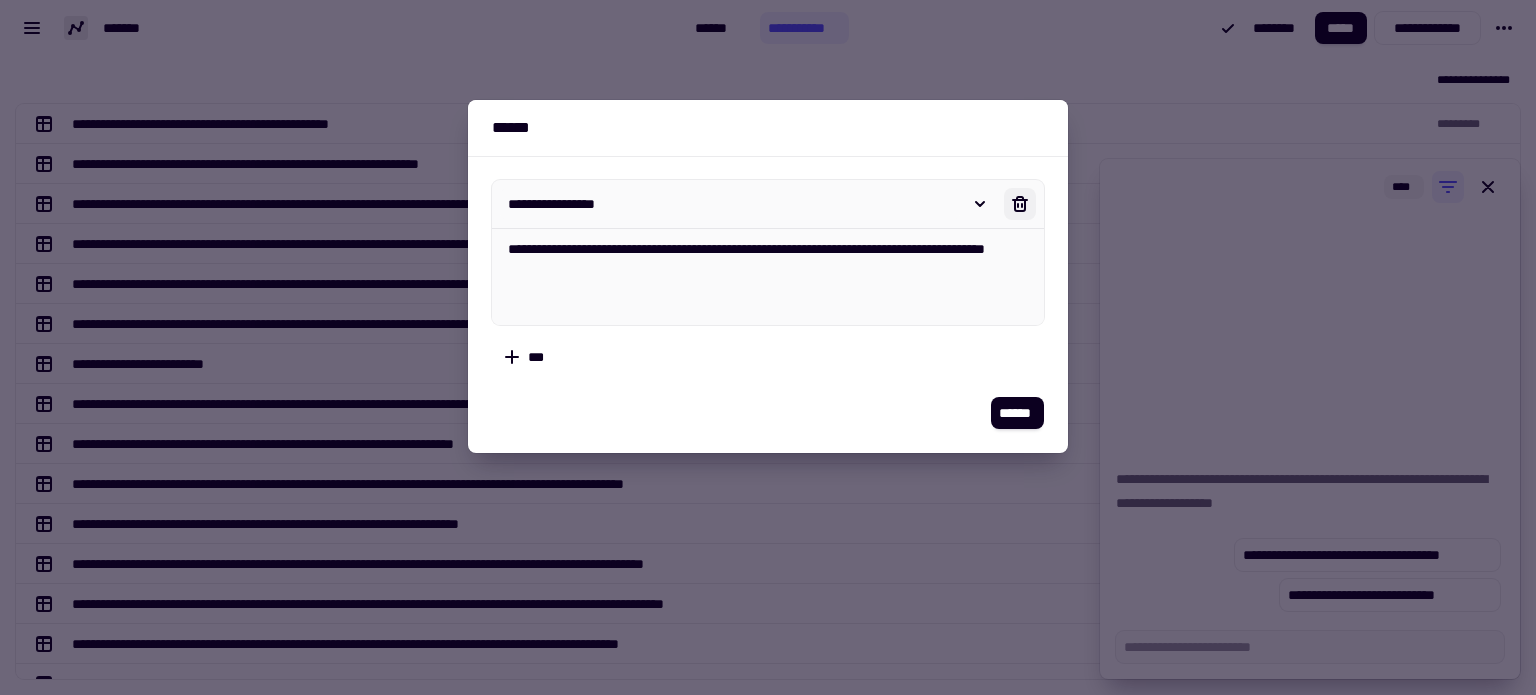 click 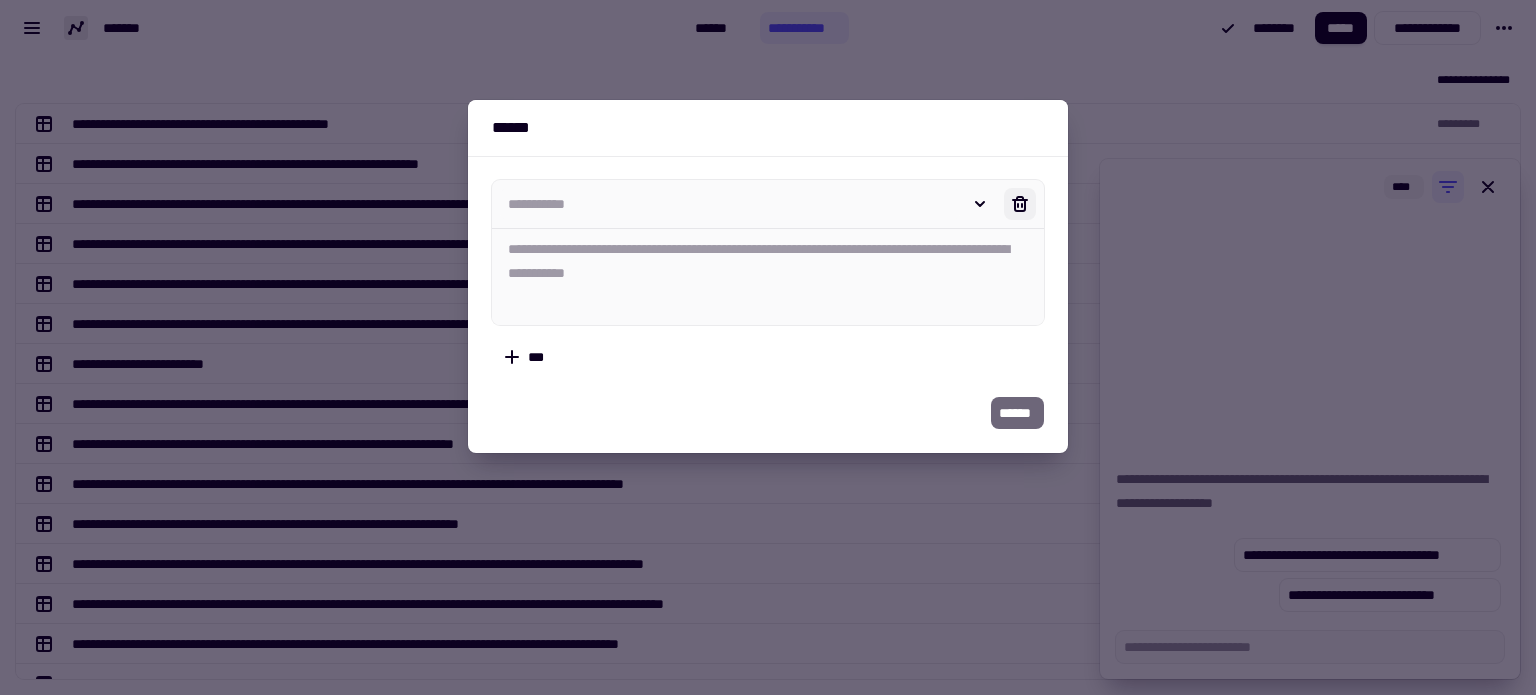 click 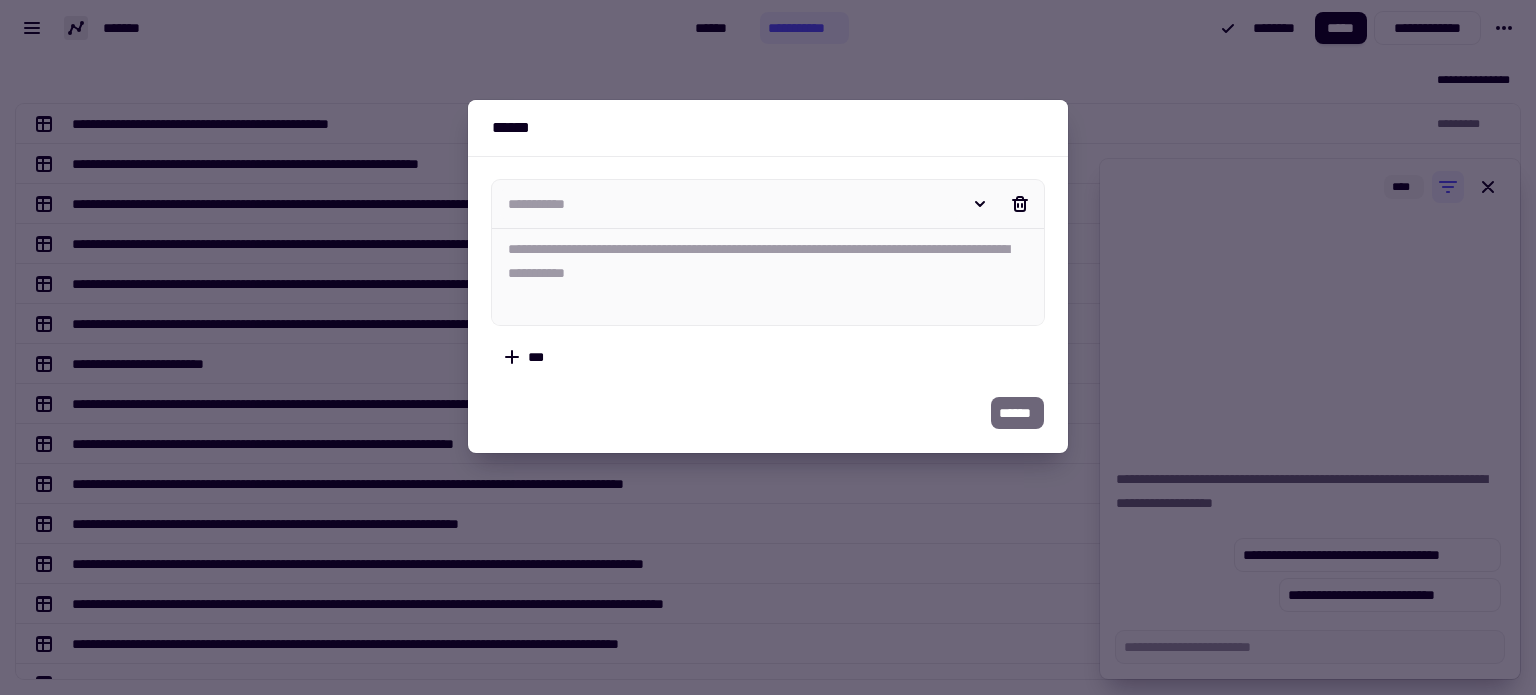 type on "*" 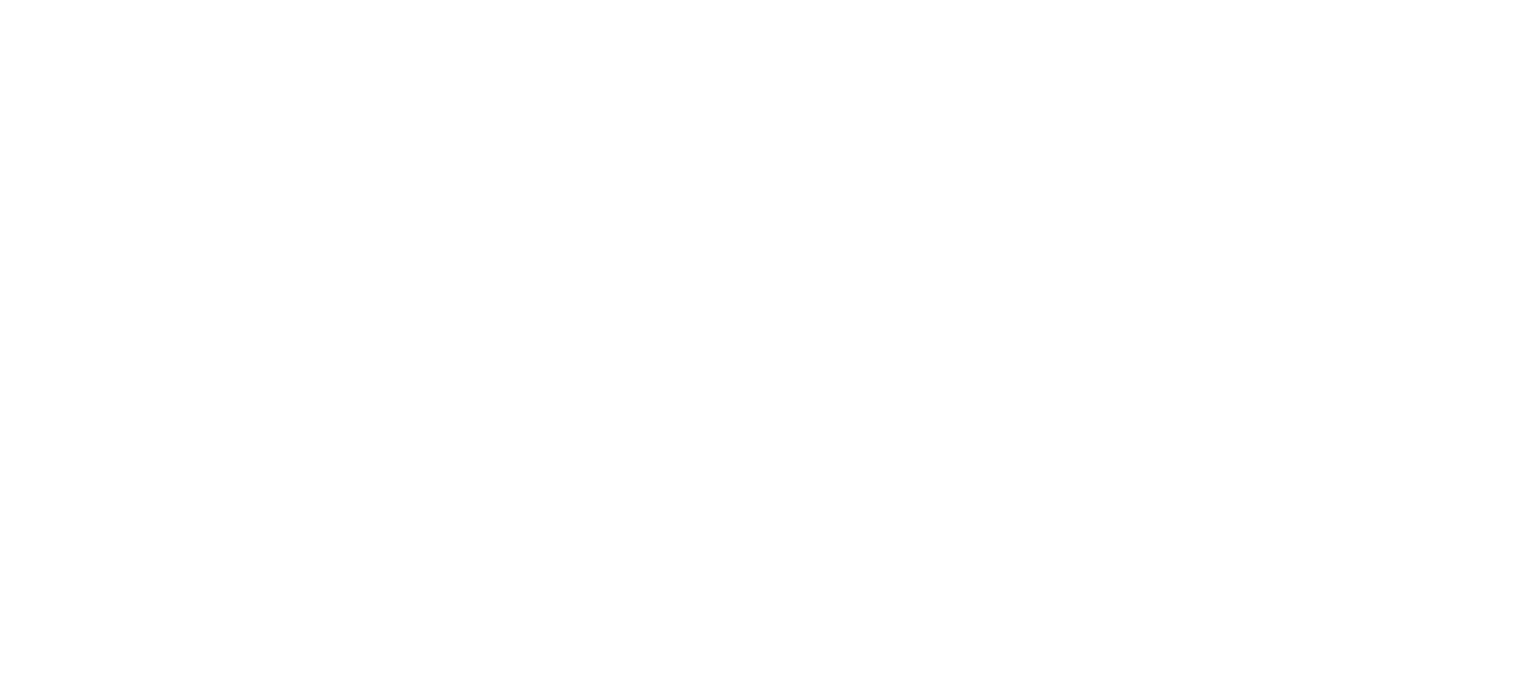 scroll, scrollTop: 0, scrollLeft: 0, axis: both 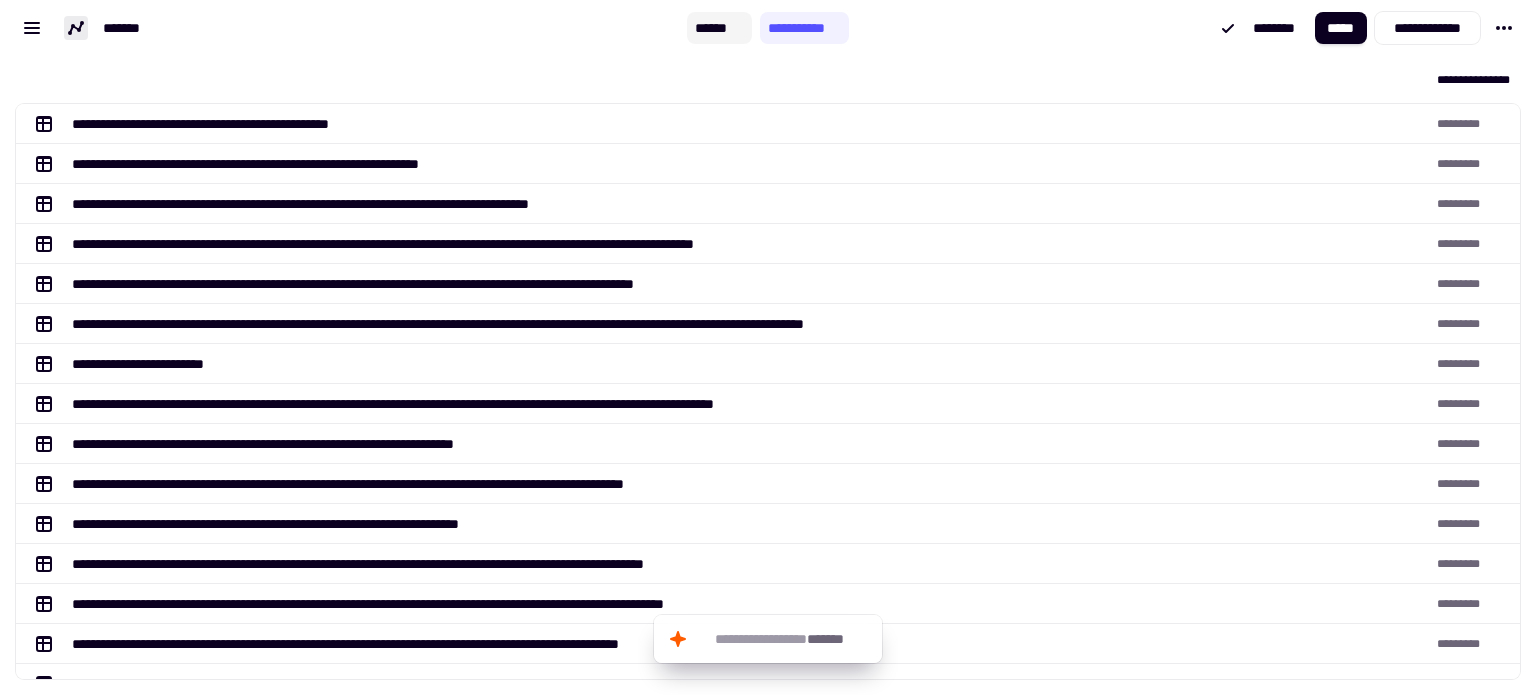 click on "******" 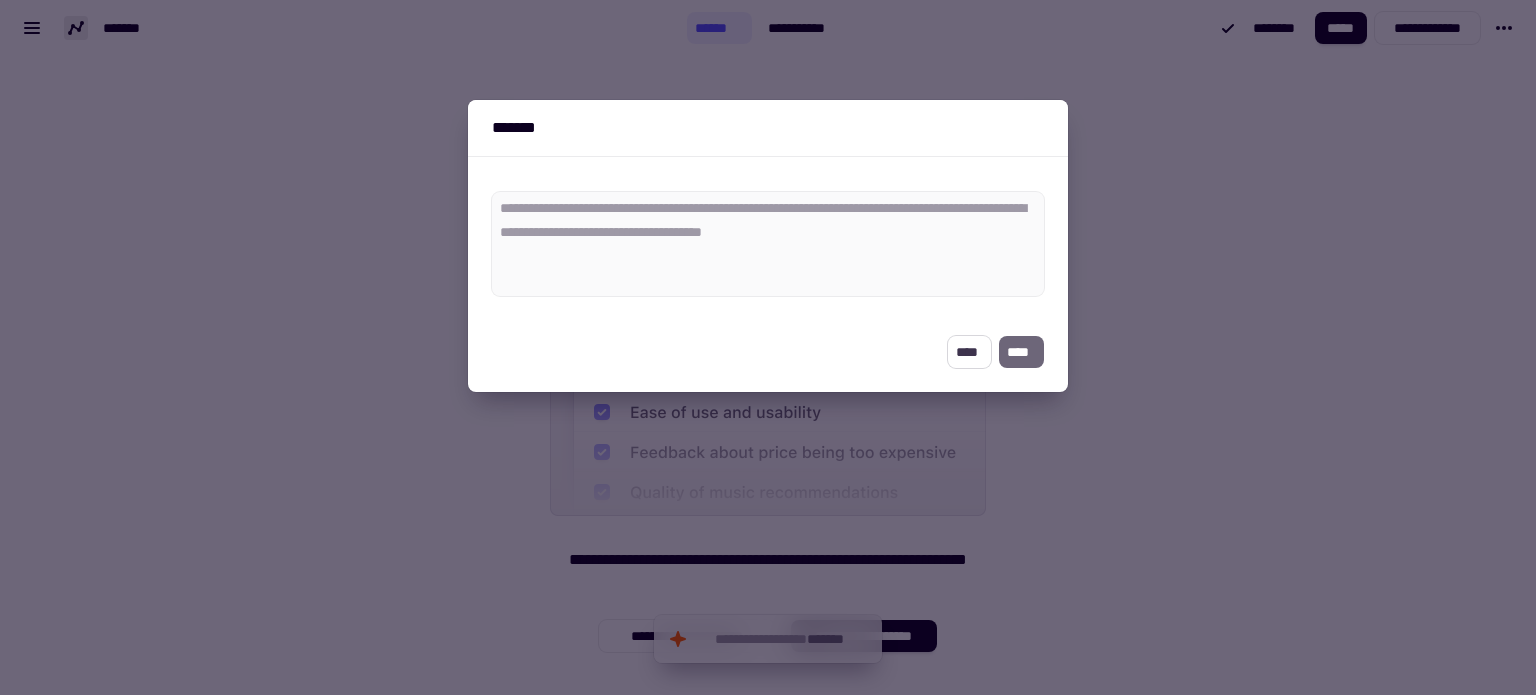 click on "****" 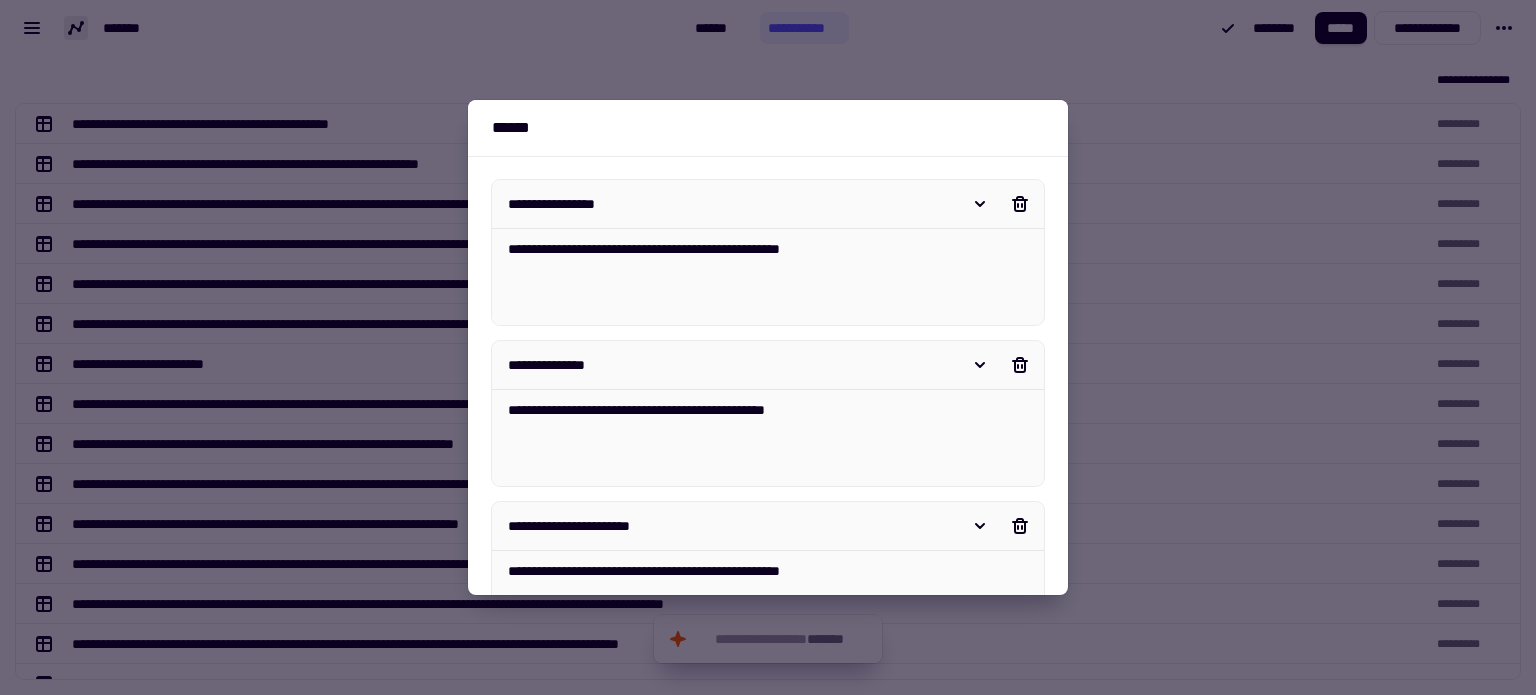 scroll, scrollTop: 16, scrollLeft: 16, axis: both 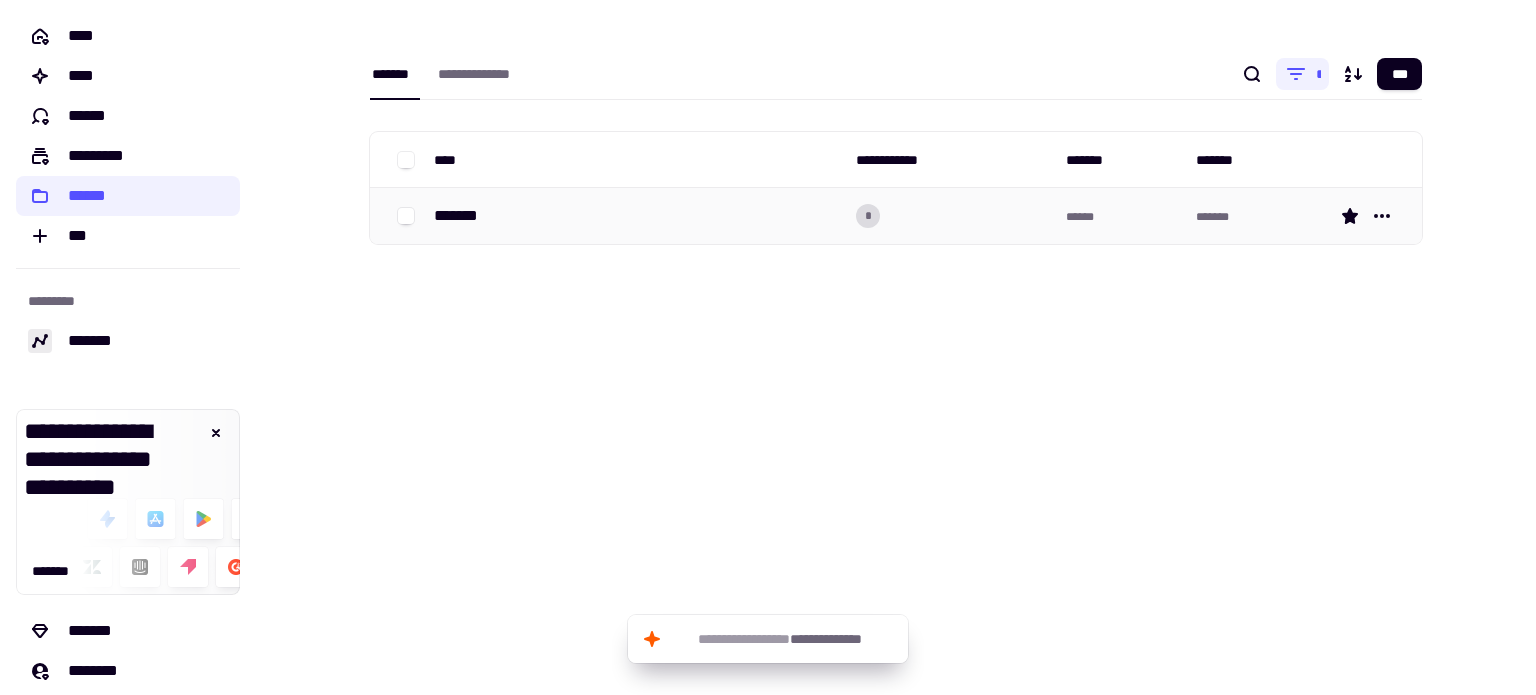 click on "*******" at bounding box center (463, 216) 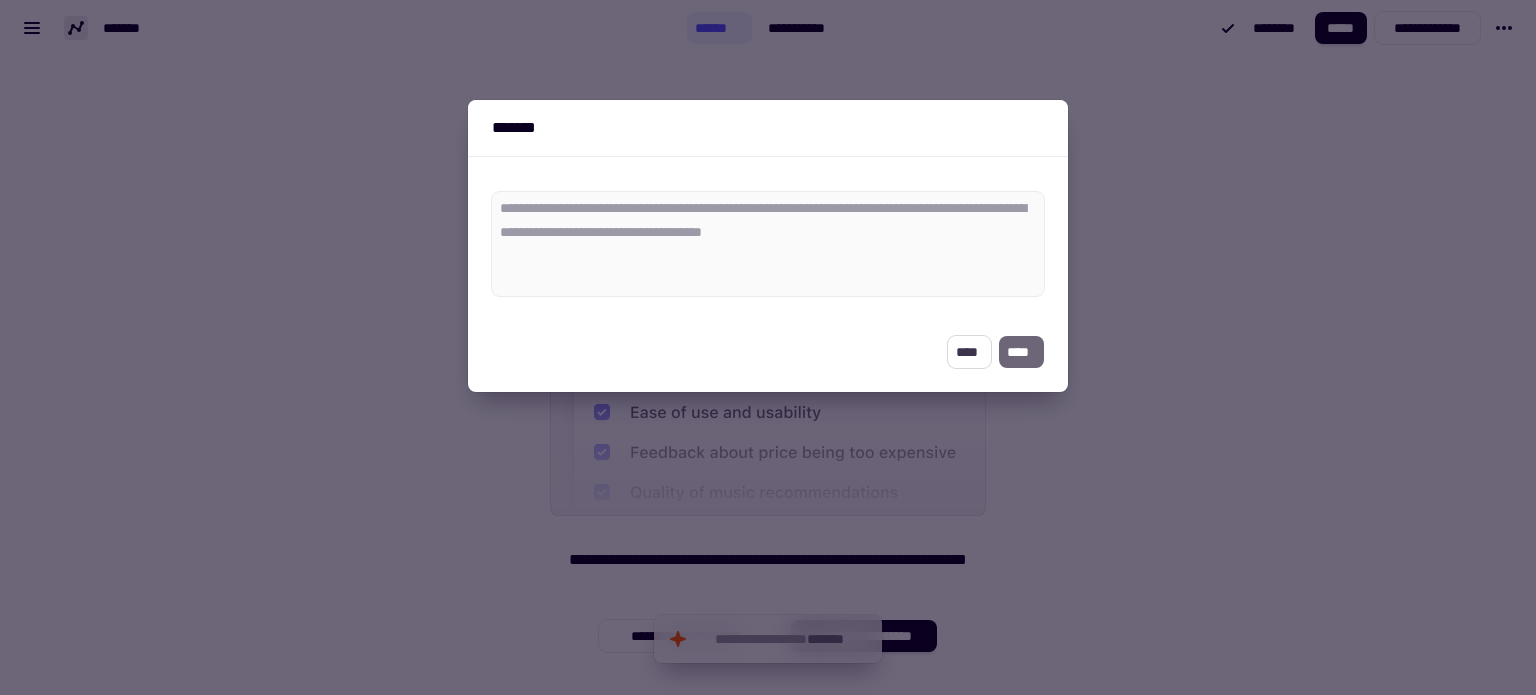 click on "****" 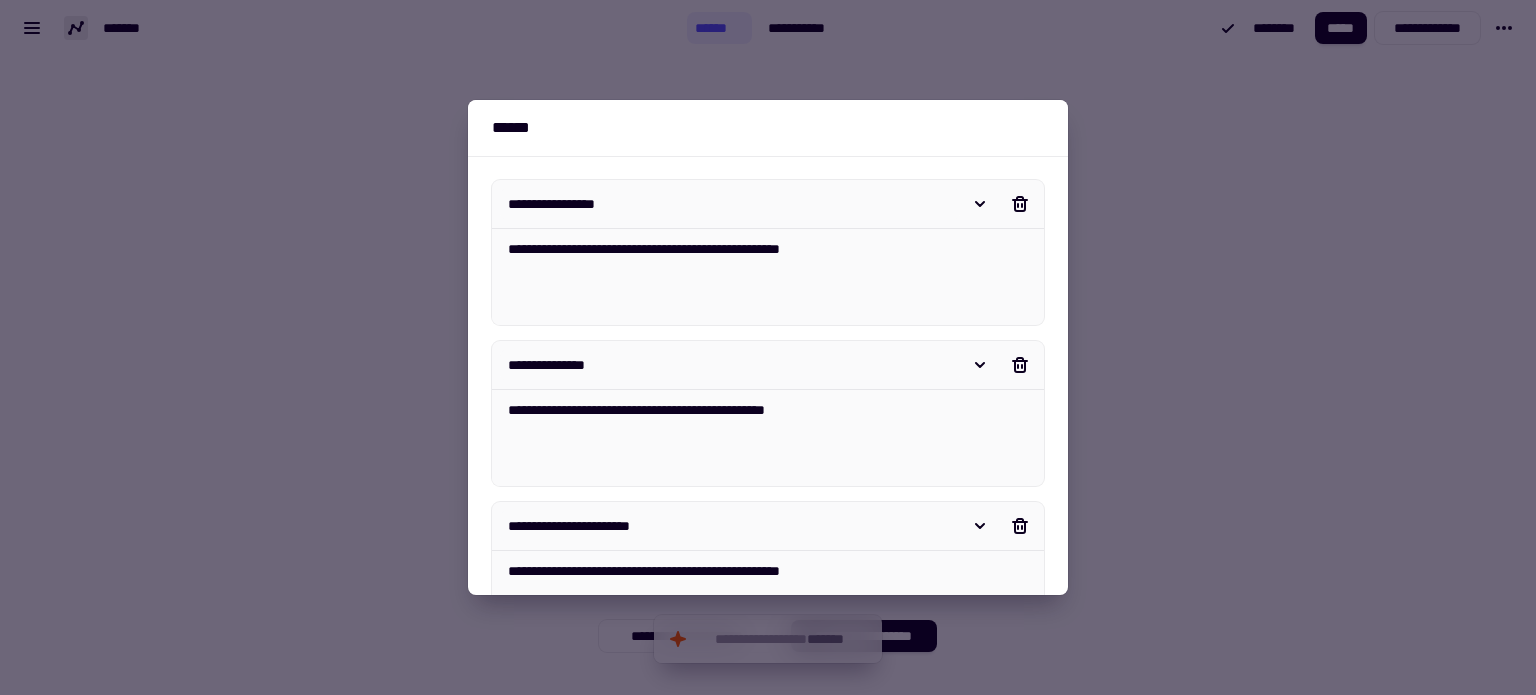 click at bounding box center (1000, 365) 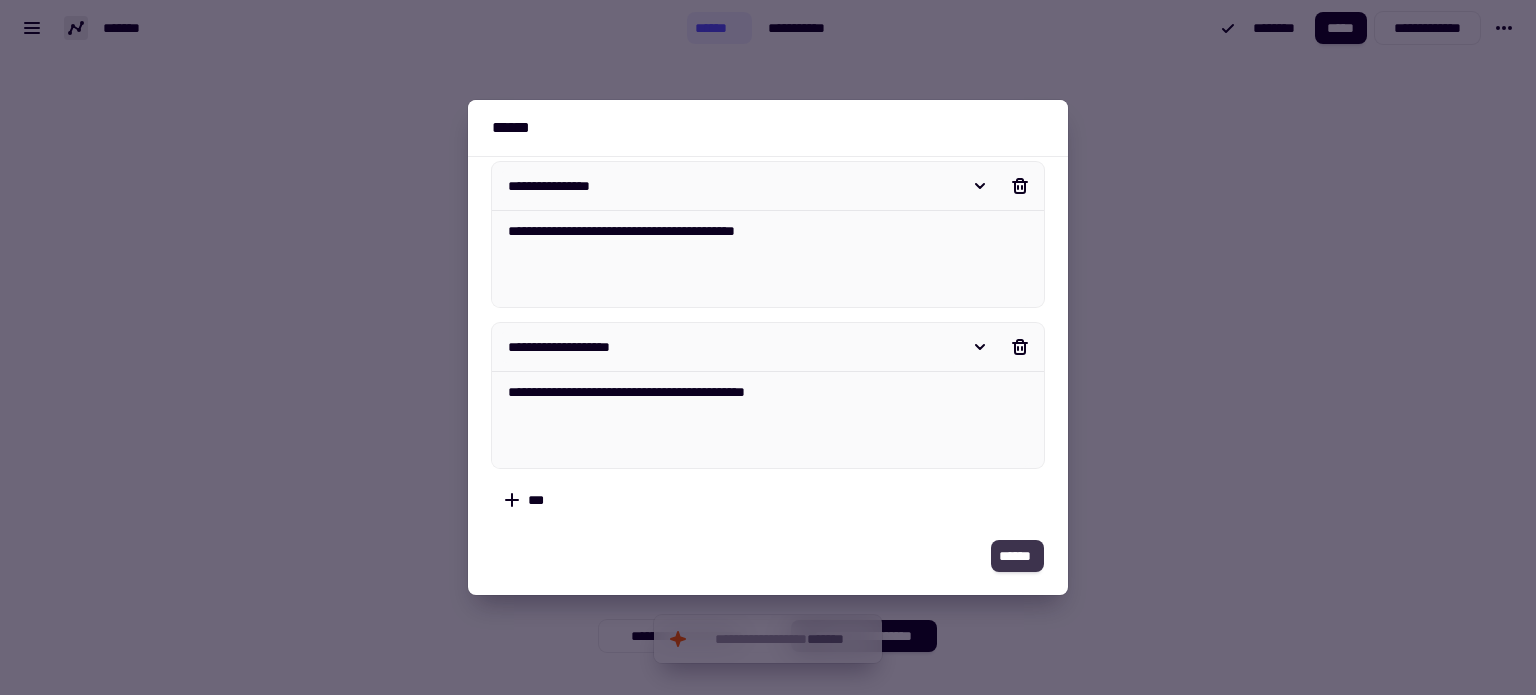 click on "******" 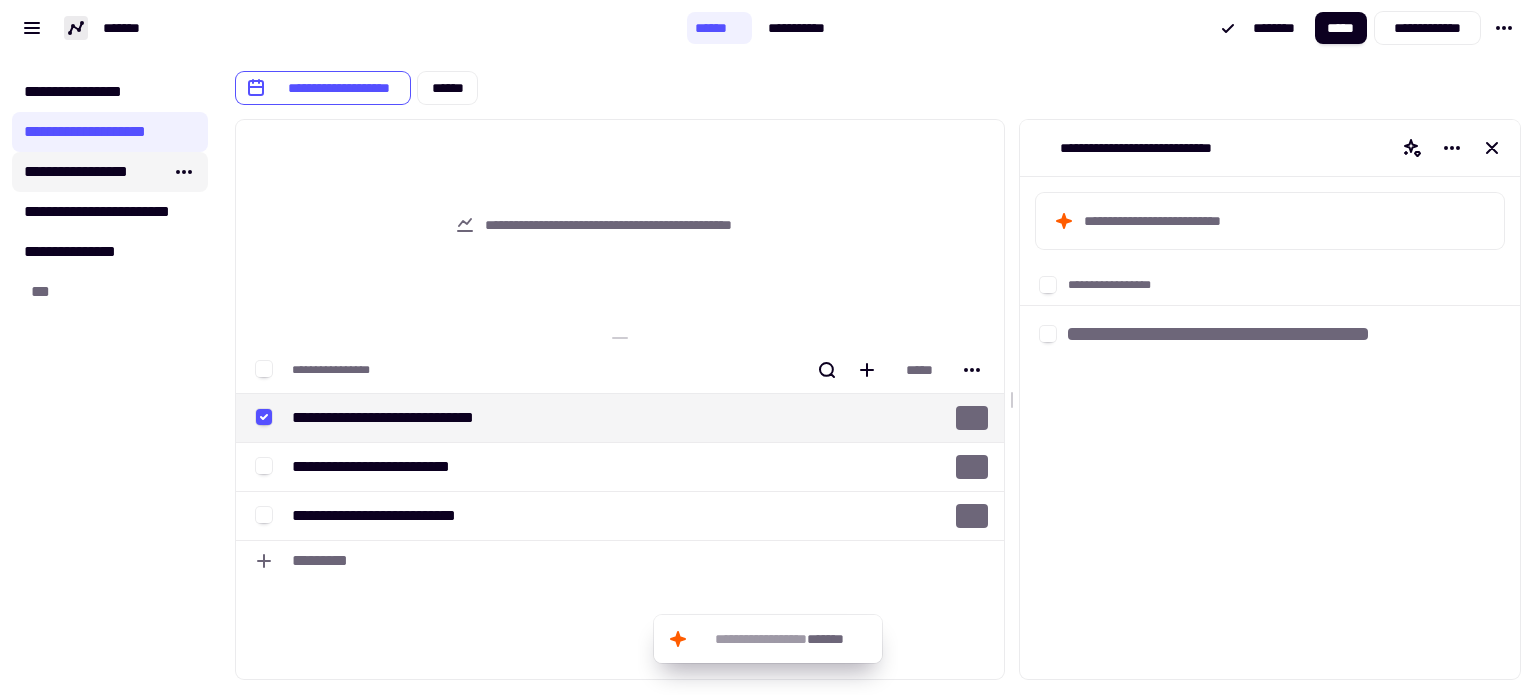 click on "**********" 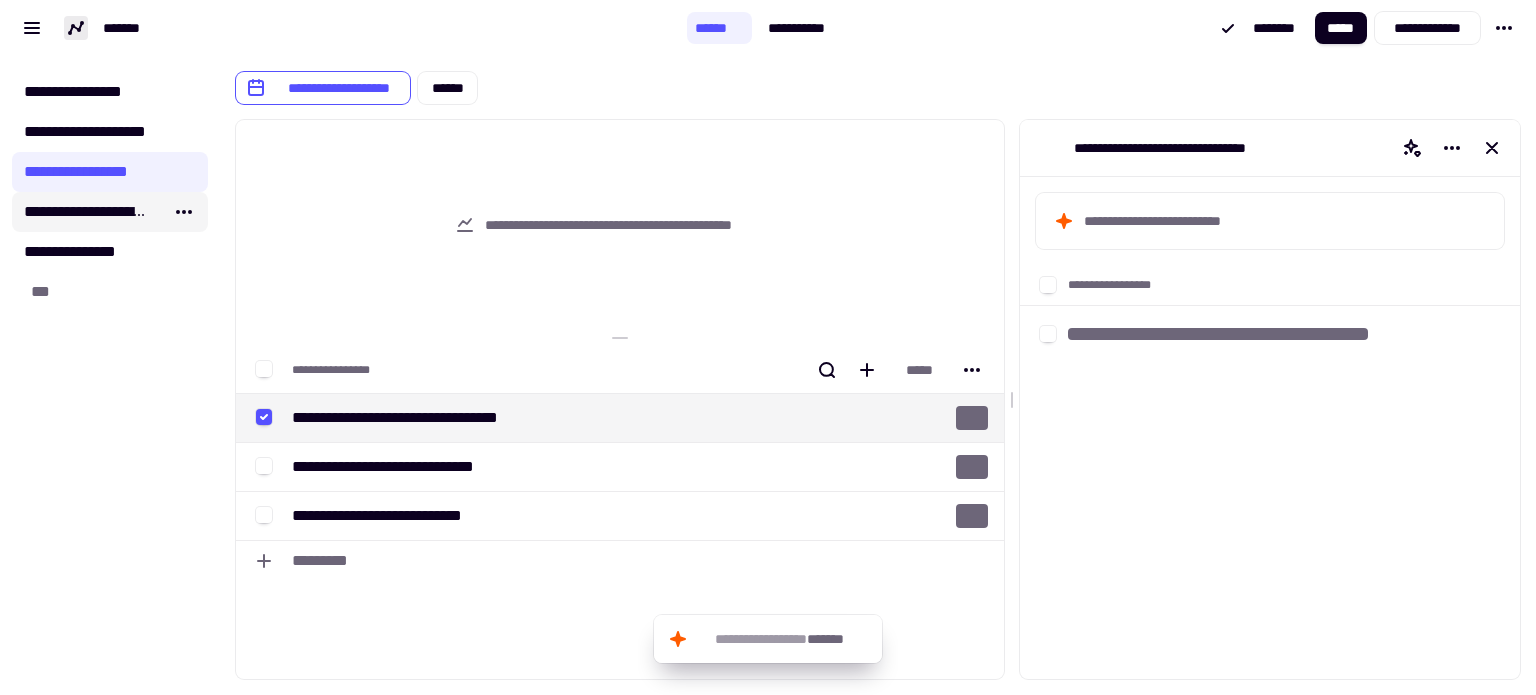 click on "**********" 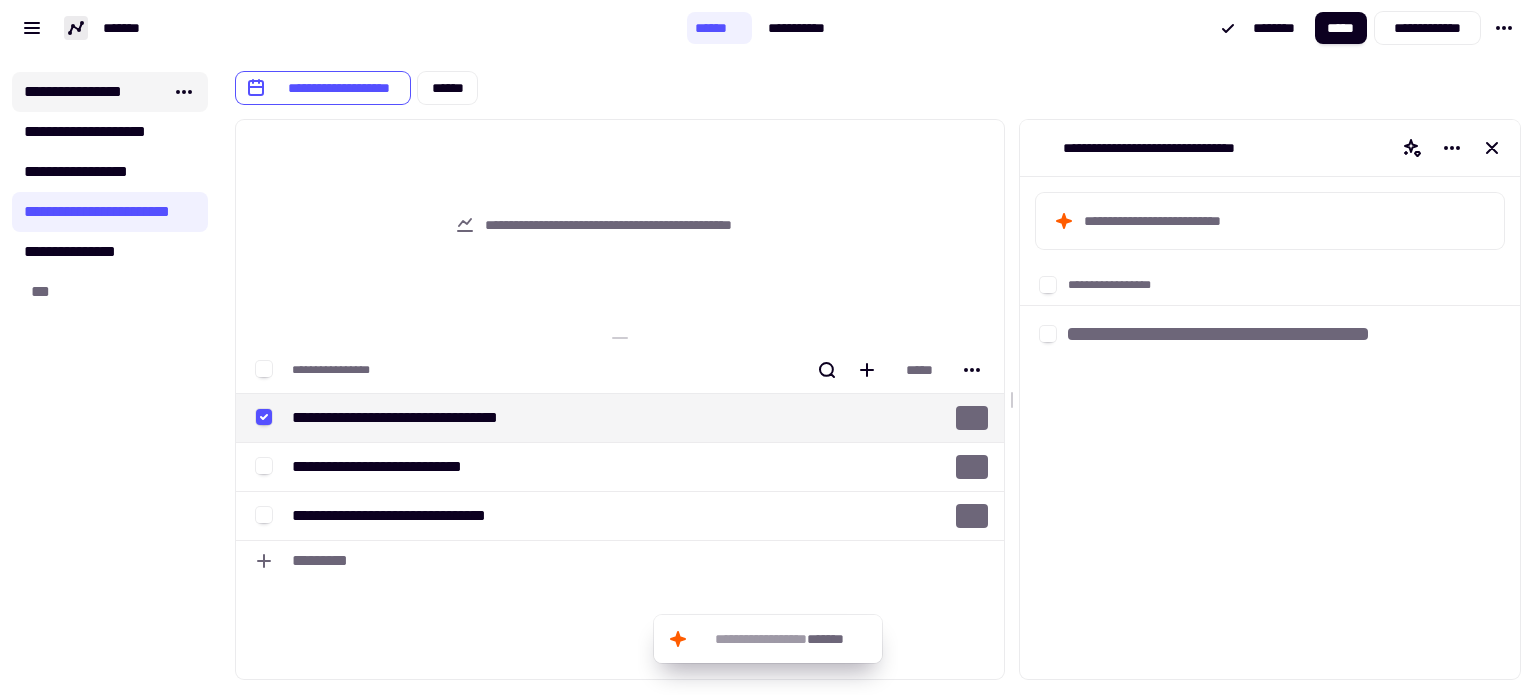 click on "**********" 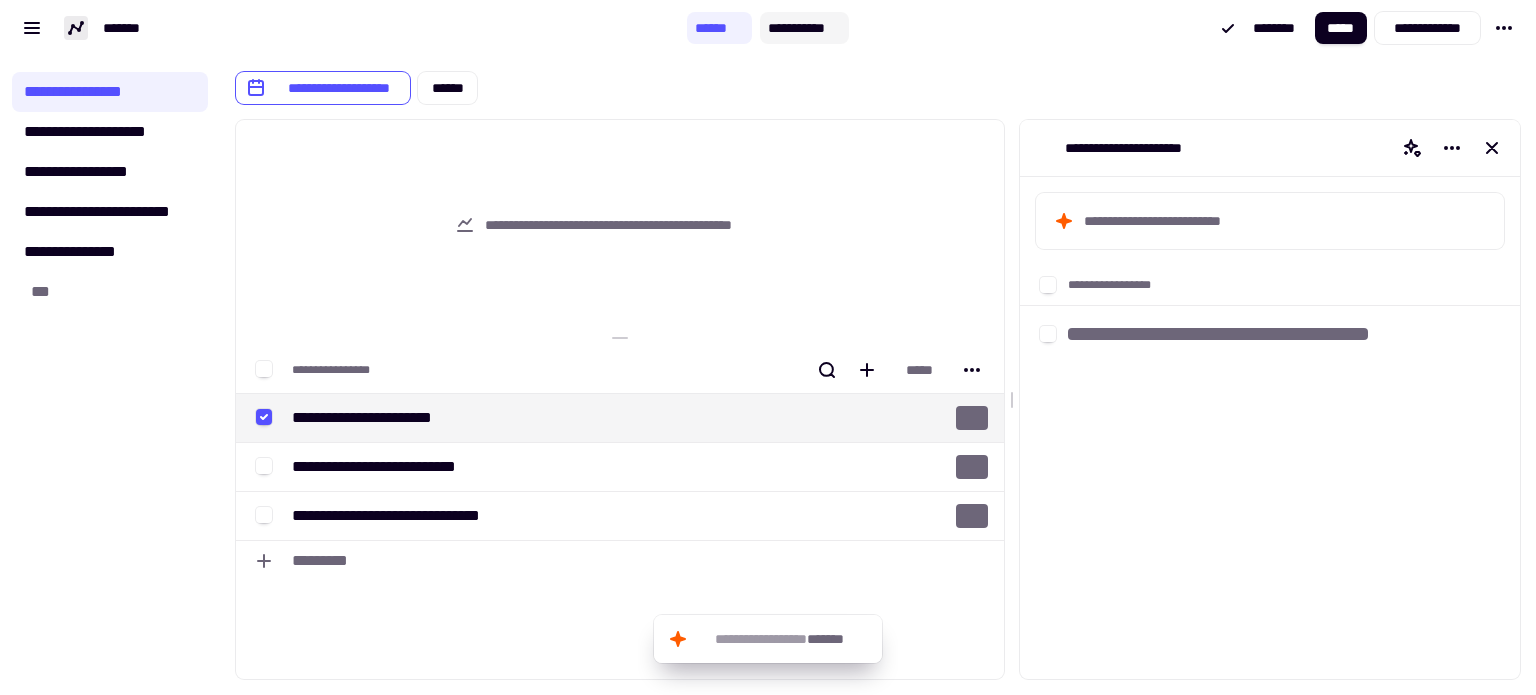 click on "**********" 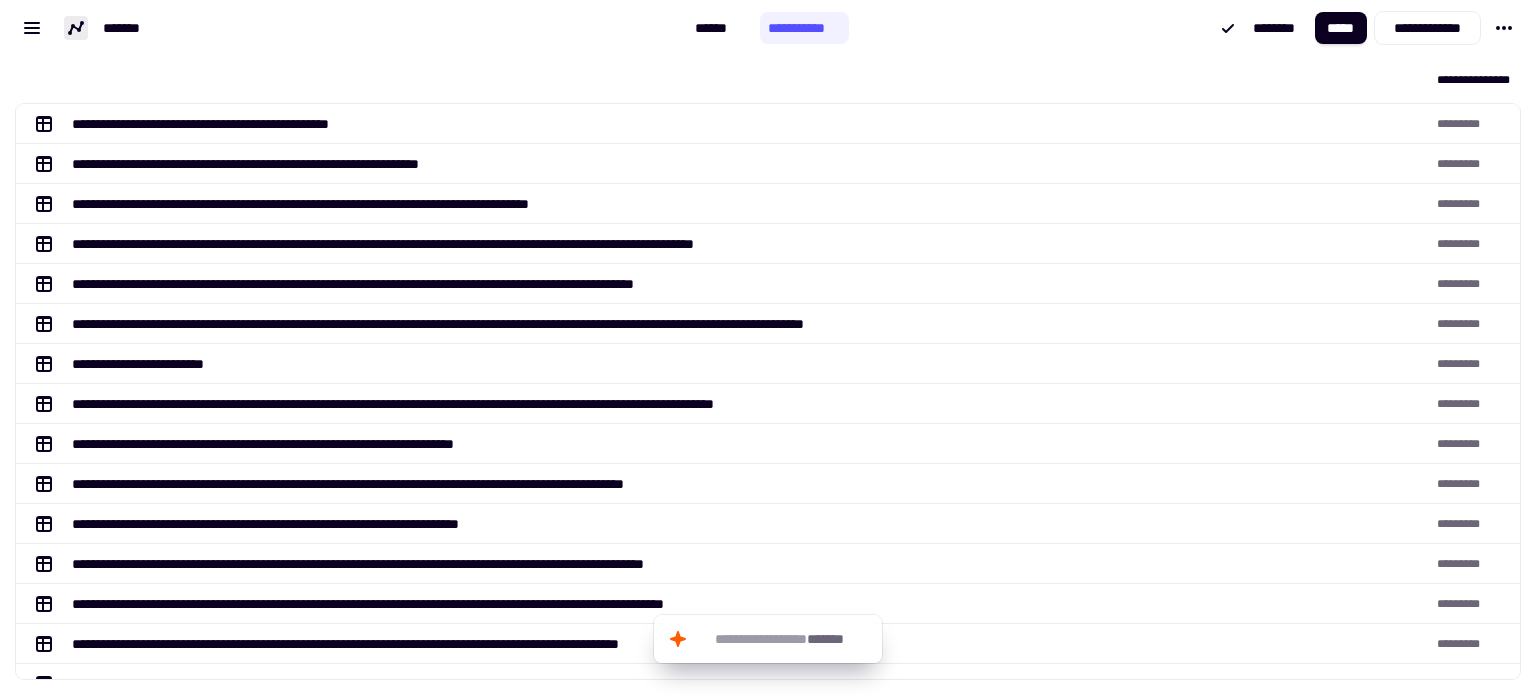 scroll, scrollTop: 16, scrollLeft: 16, axis: both 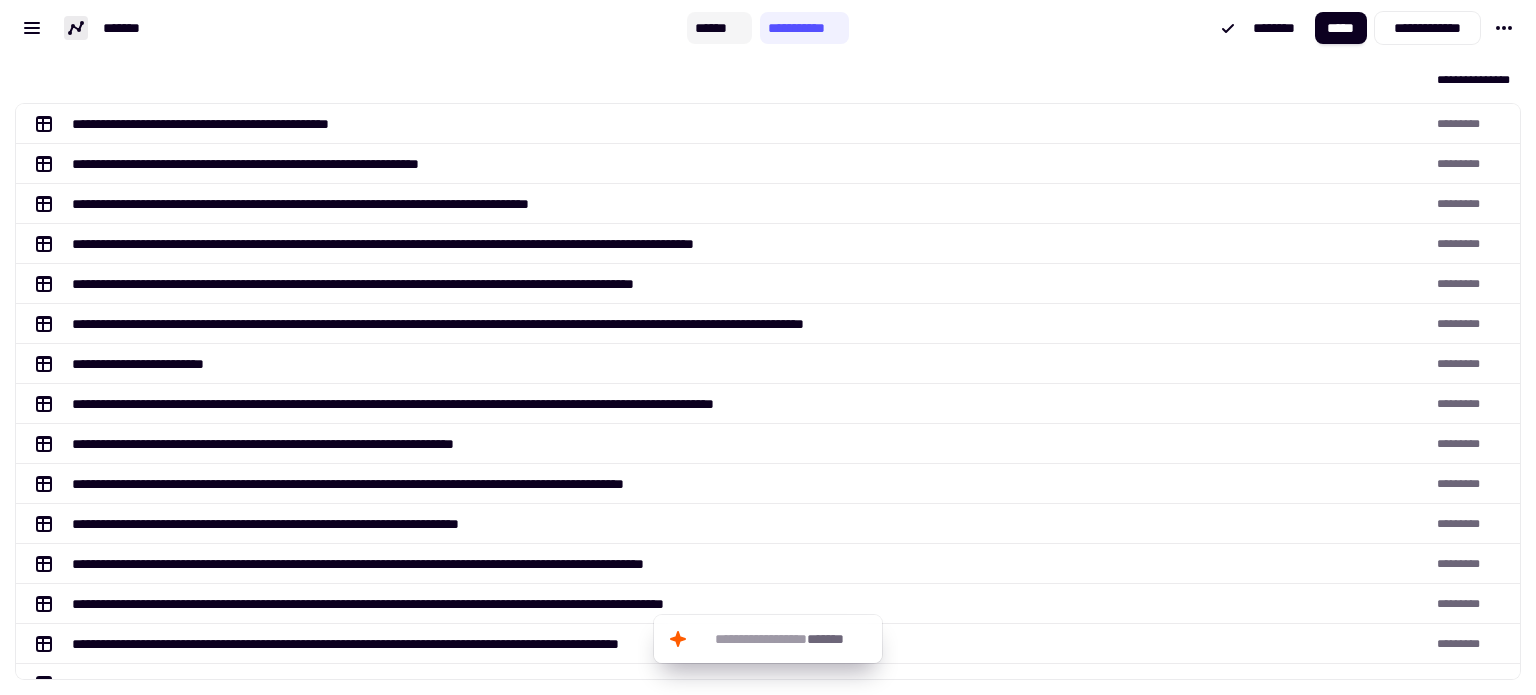 click on "******" 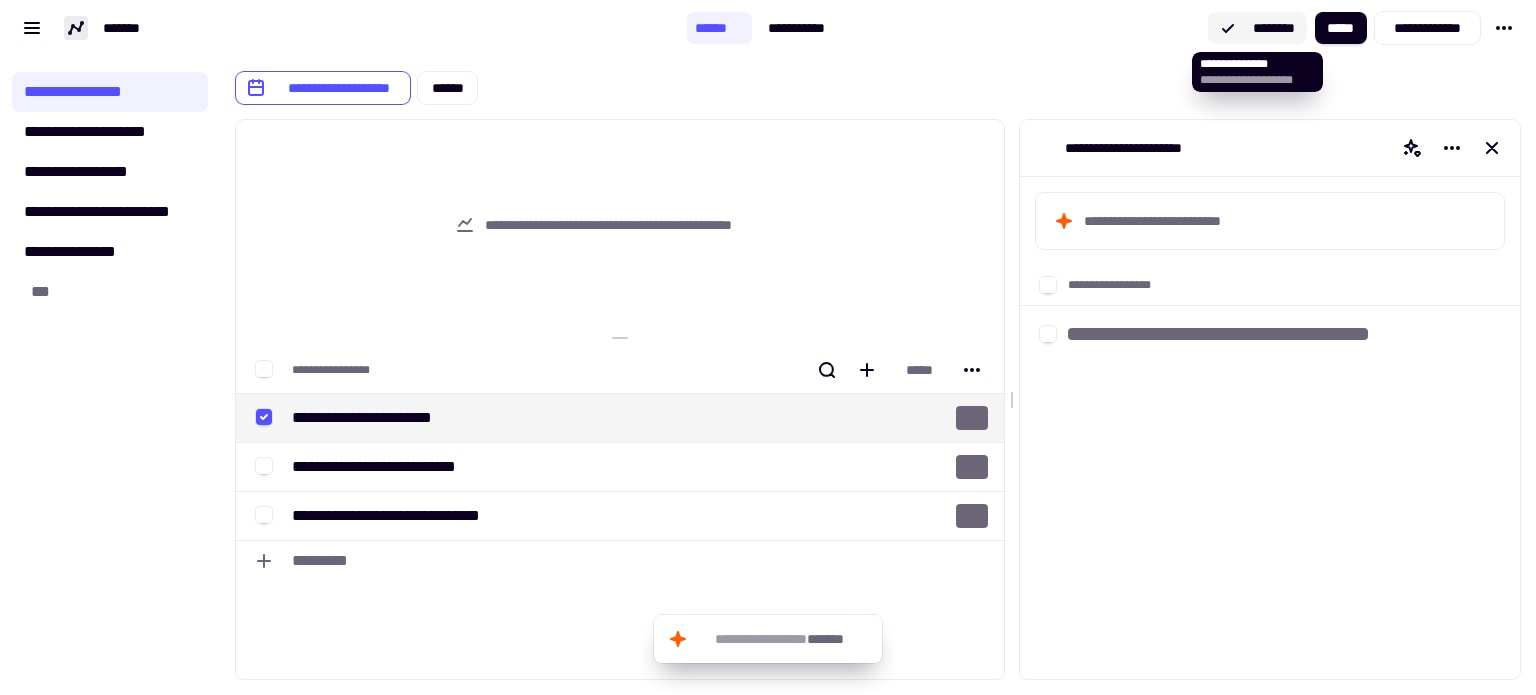 click 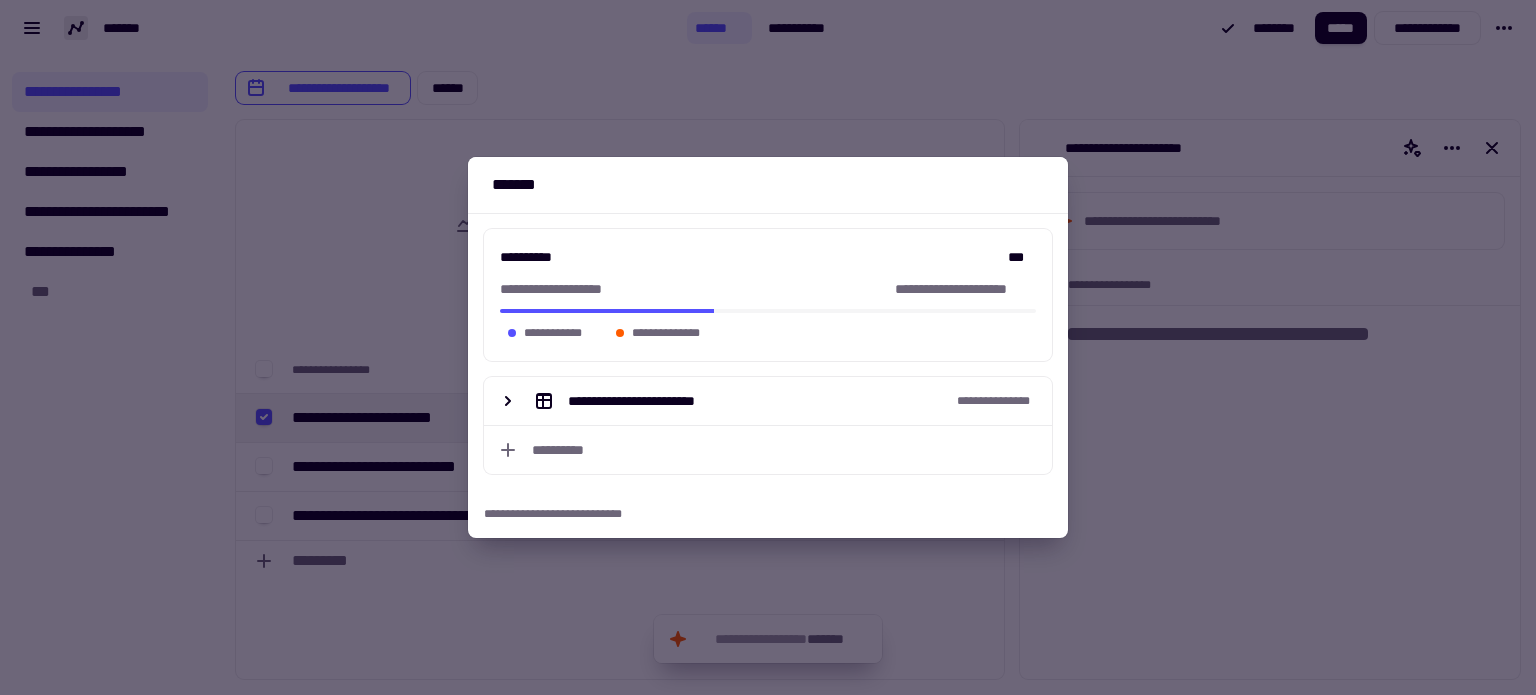 click at bounding box center [768, 347] 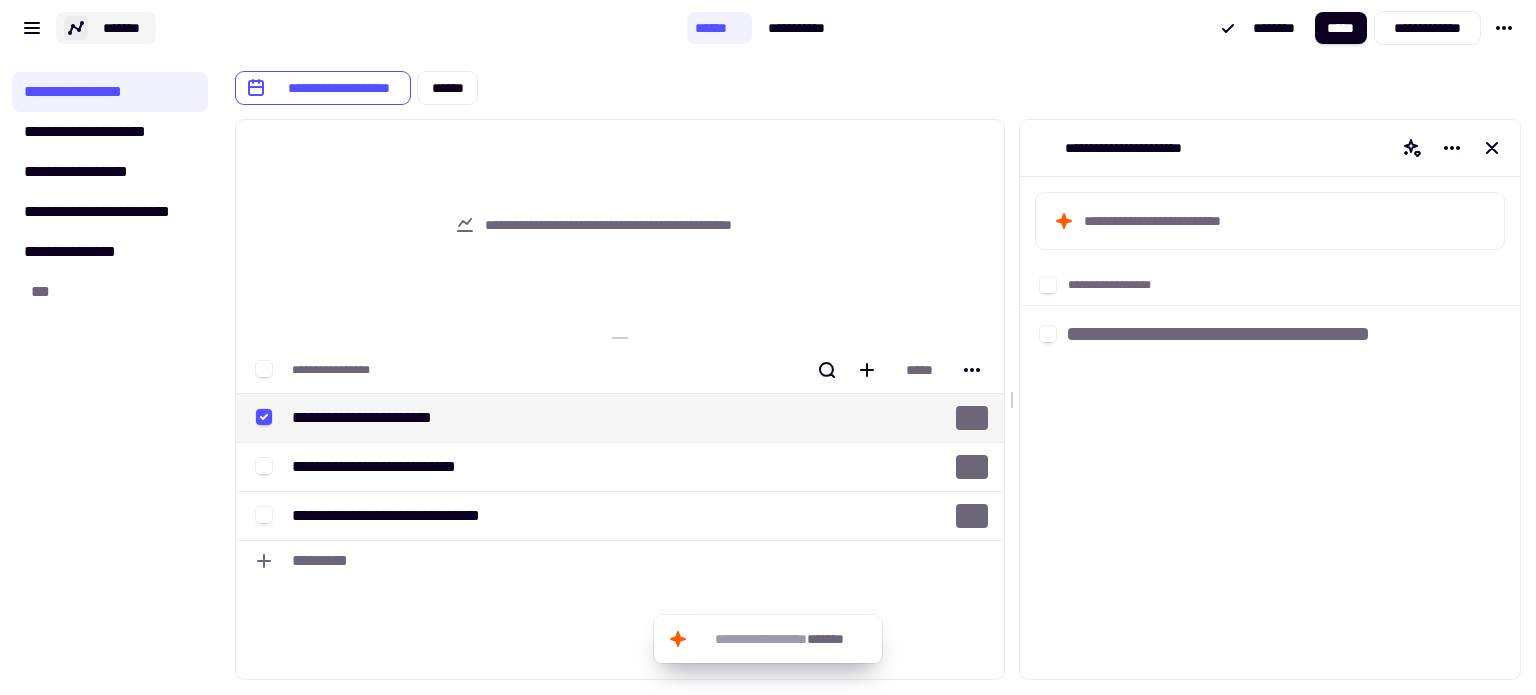 click 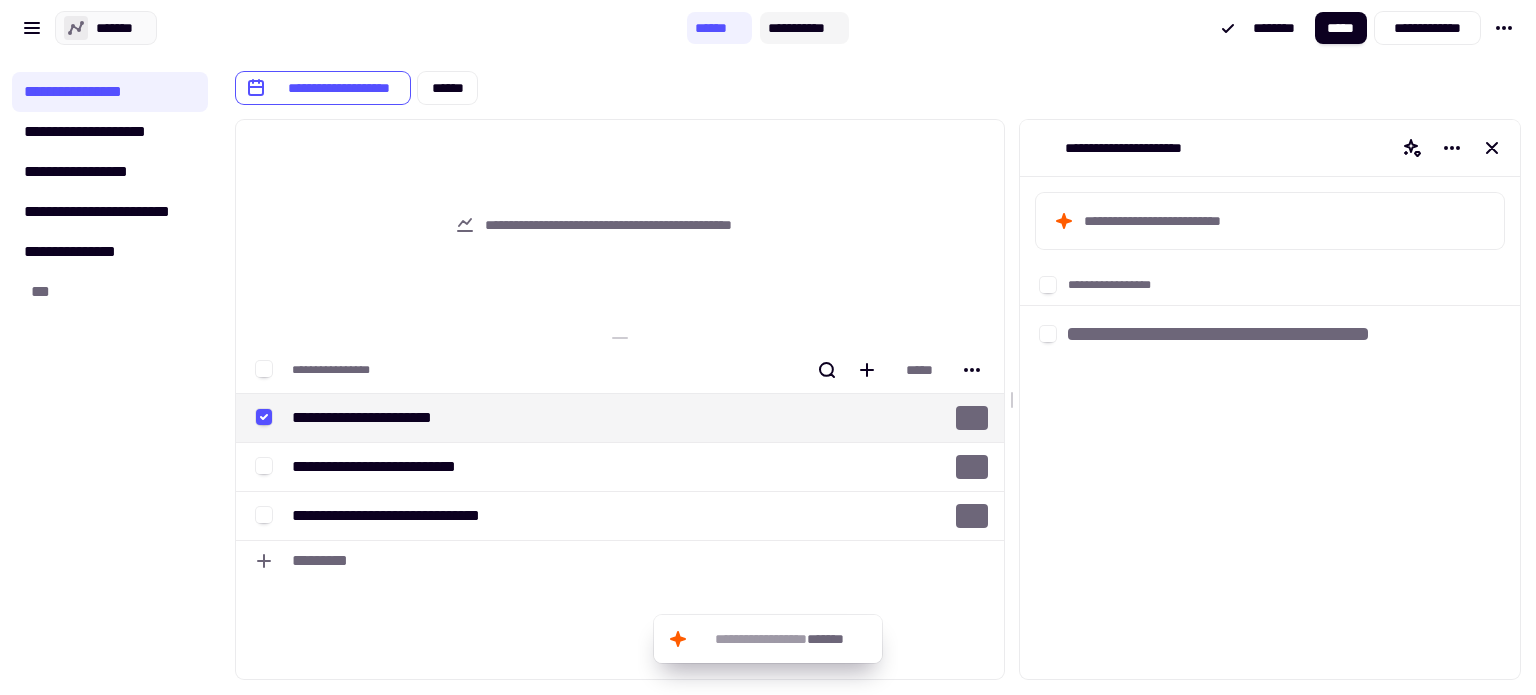 click on "**********" 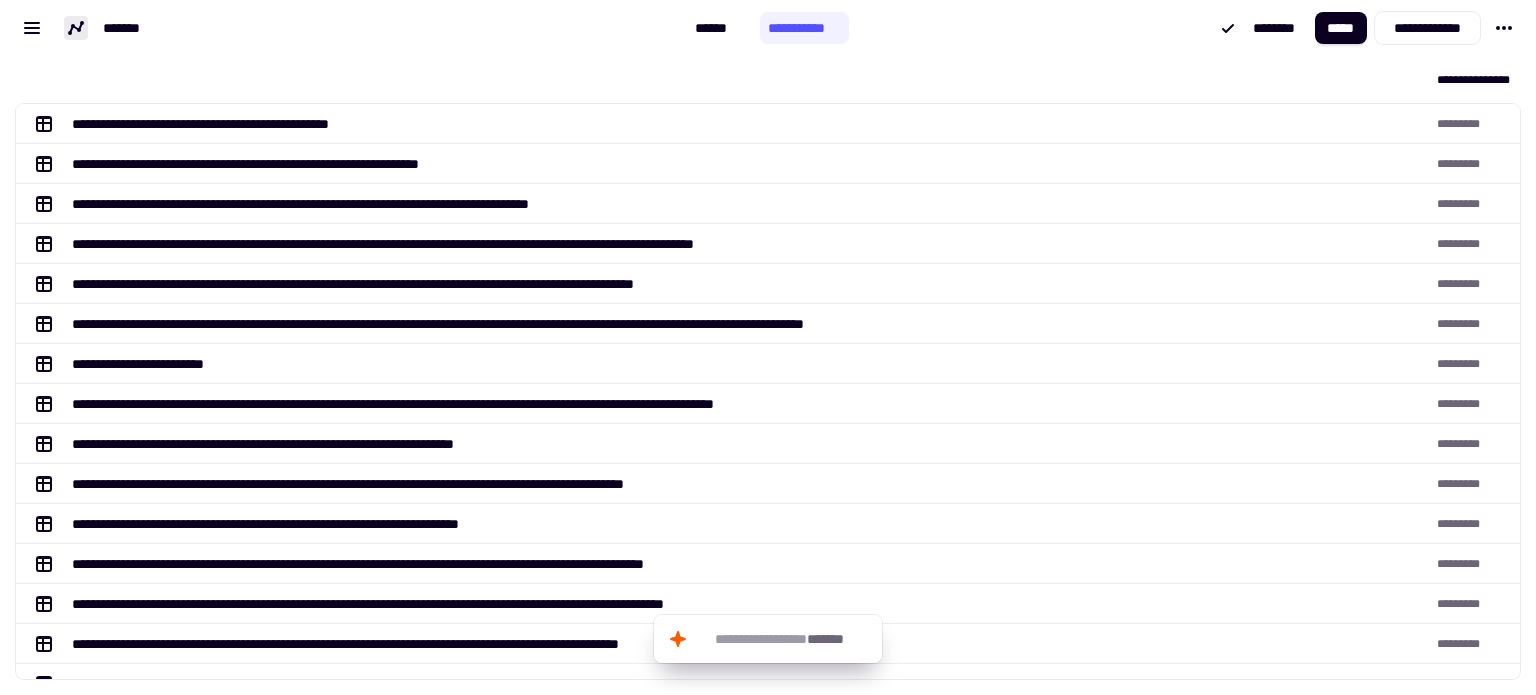 scroll, scrollTop: 16, scrollLeft: 16, axis: both 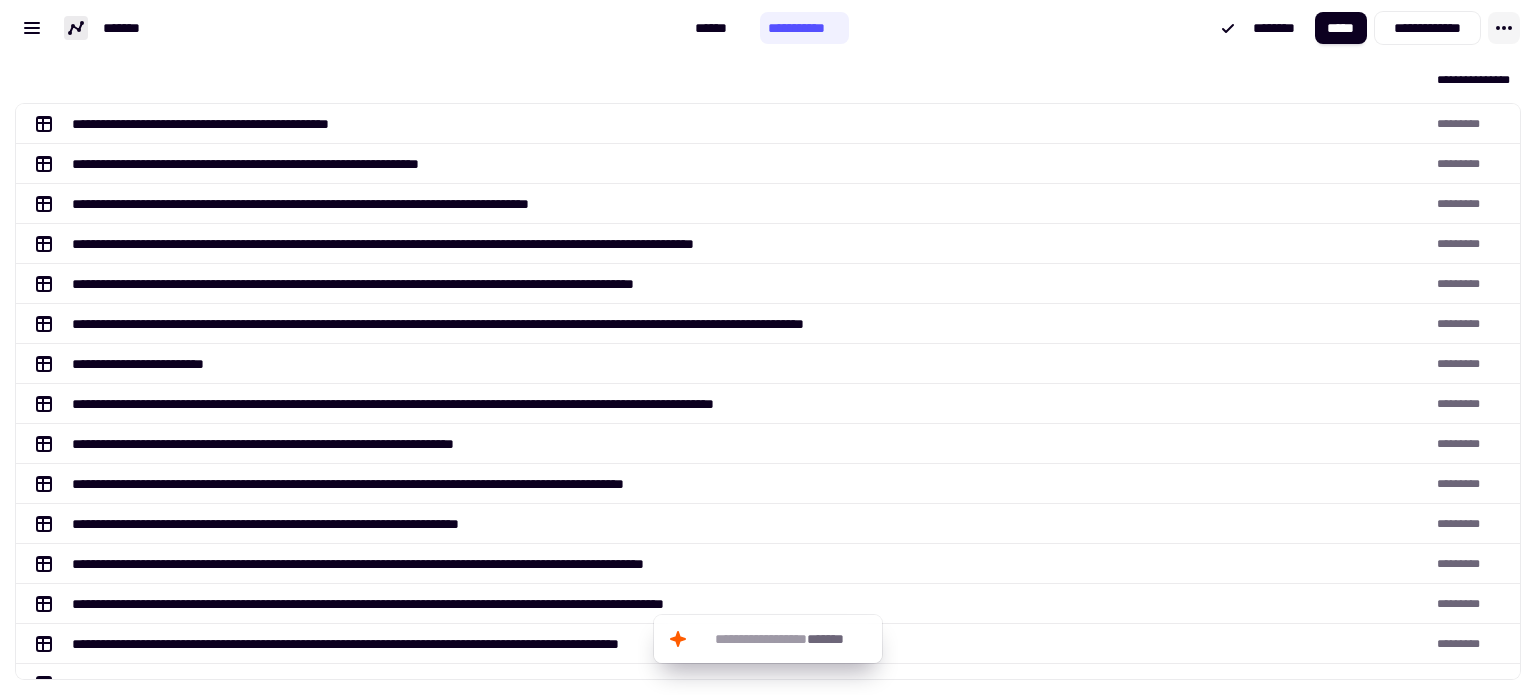 click 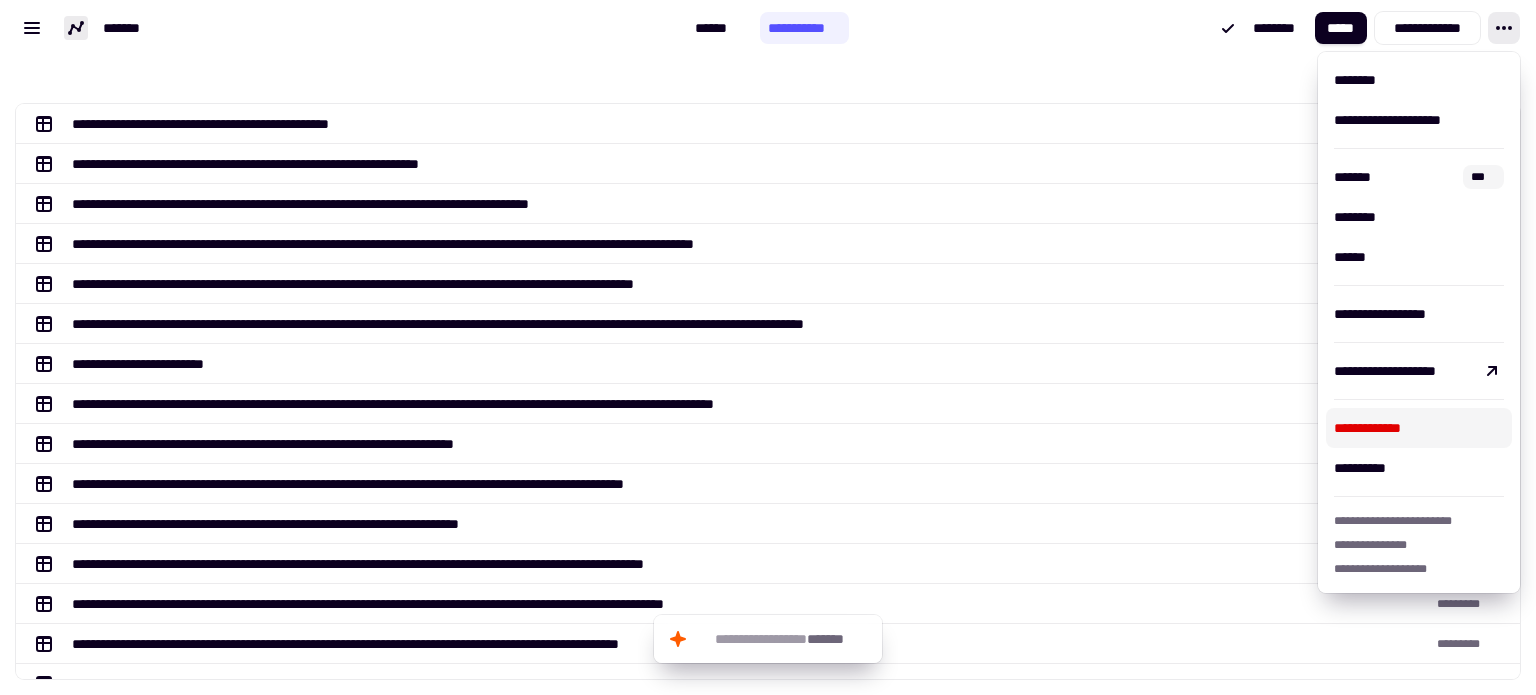 click on "**********" at bounding box center [1419, 428] 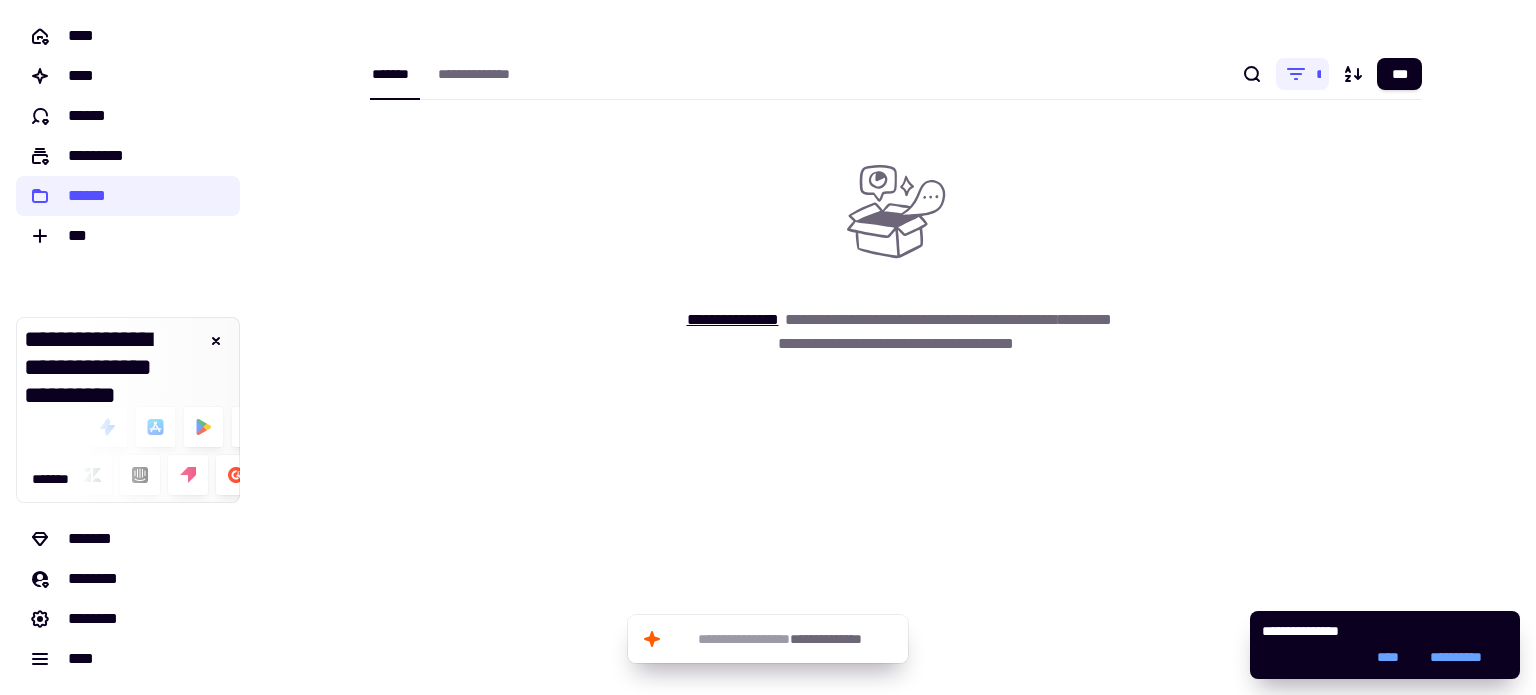 click on "**********" 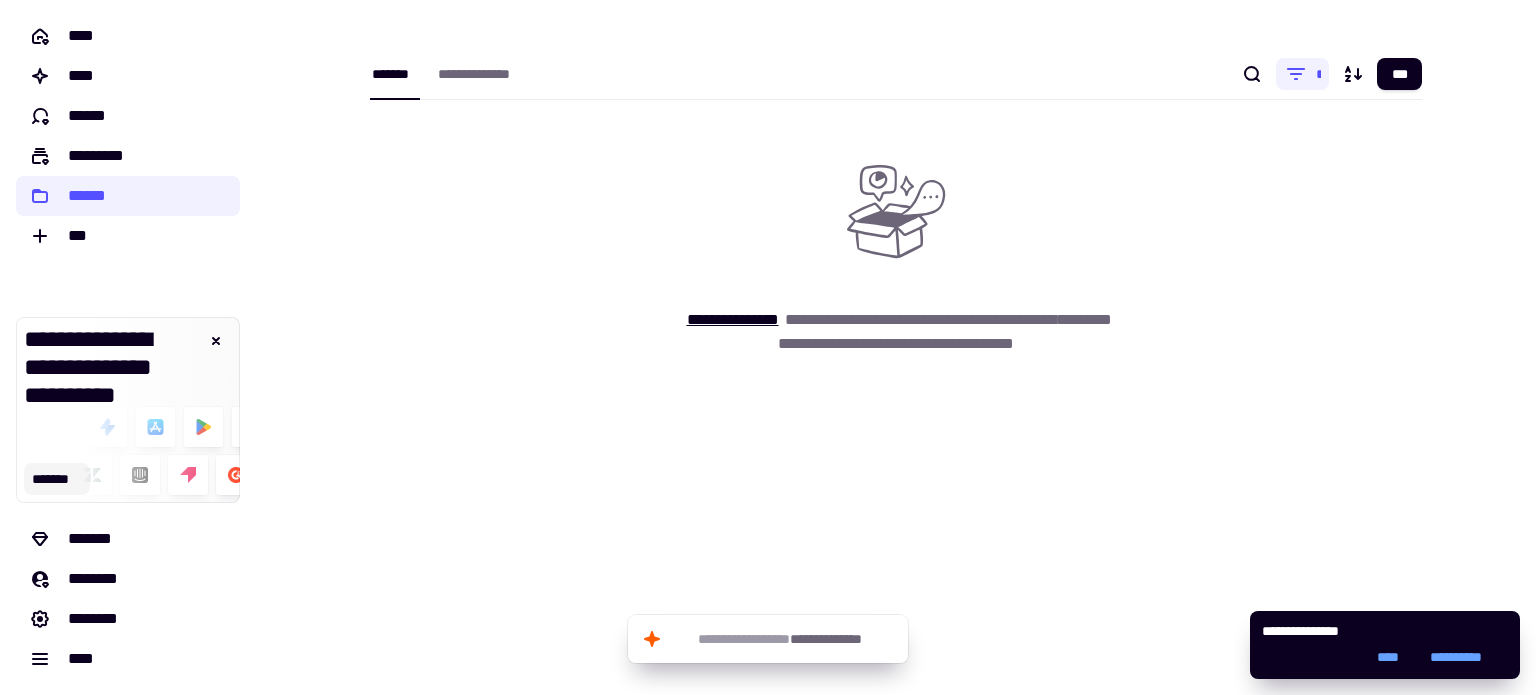 click on "*******" 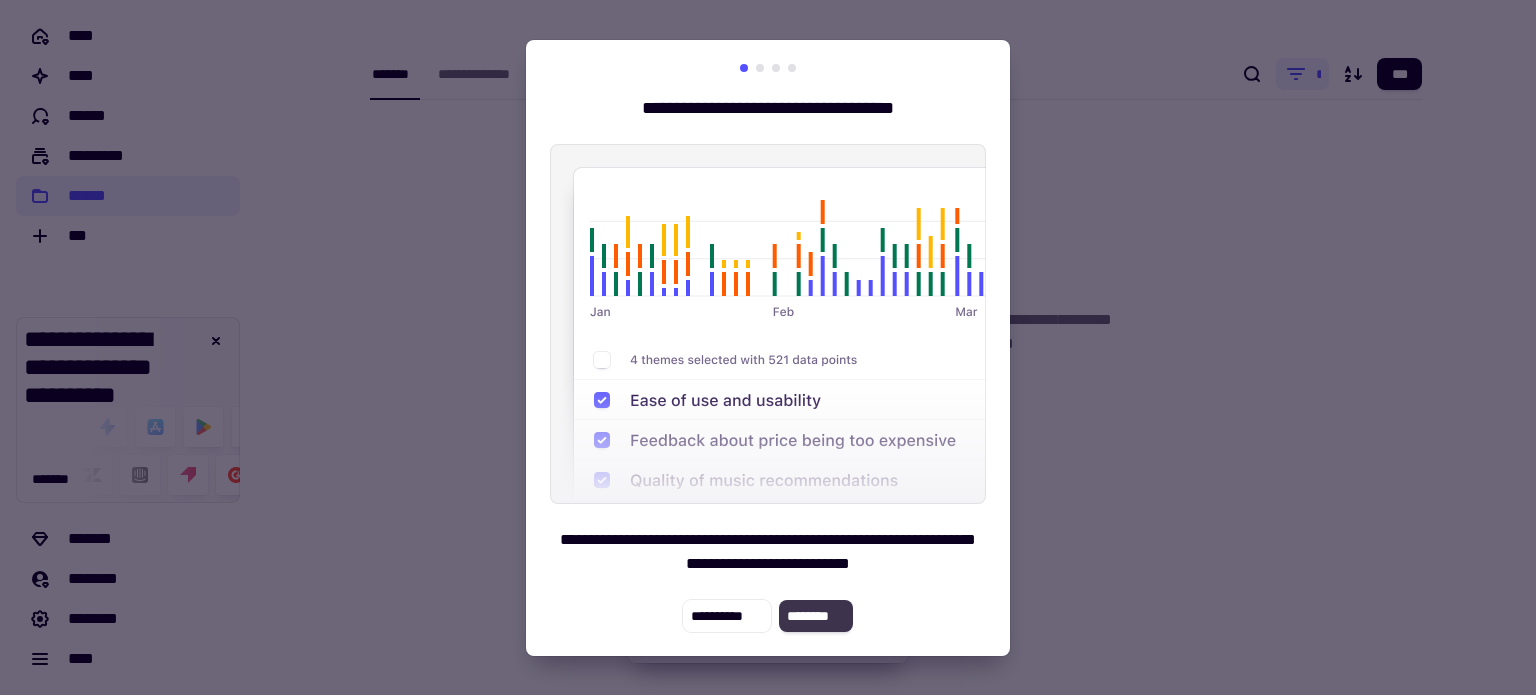 click on "********" 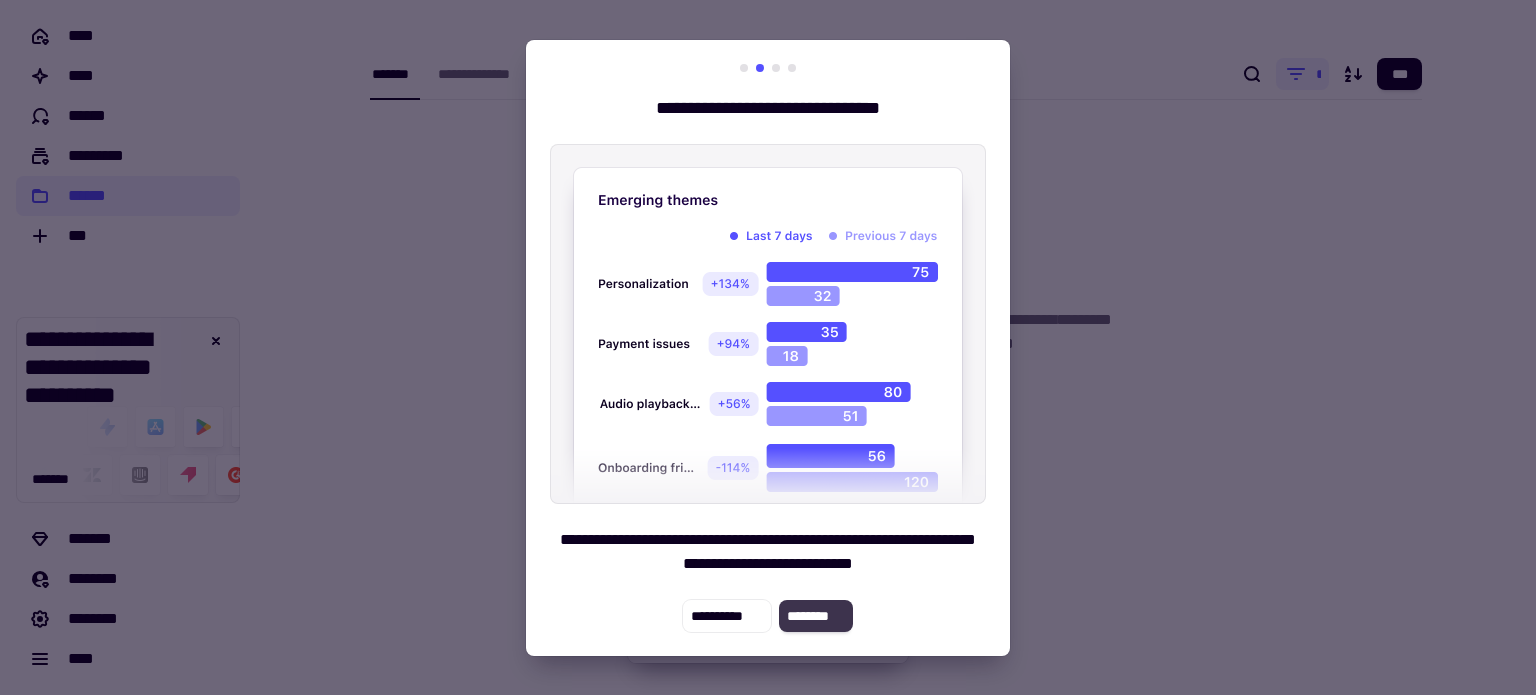 click on "********" 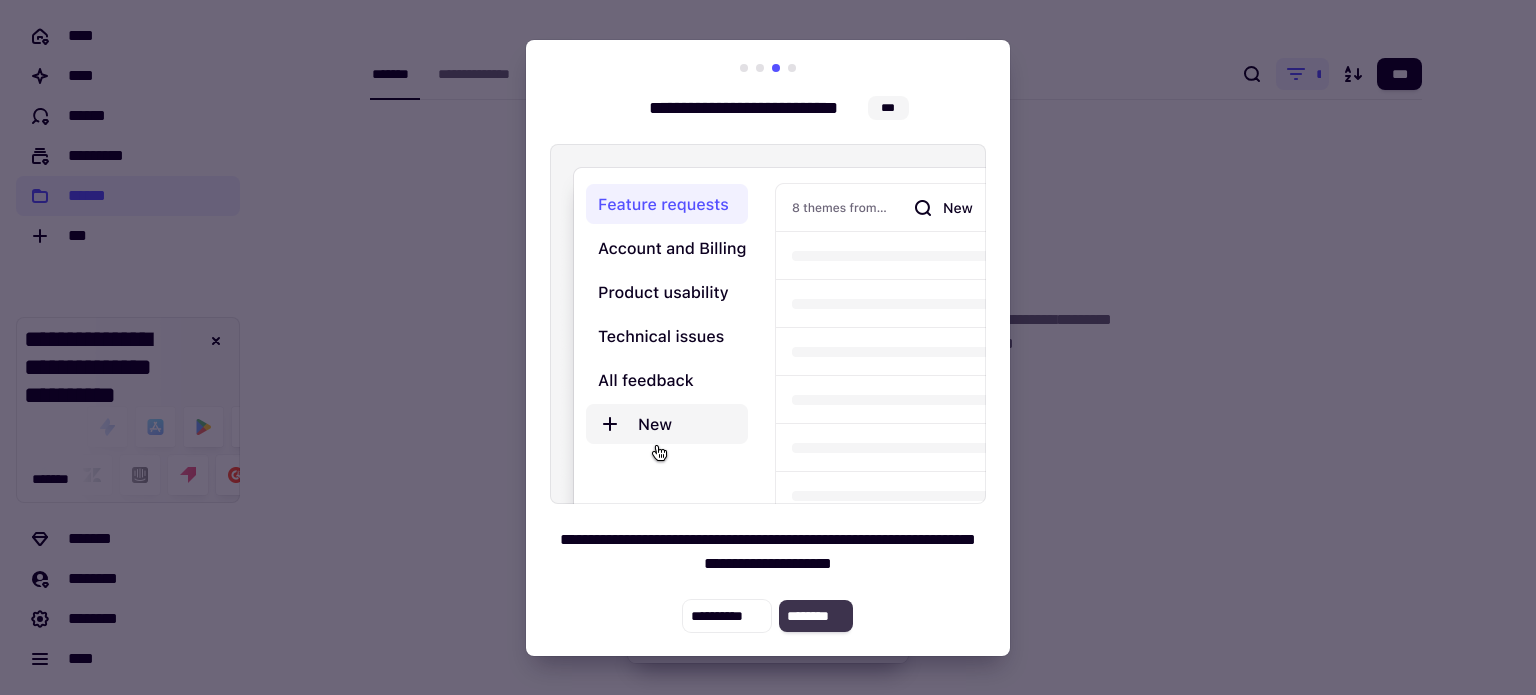 click on "********" 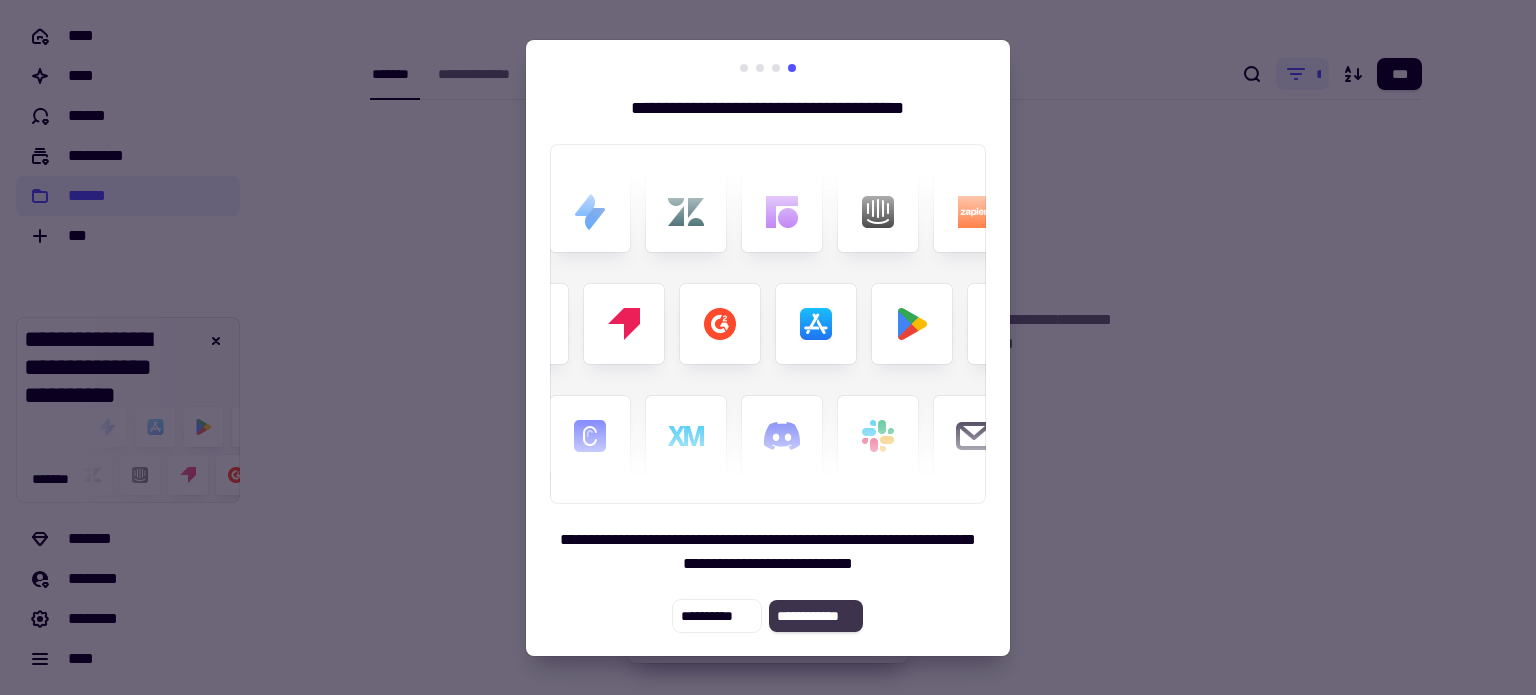 click on "**********" 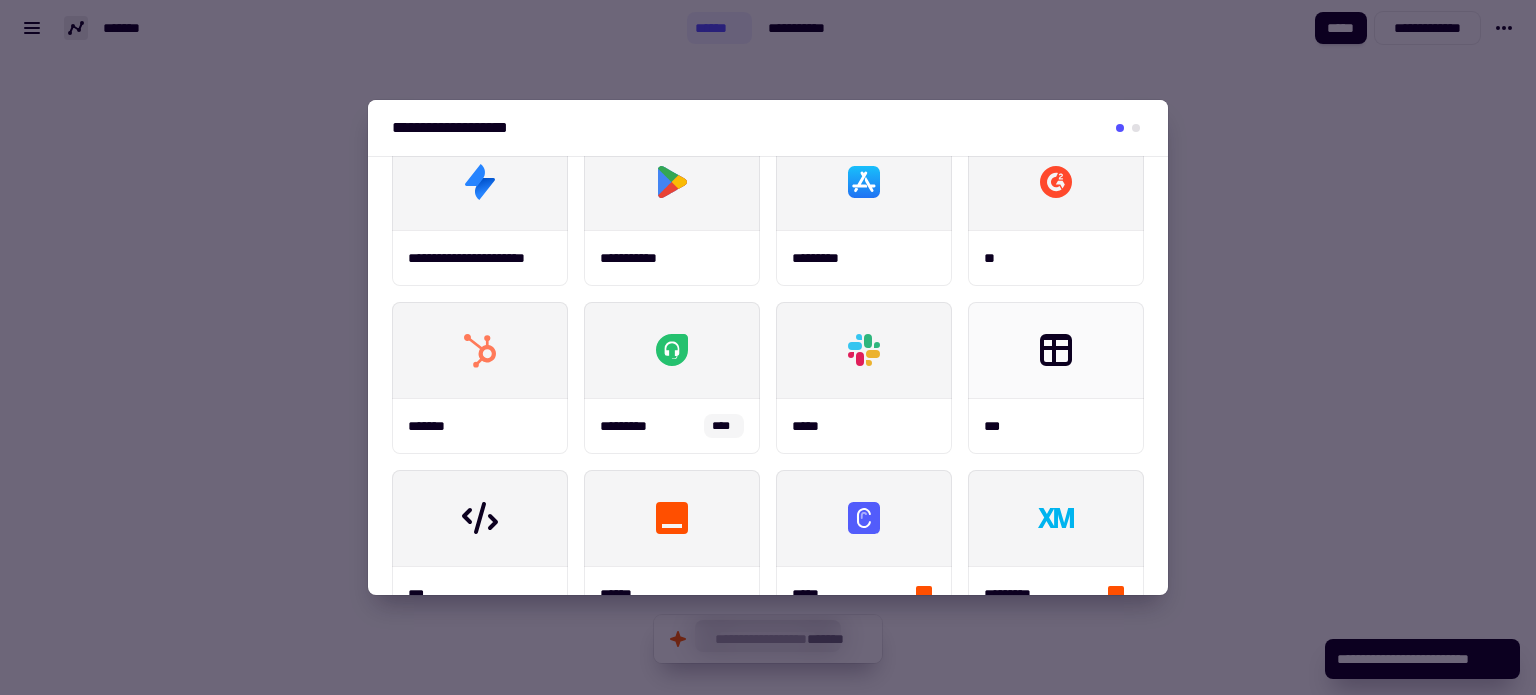 scroll, scrollTop: 220, scrollLeft: 0, axis: vertical 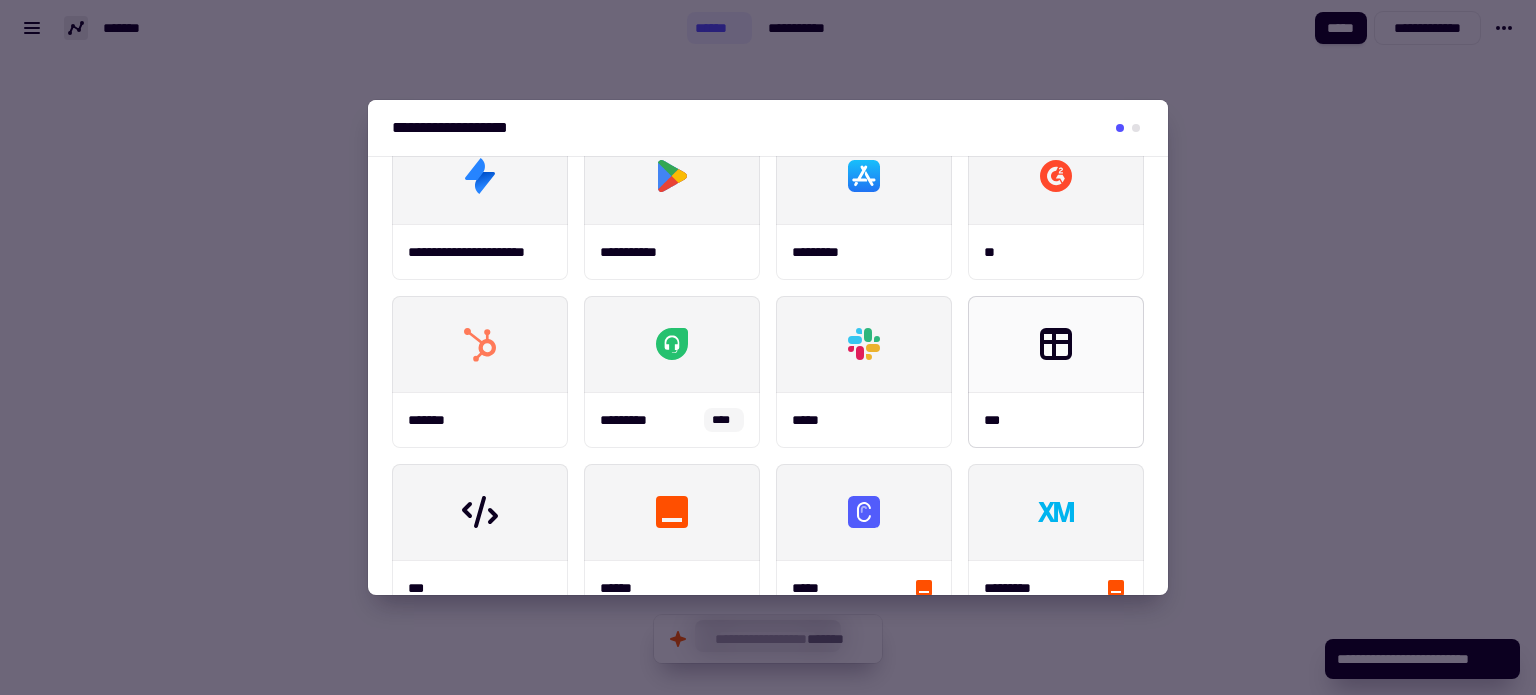 click at bounding box center (1056, 344) 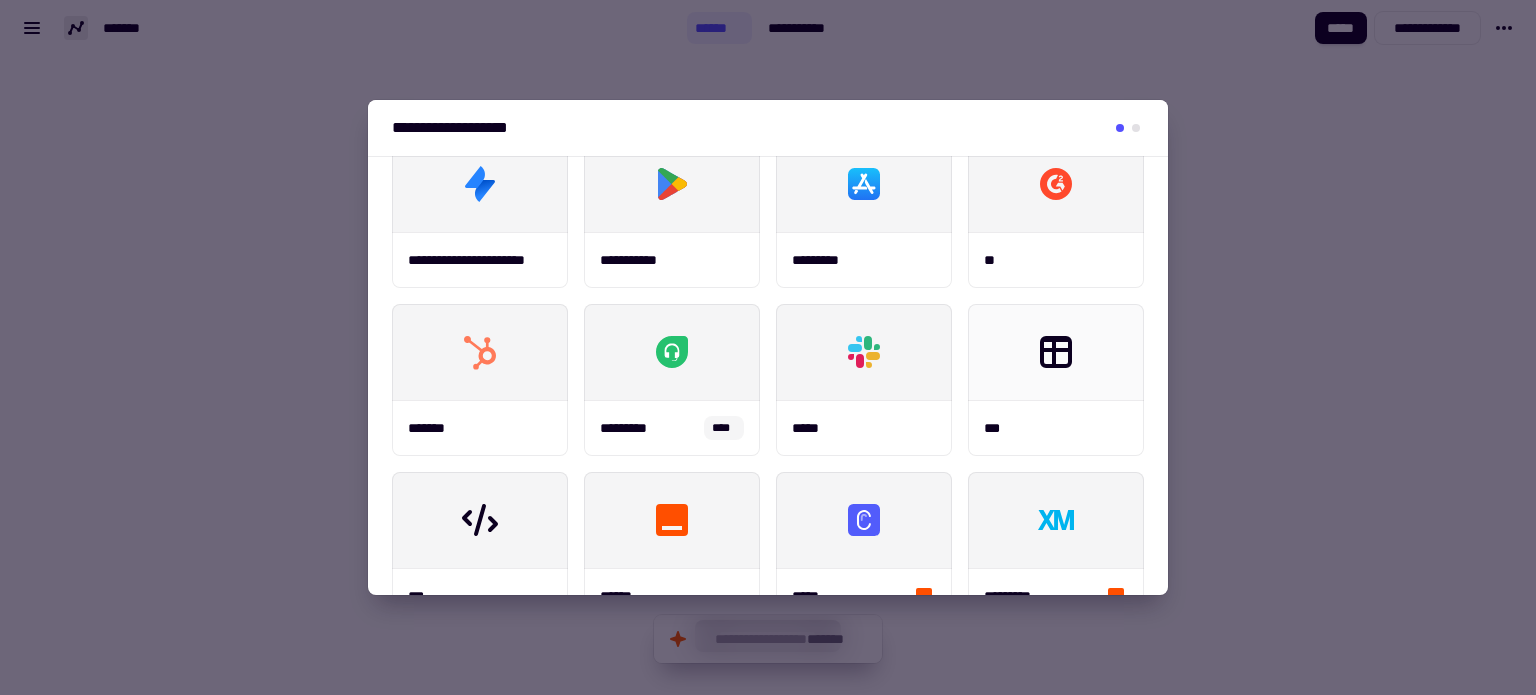 scroll, scrollTop: 195, scrollLeft: 0, axis: vertical 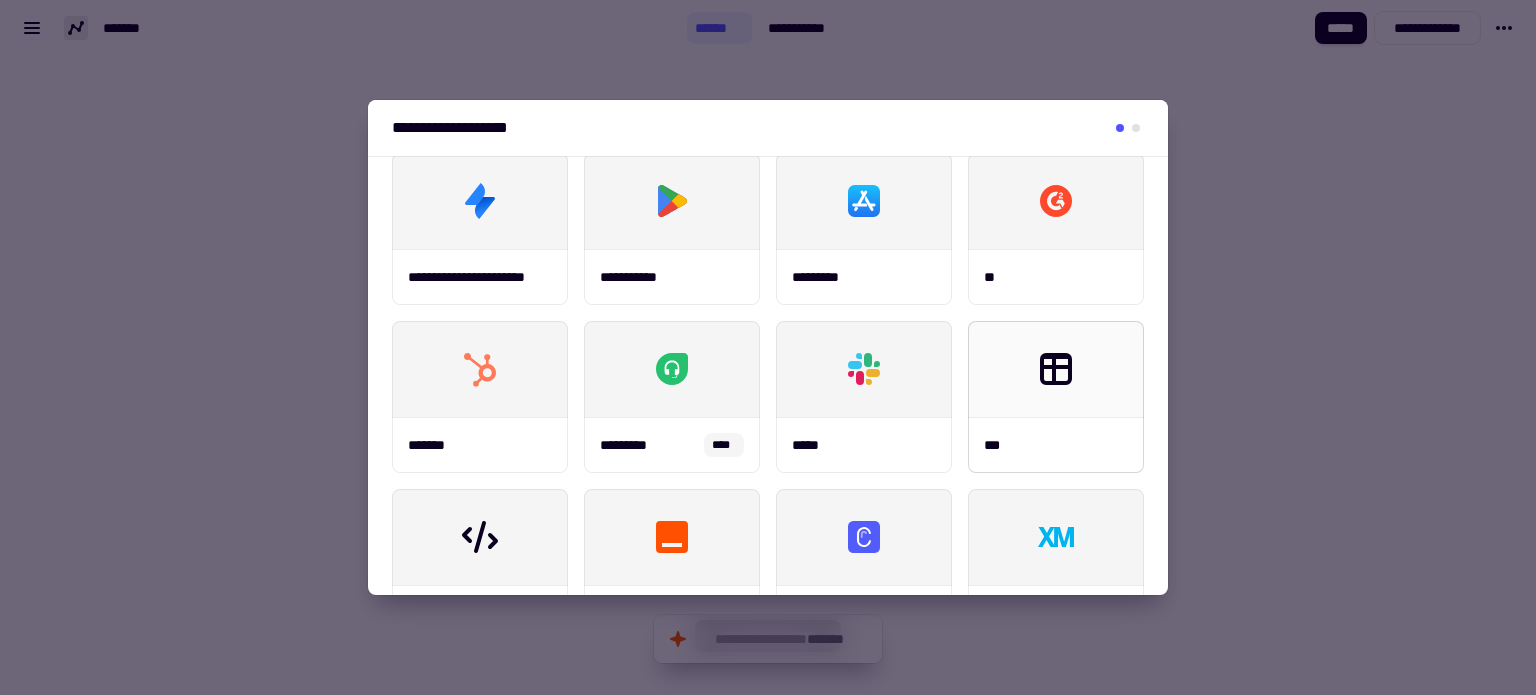 click at bounding box center [1056, 369] 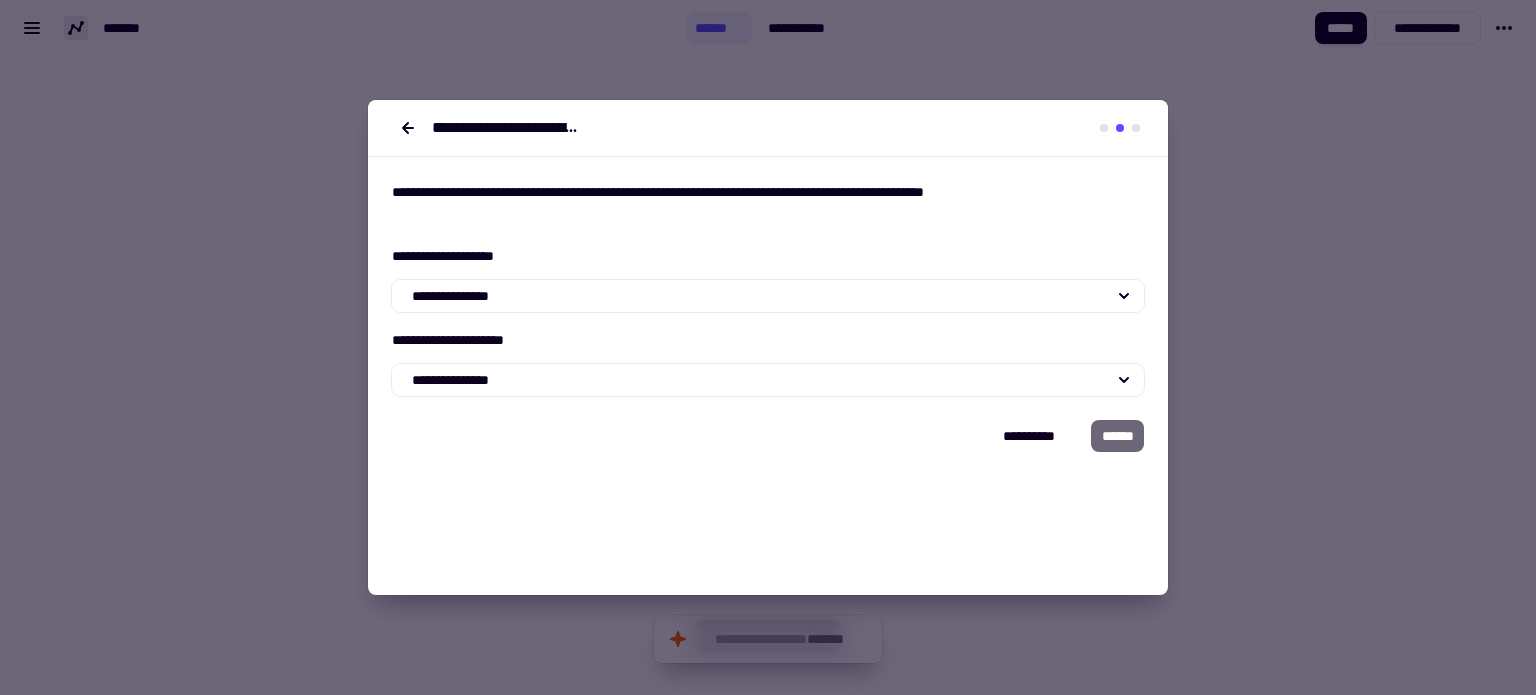 scroll, scrollTop: 0, scrollLeft: 0, axis: both 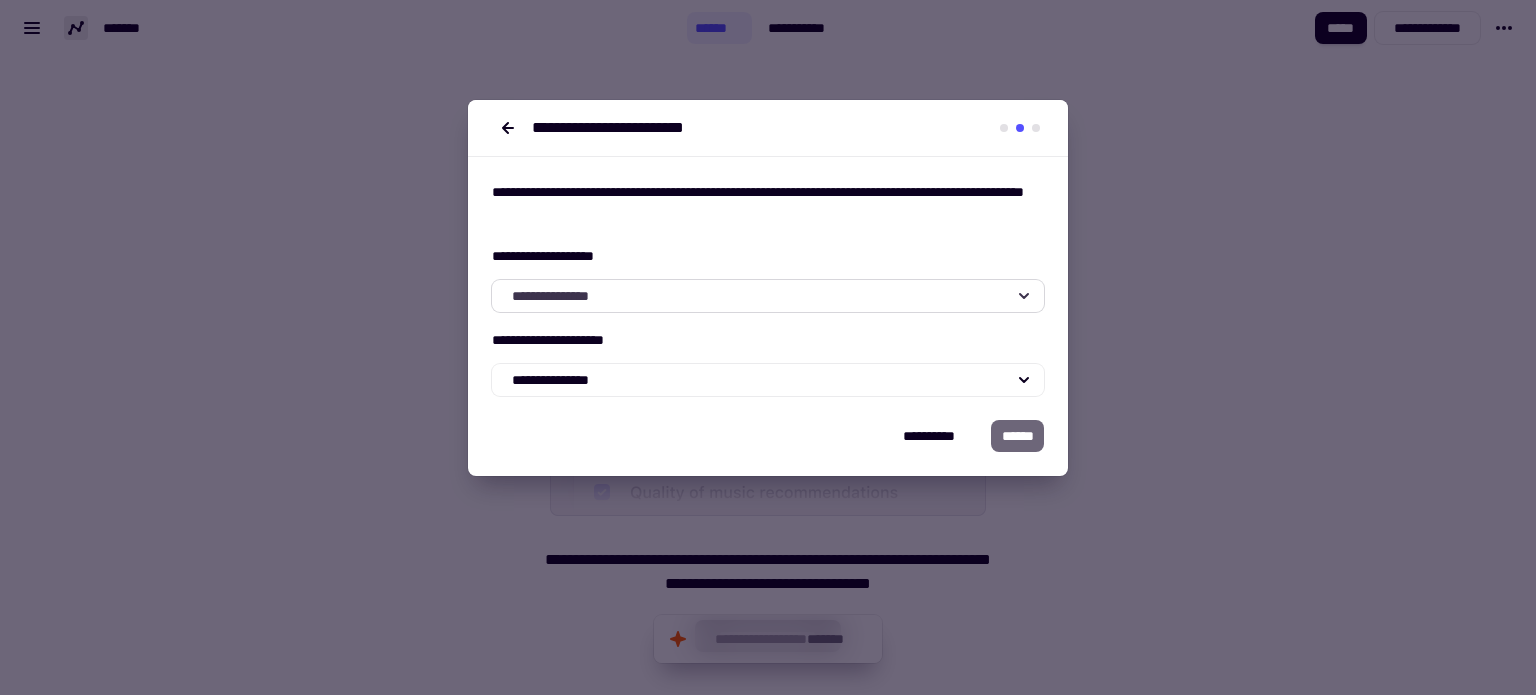 click on "**********" 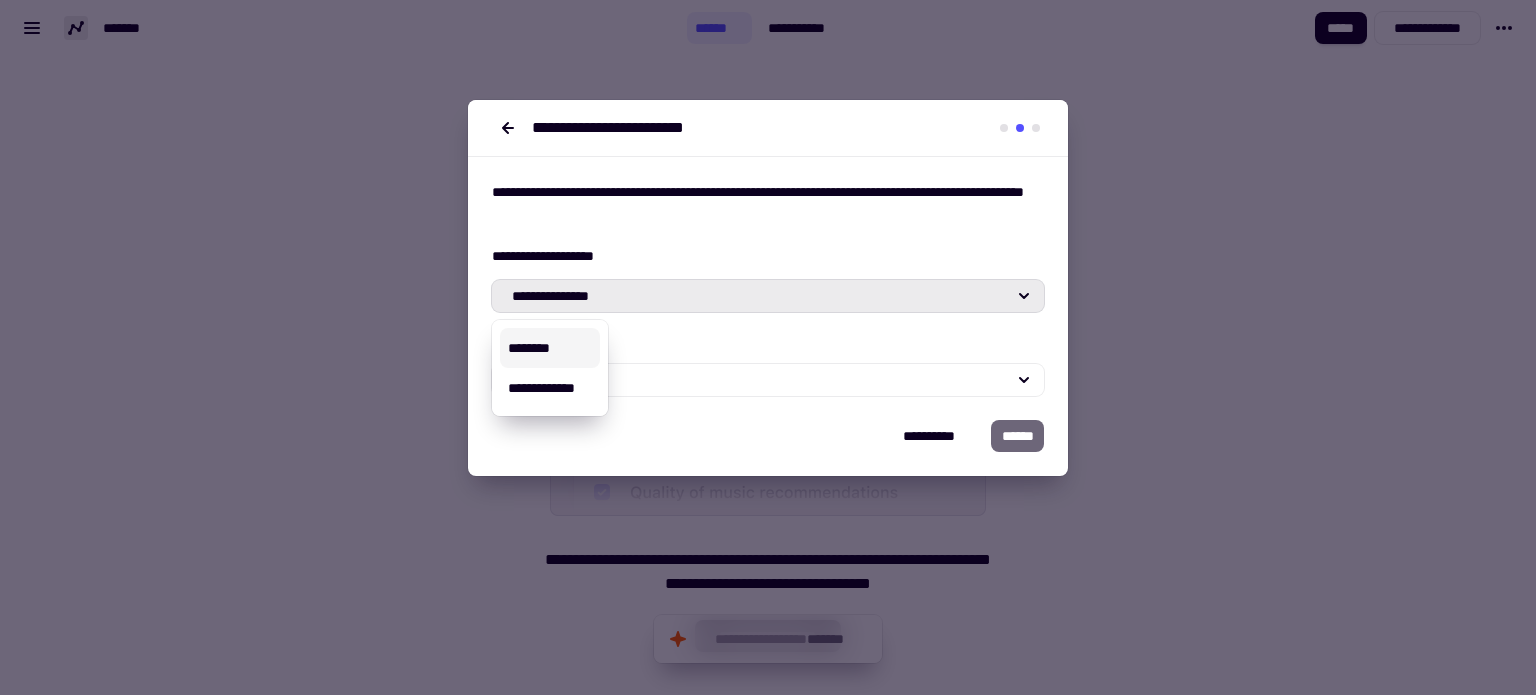 click on "********" at bounding box center [550, 348] 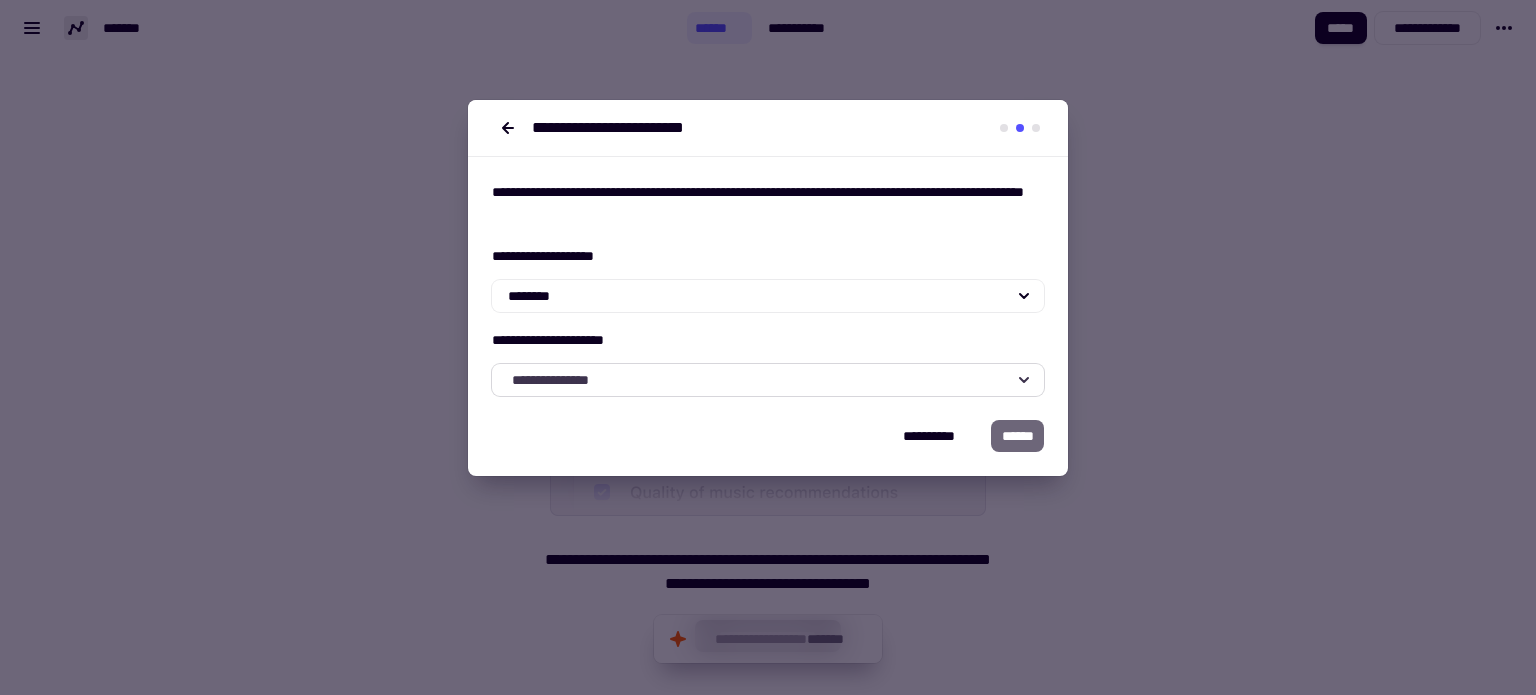 click on "**********" 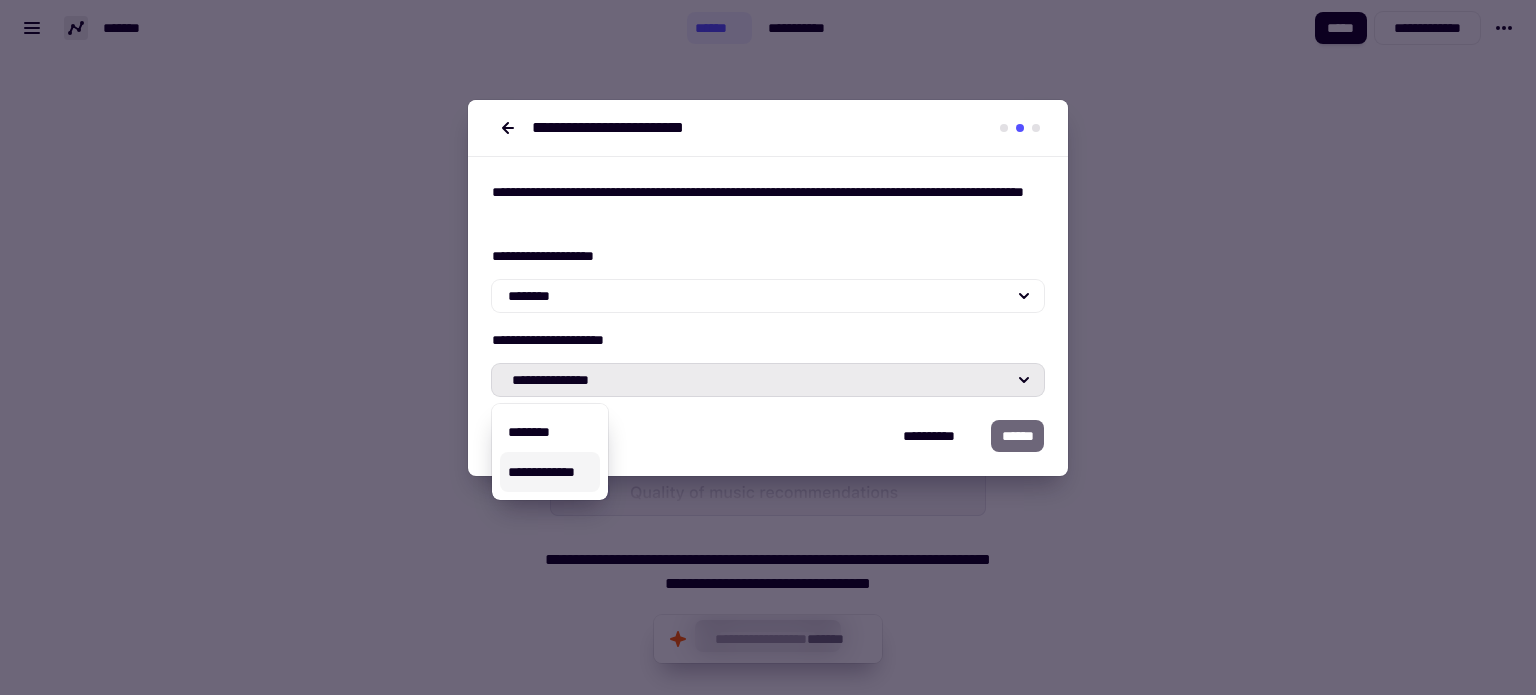 click on "**********" at bounding box center (550, 472) 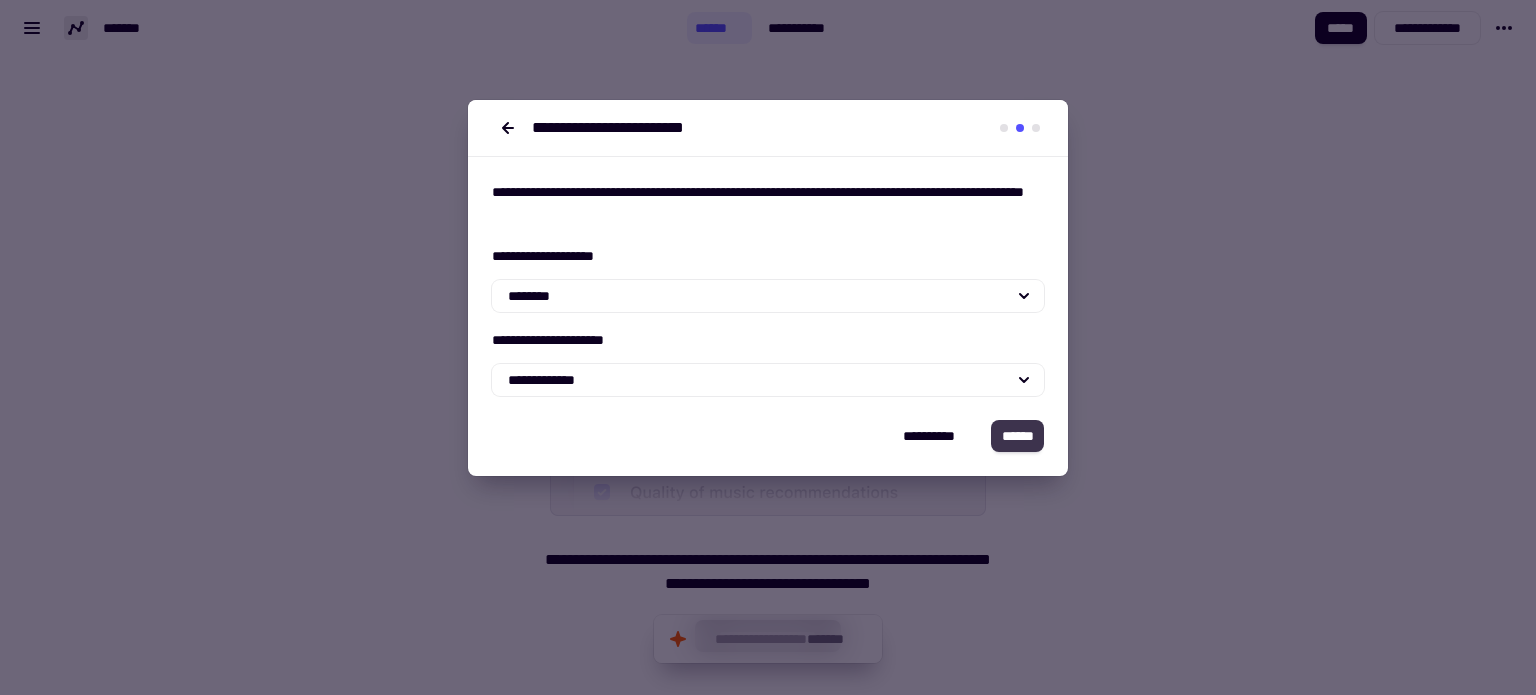 click on "******" 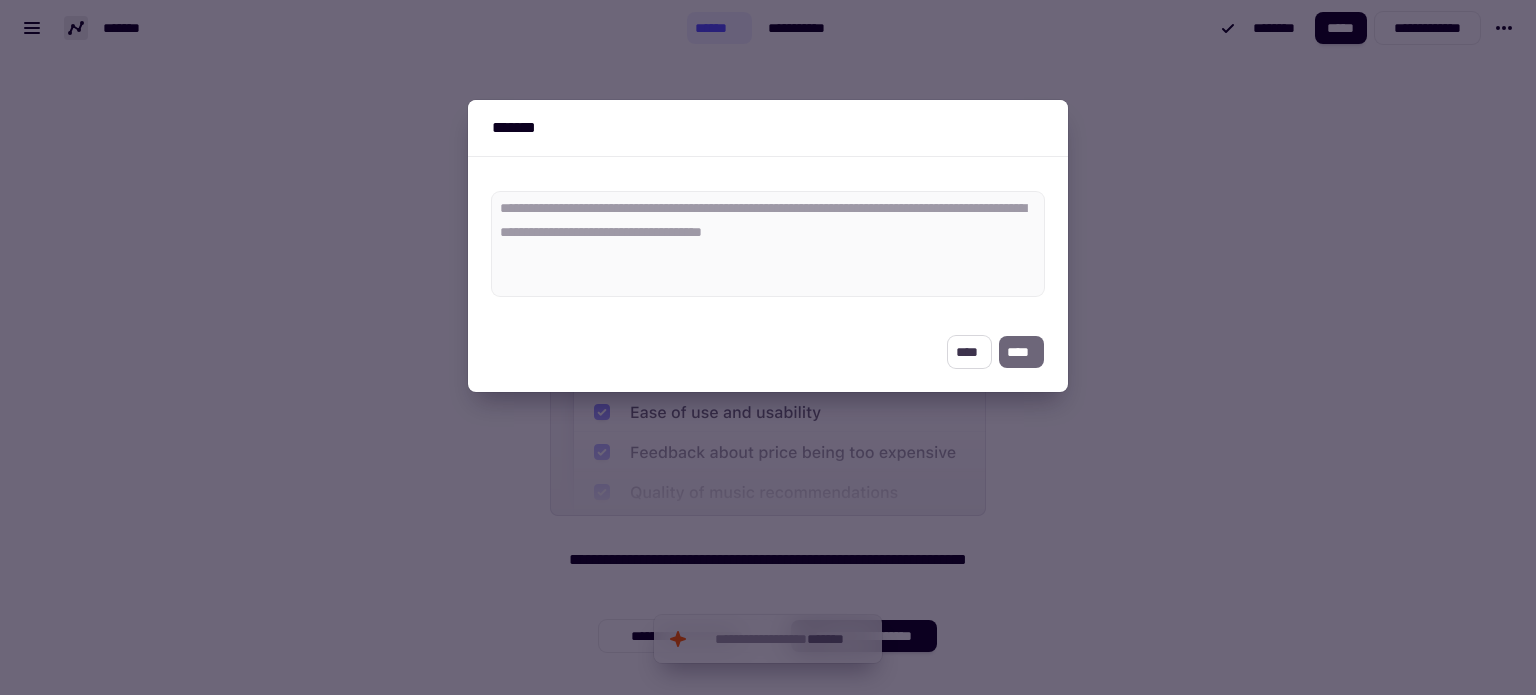 click on "****" 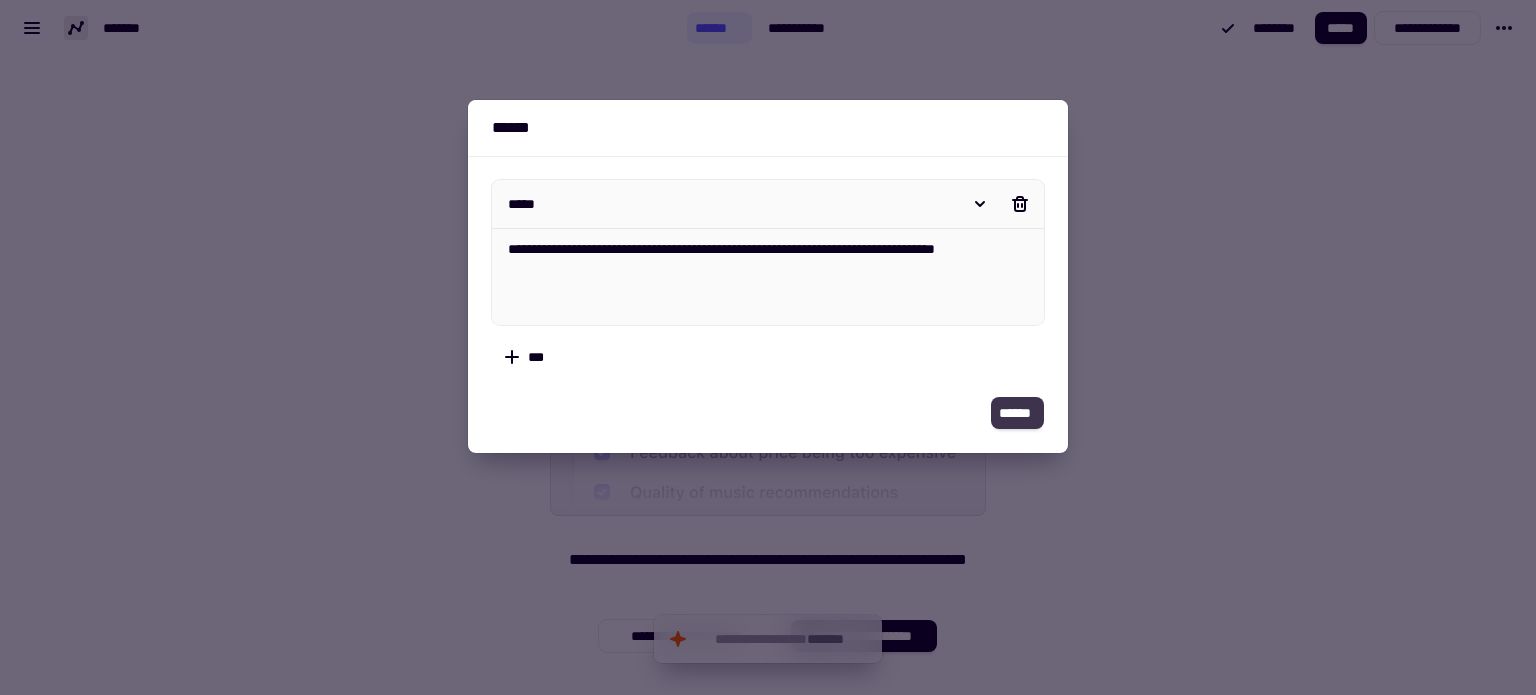 click on "******" 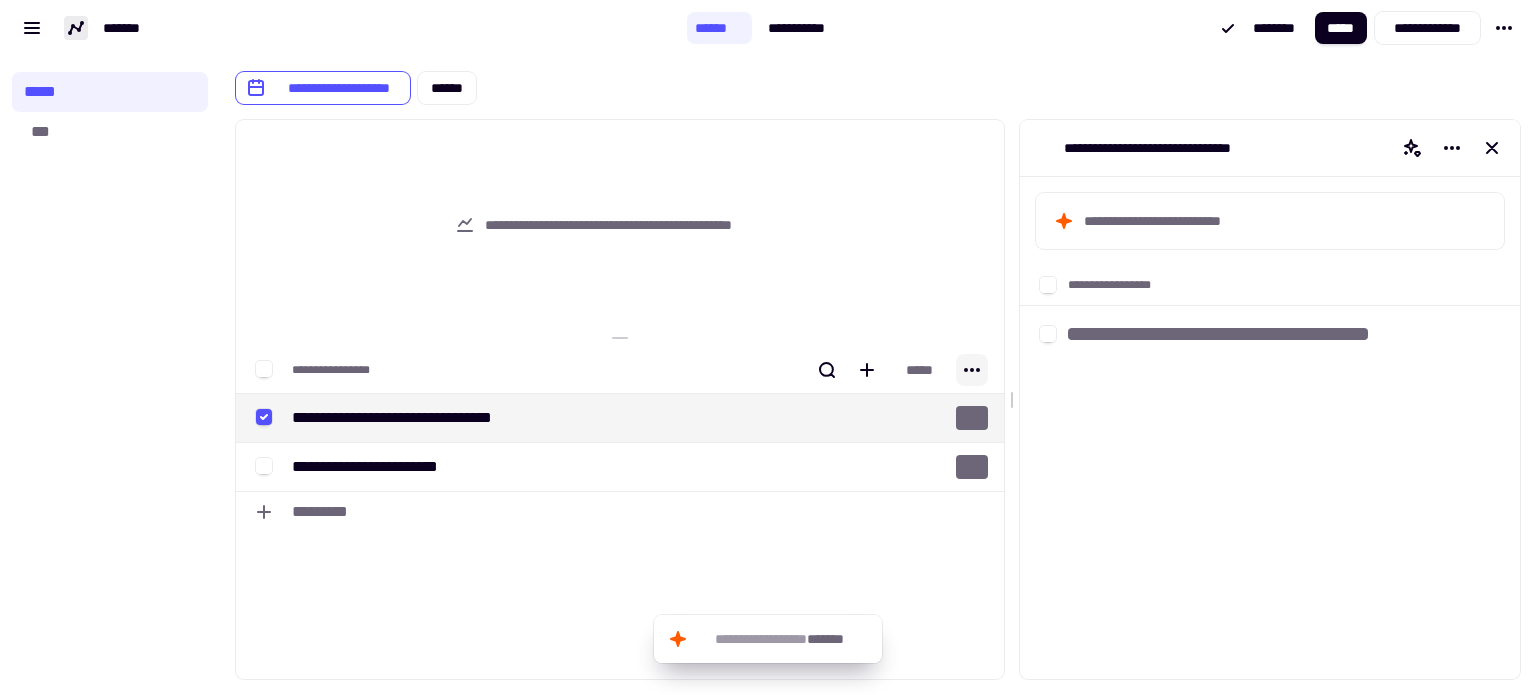 click 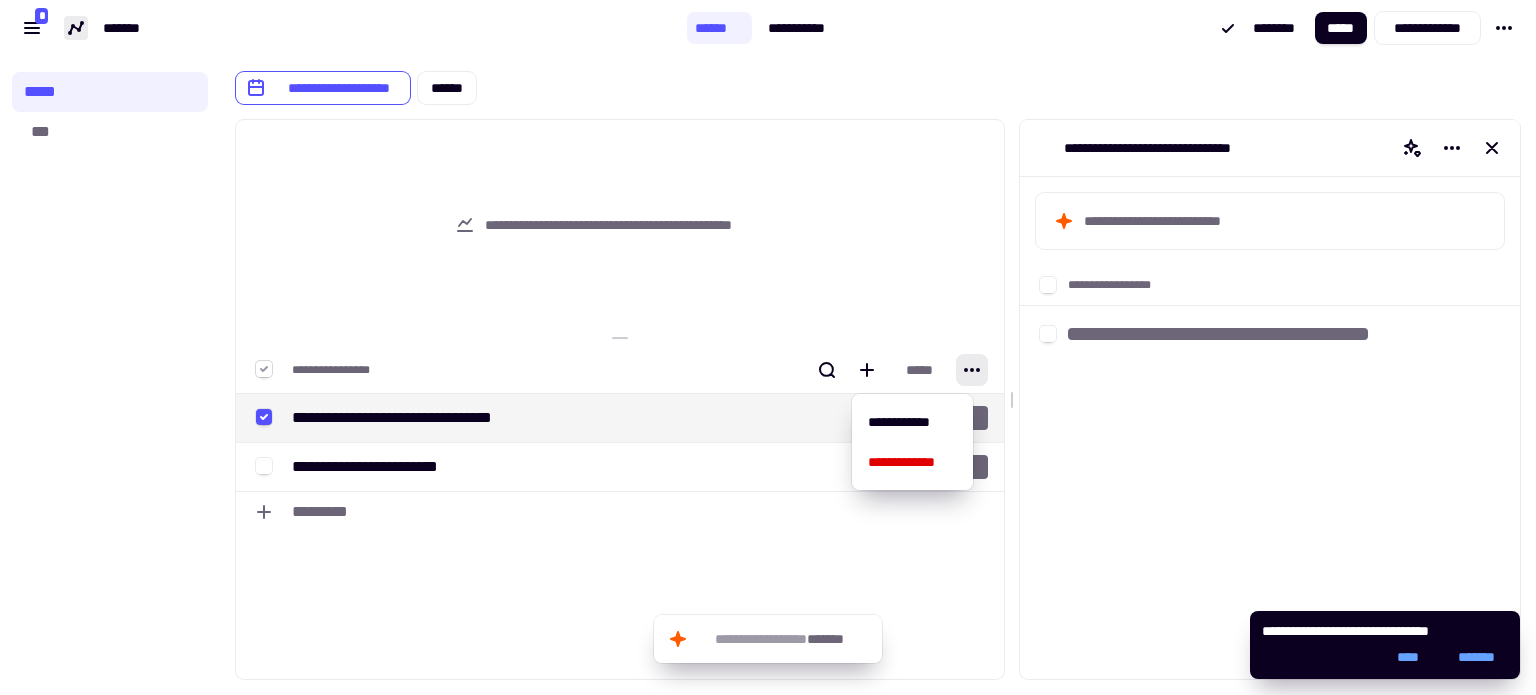 click 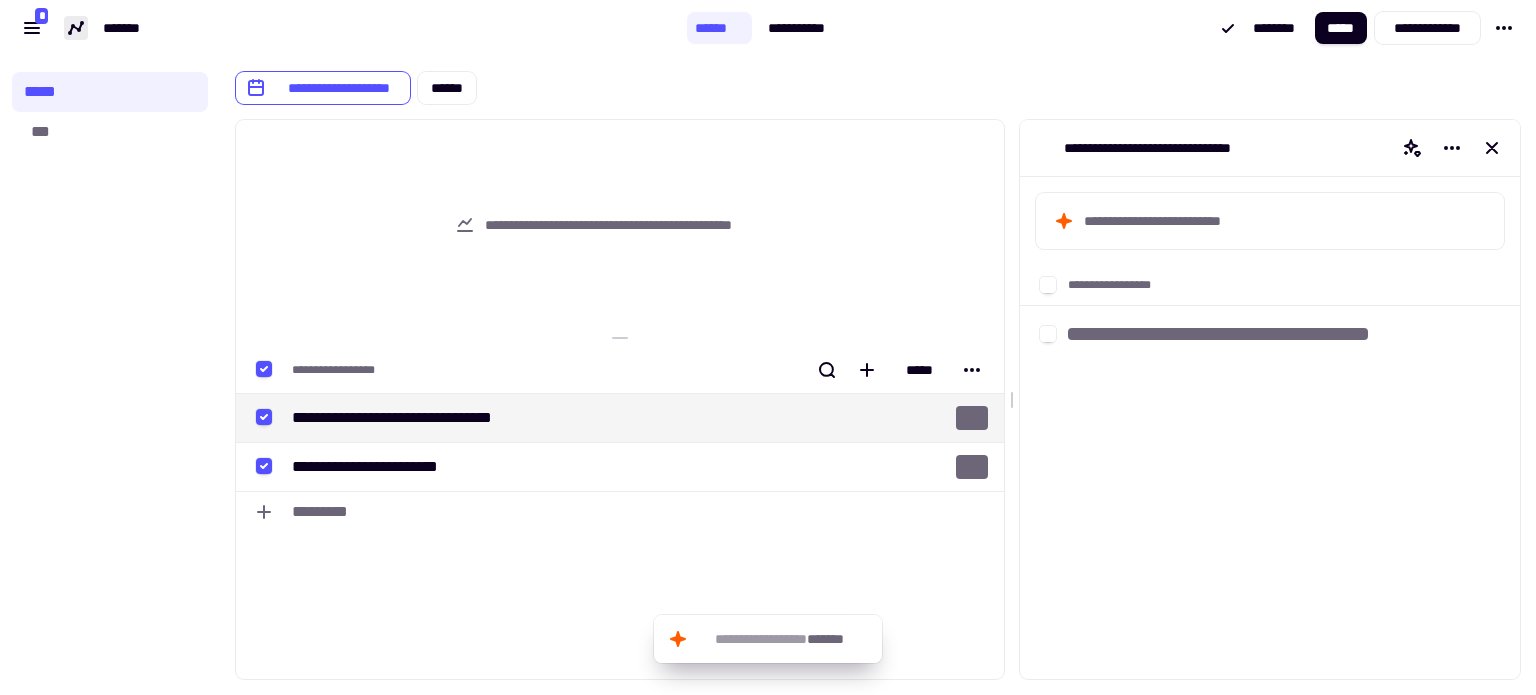 click 